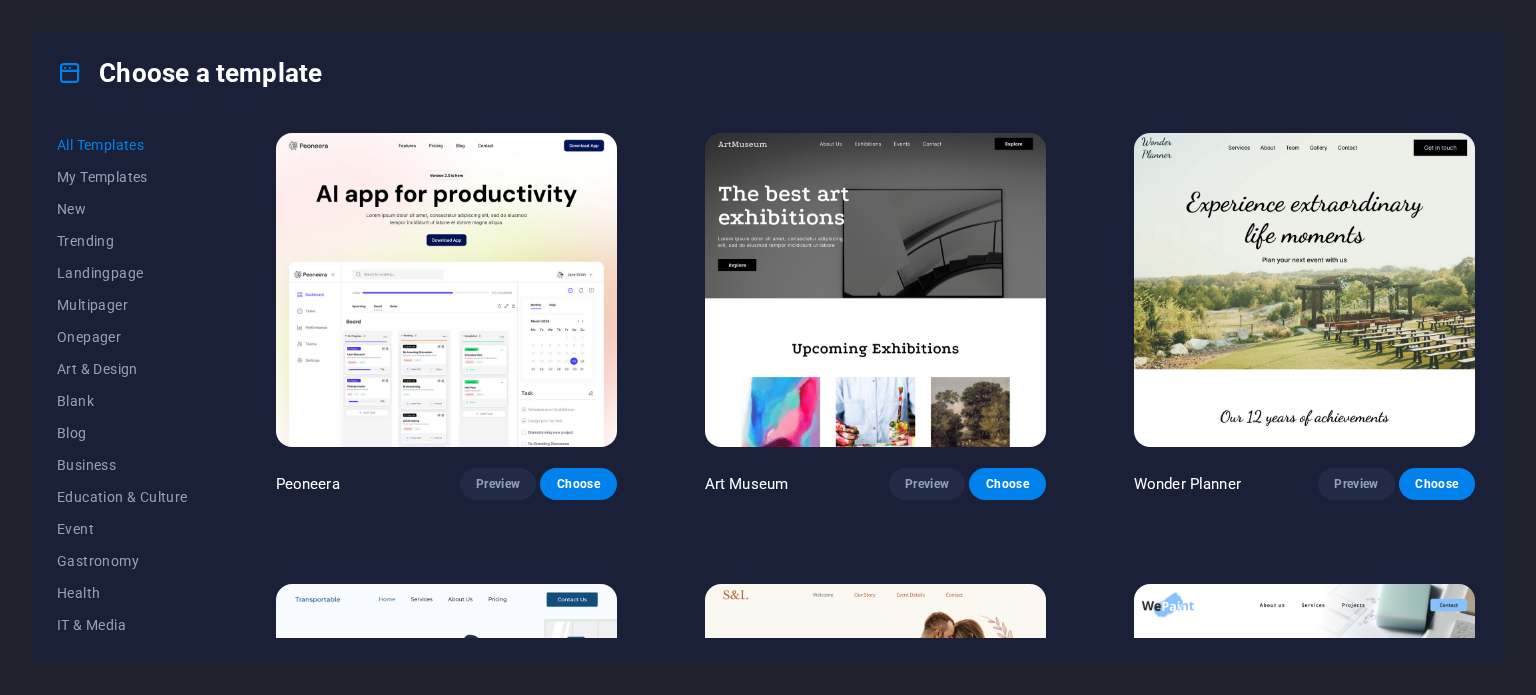scroll, scrollTop: 0, scrollLeft: 0, axis: both 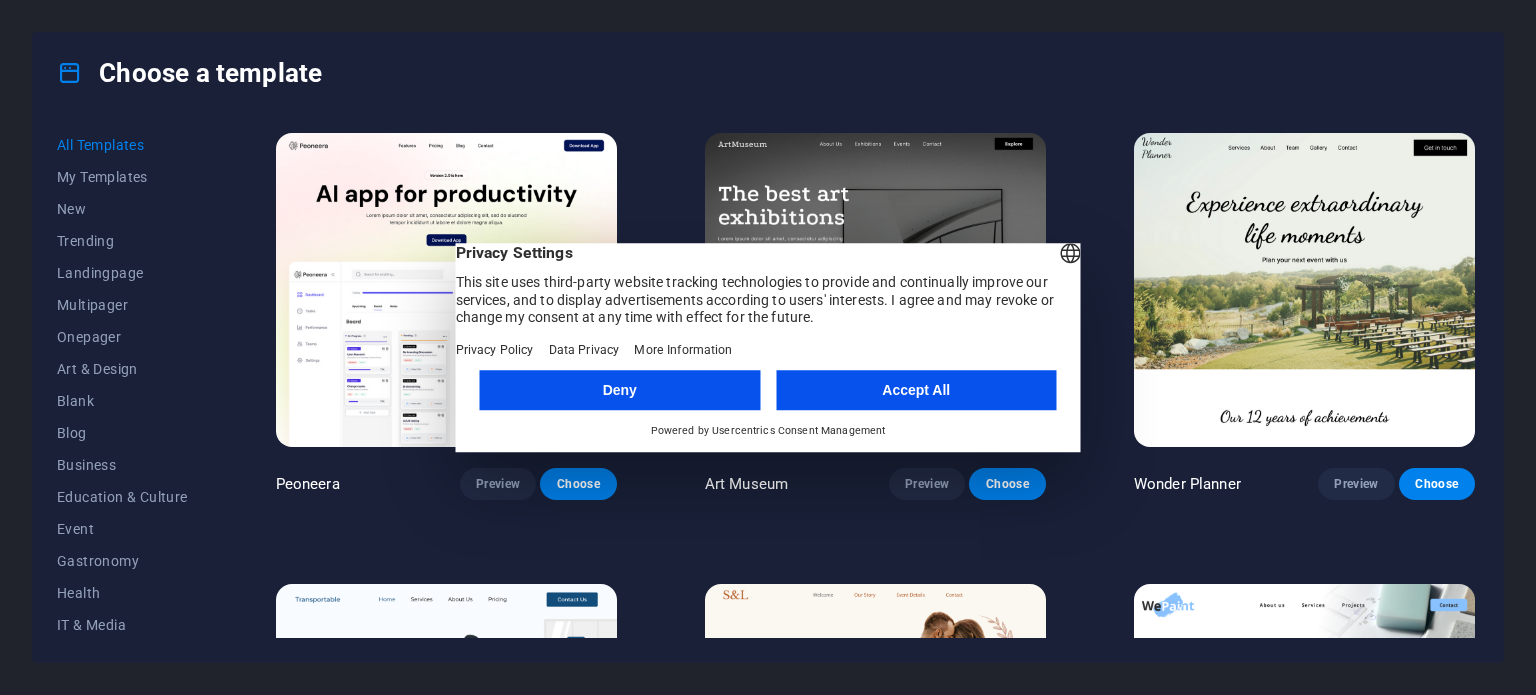 click on "Accept All" at bounding box center [916, 390] 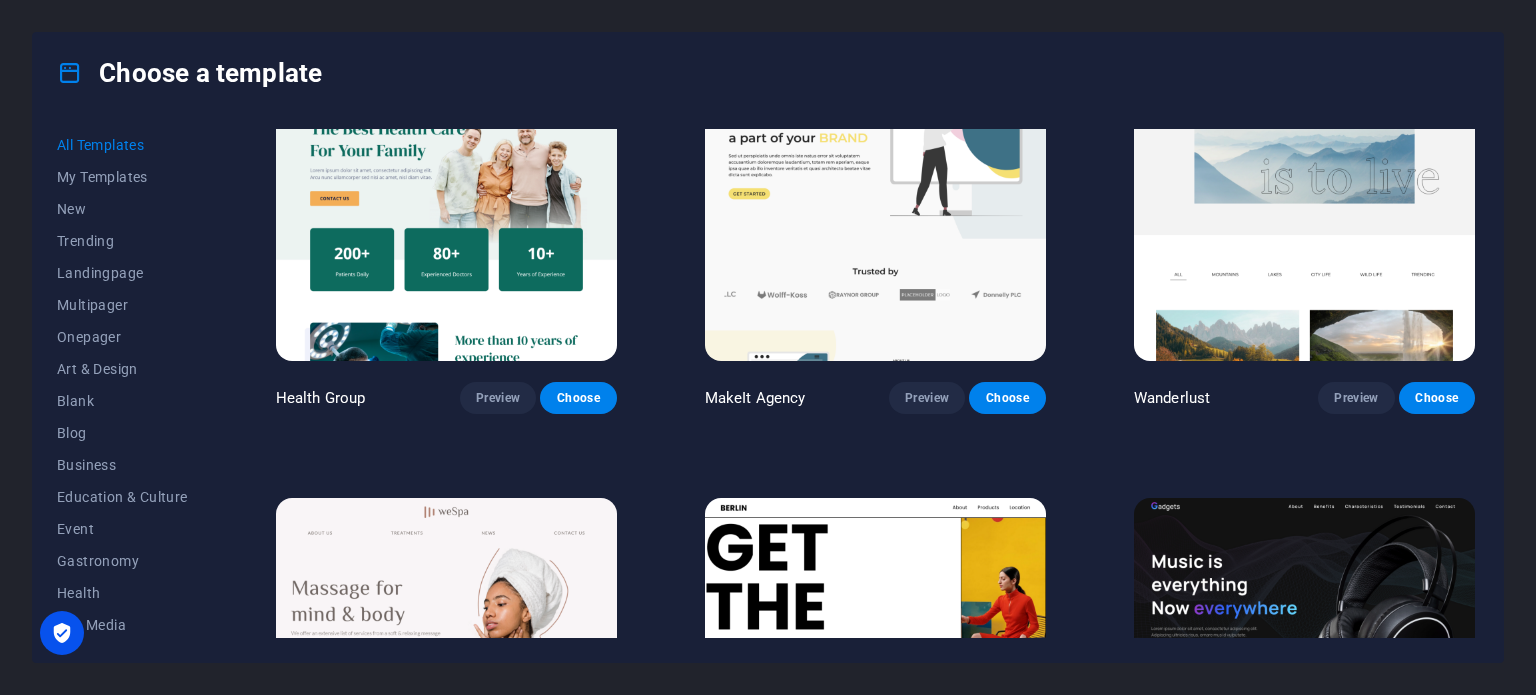 scroll, scrollTop: 4150, scrollLeft: 0, axis: vertical 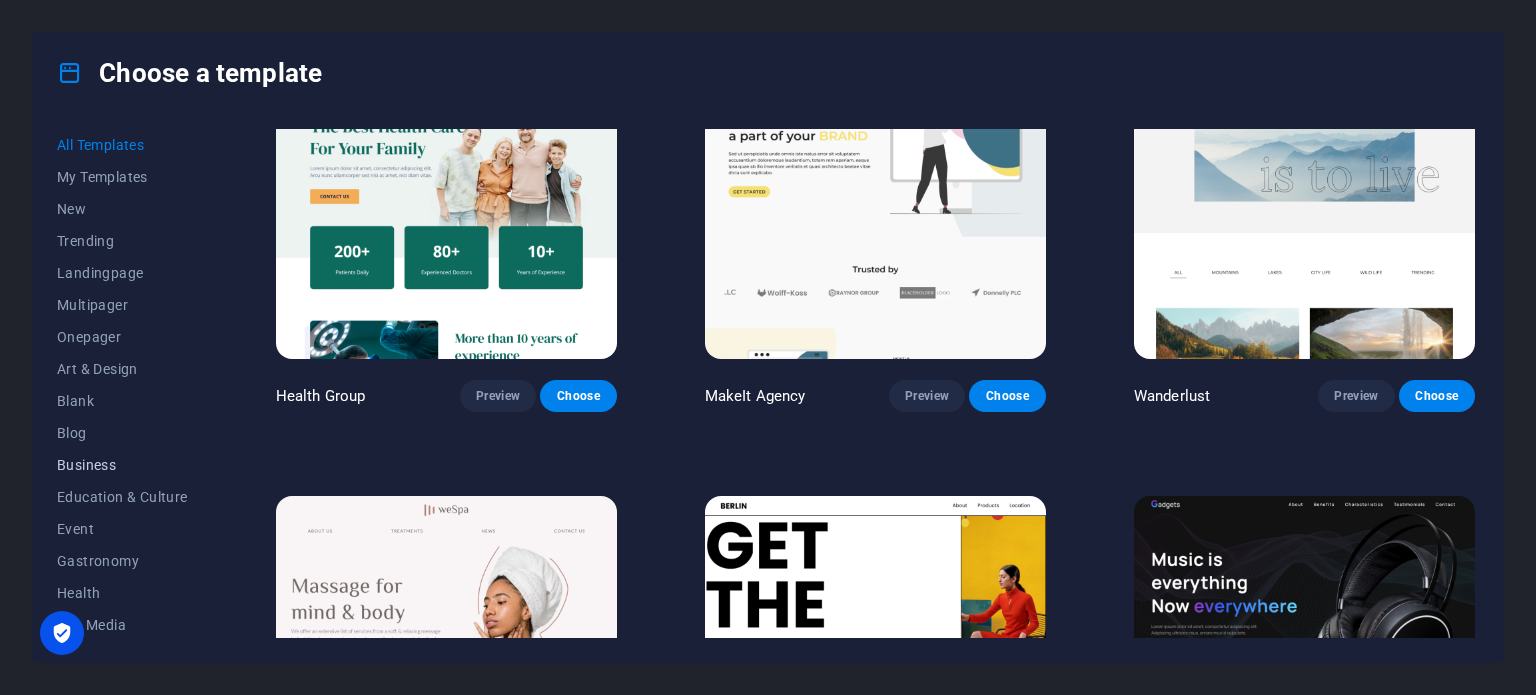 click on "Business" at bounding box center [122, 465] 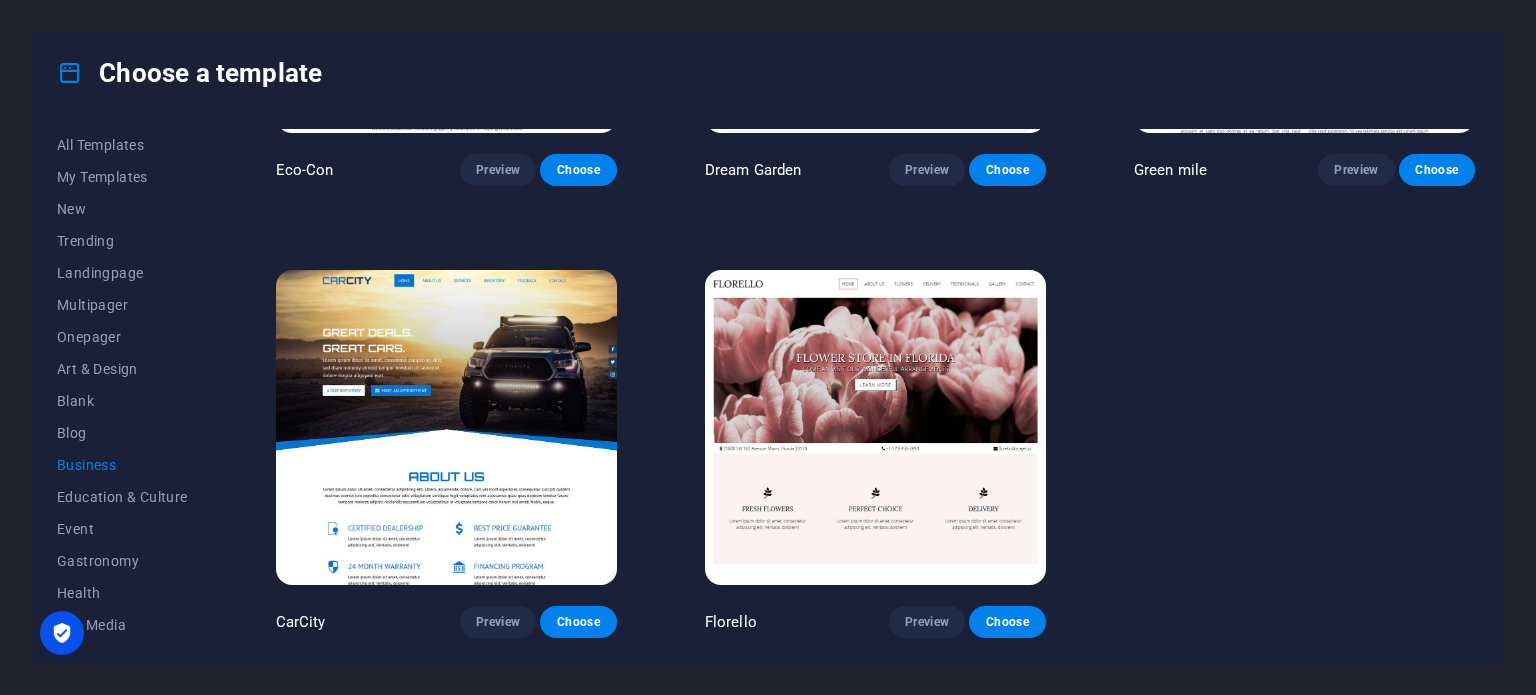 scroll, scrollTop: 308, scrollLeft: 0, axis: vertical 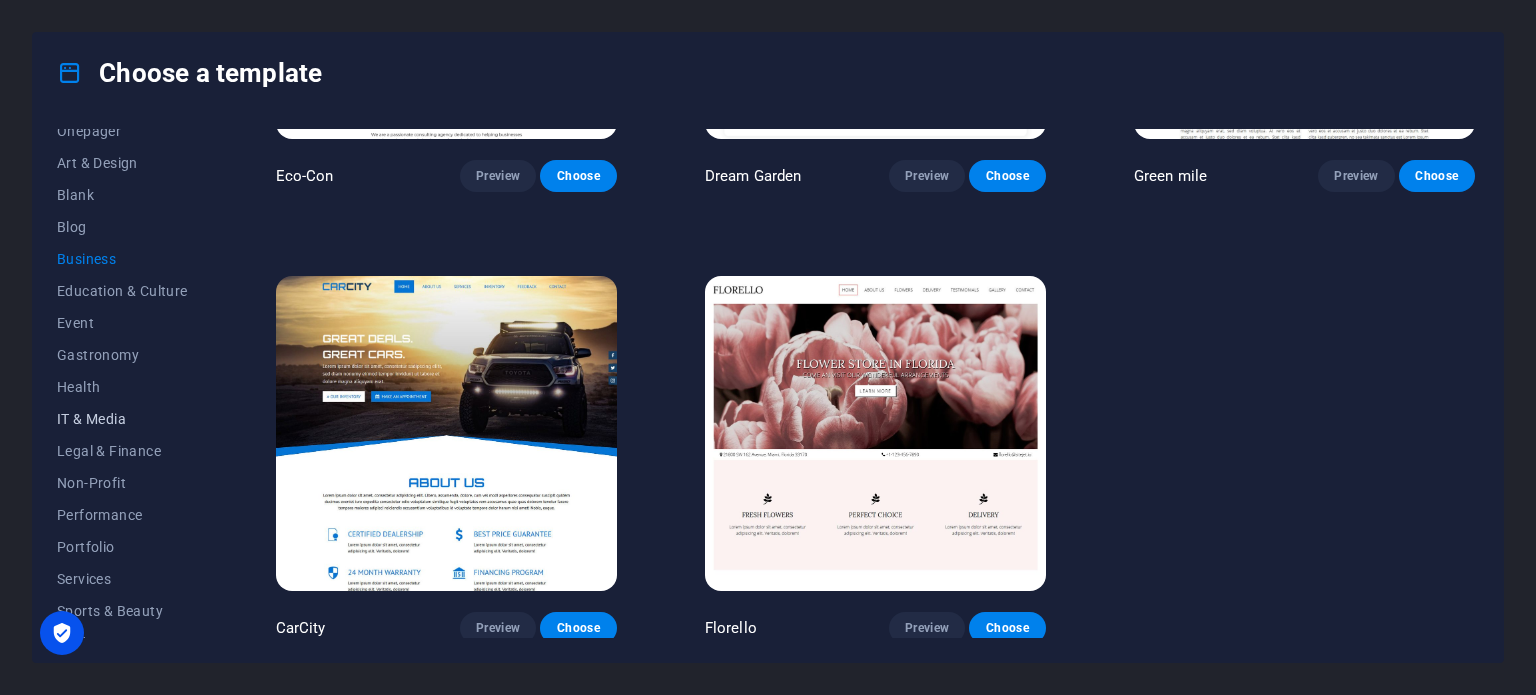 click on "IT & Media" at bounding box center [122, 419] 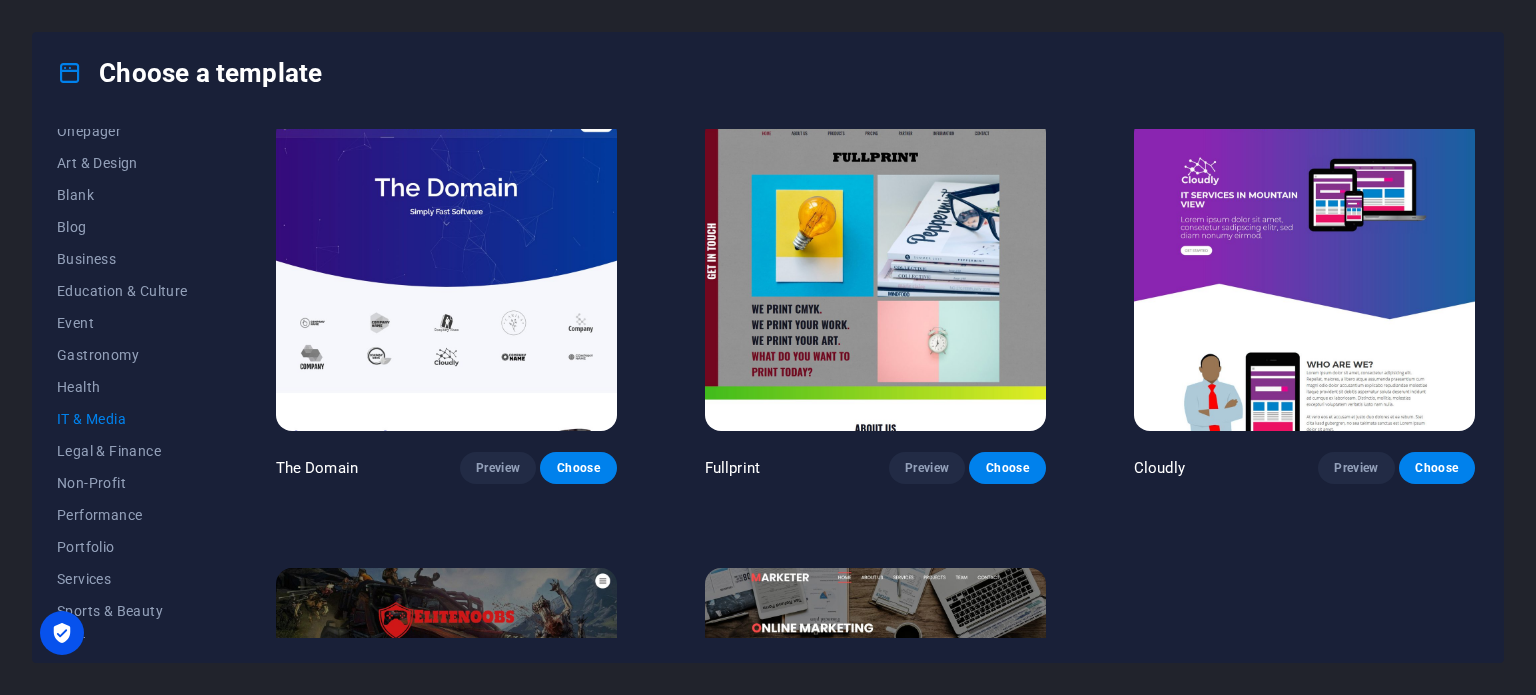 scroll, scrollTop: 927, scrollLeft: 0, axis: vertical 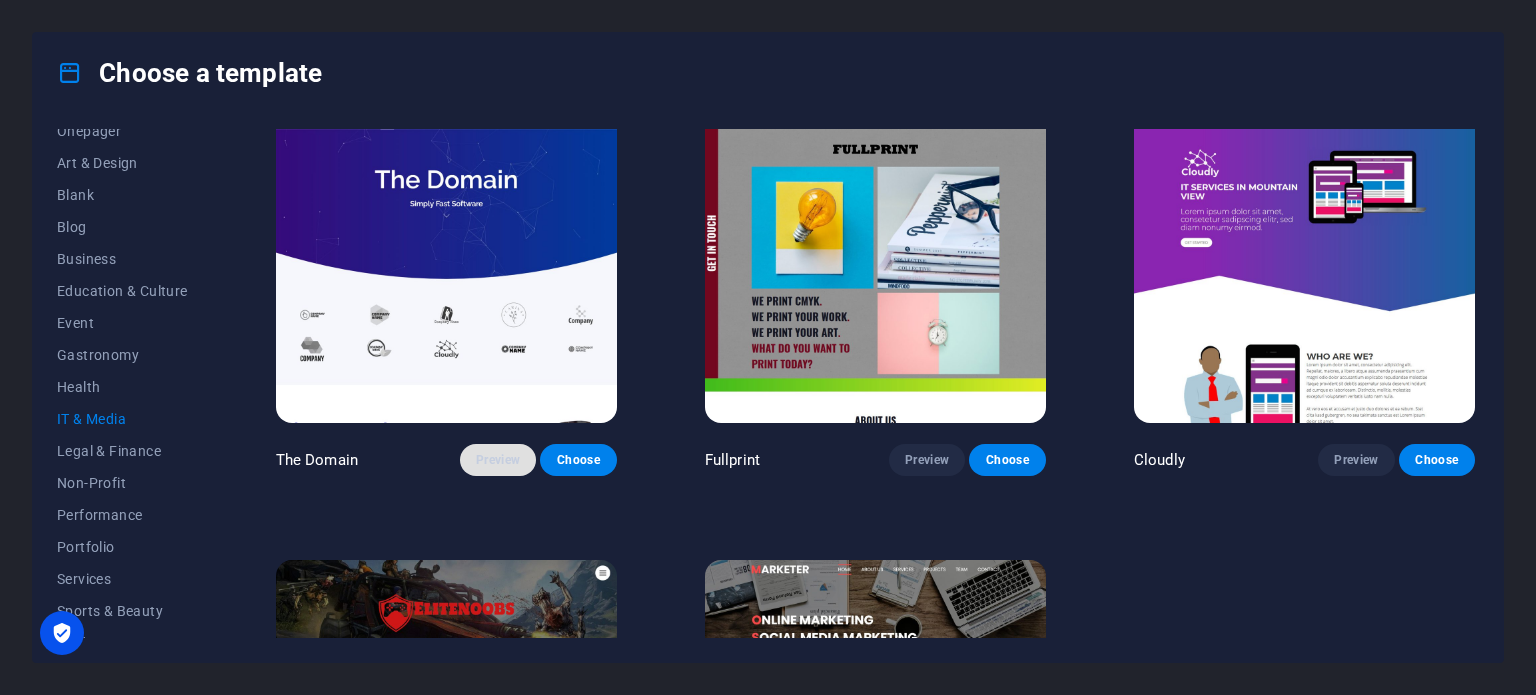 click on "Preview" at bounding box center (498, 460) 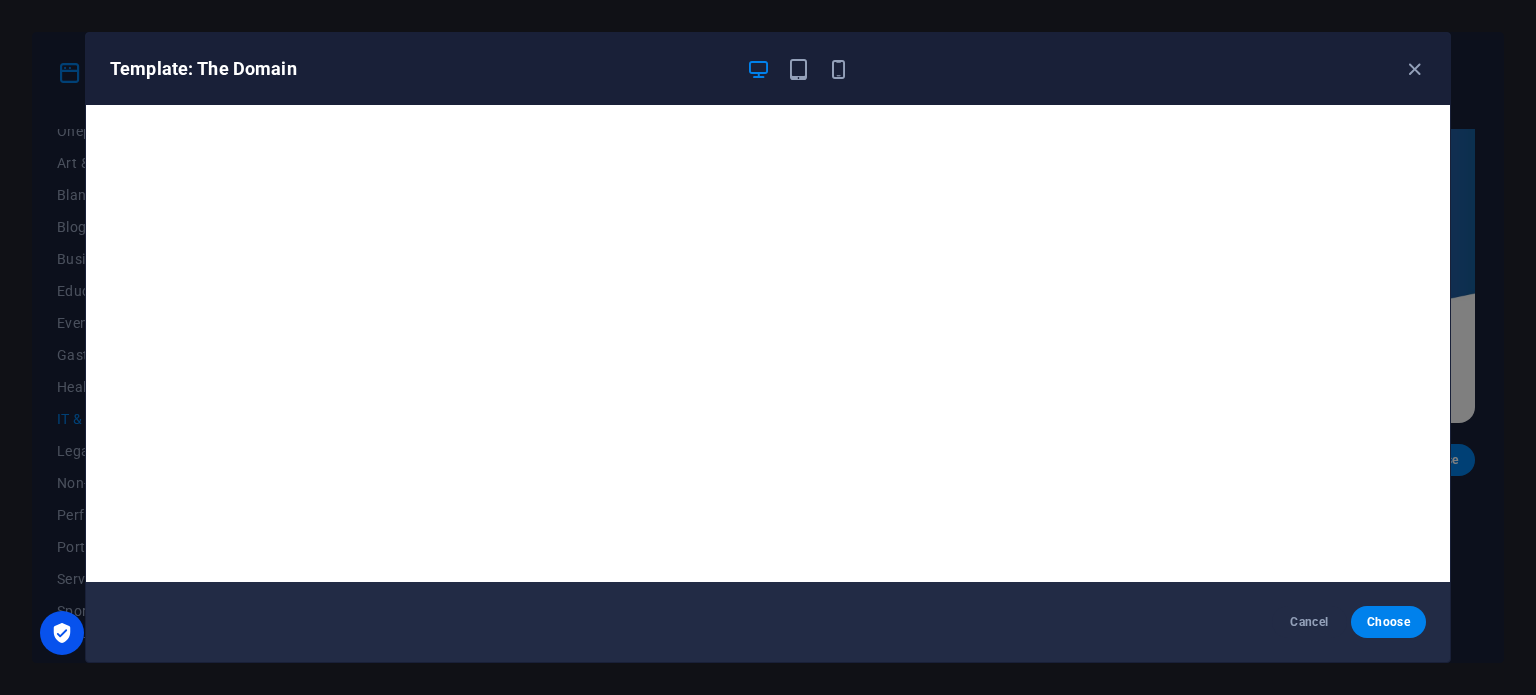 scroll, scrollTop: 5, scrollLeft: 0, axis: vertical 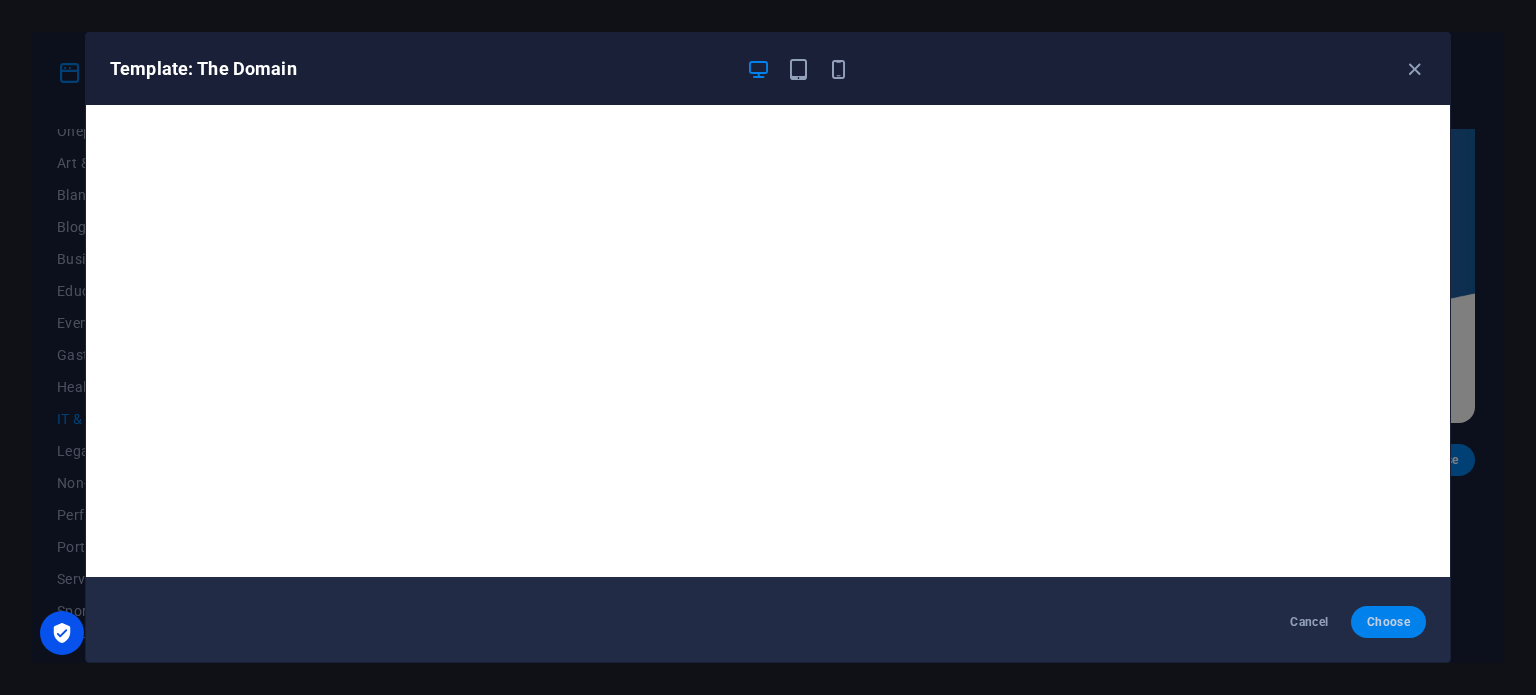 click on "Choose" at bounding box center (1388, 622) 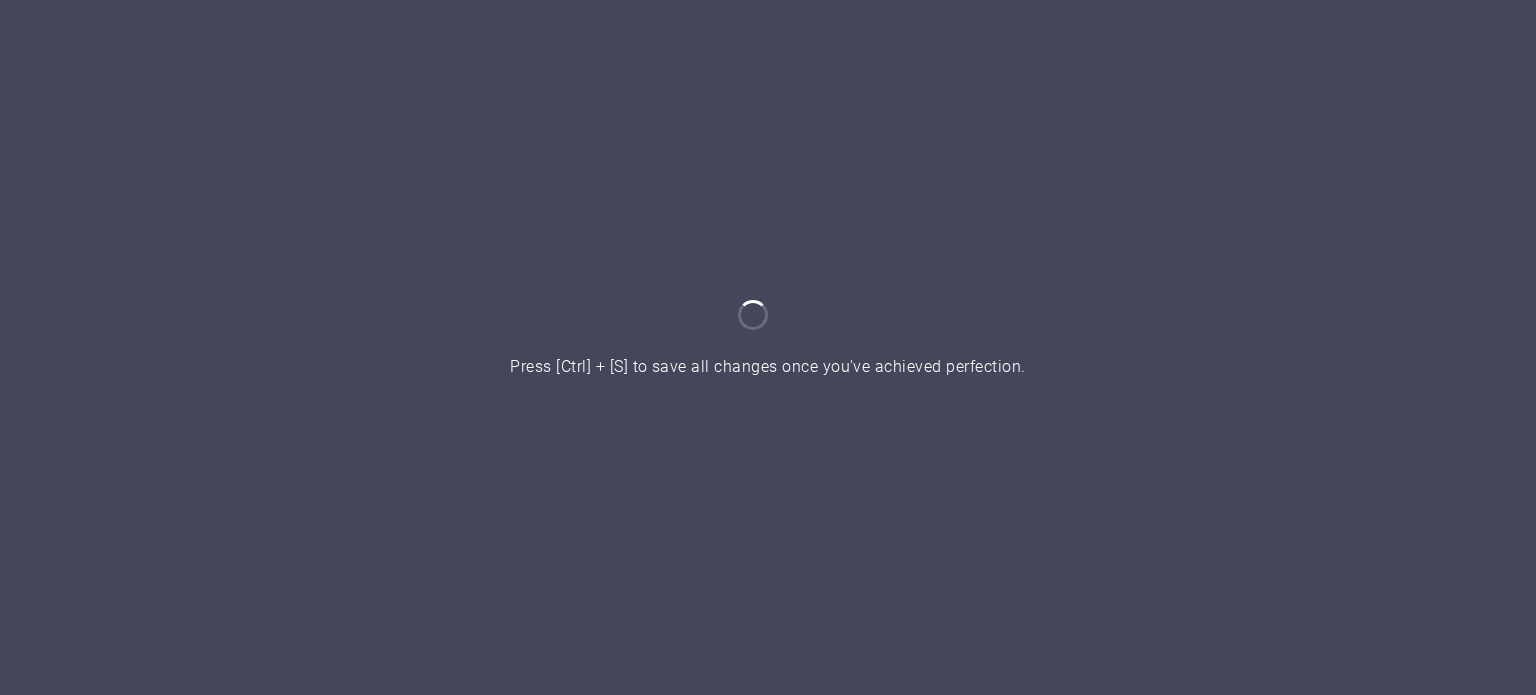 scroll, scrollTop: 0, scrollLeft: 0, axis: both 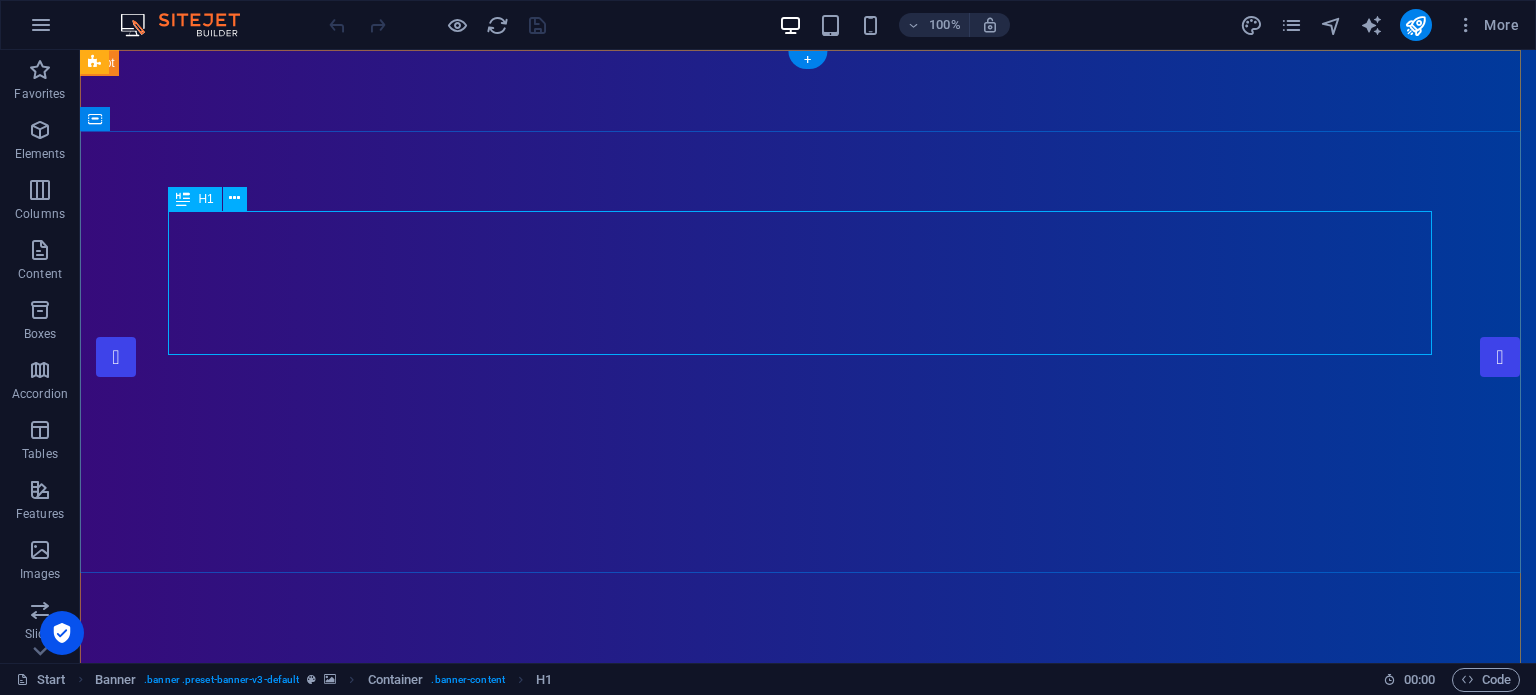 click on "[DOMAIN_NAME]" at bounding box center [808, 1085] 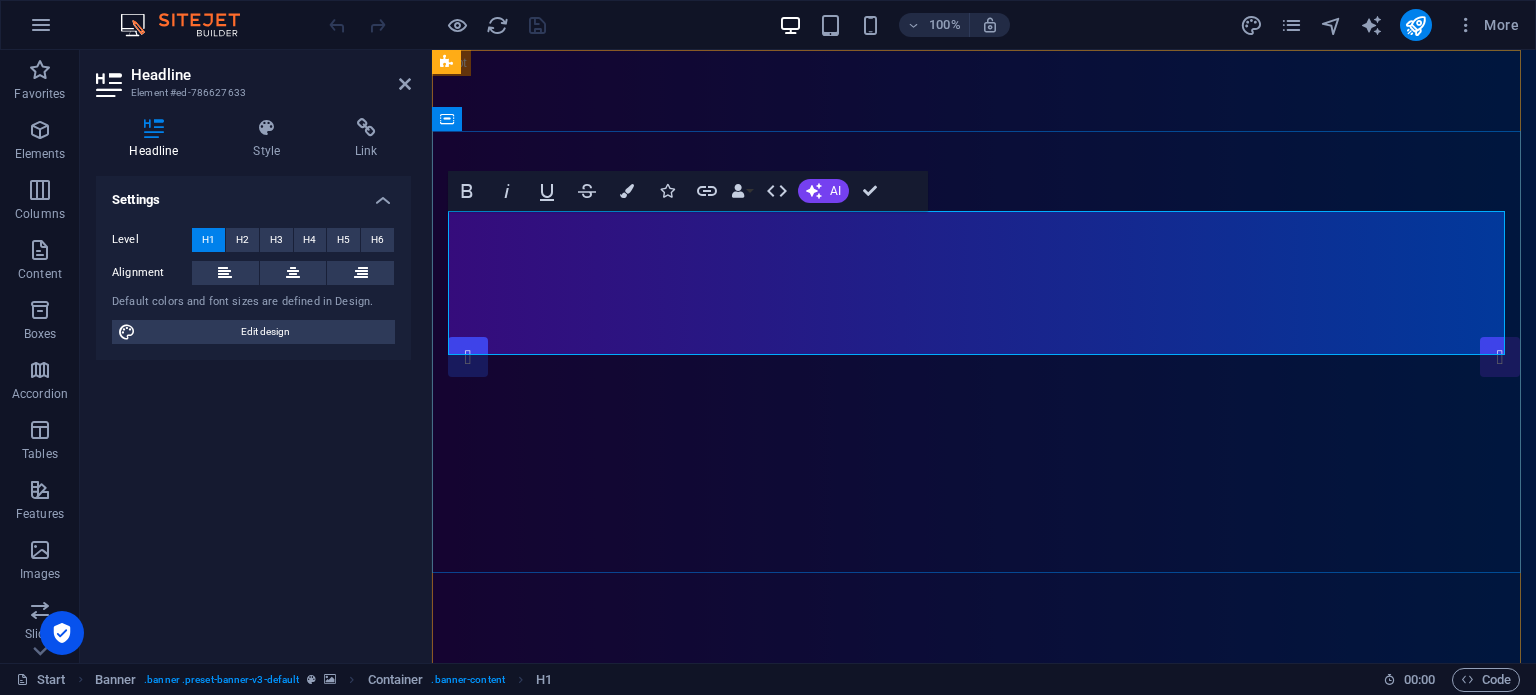 click on "[DOMAIN_NAME]" at bounding box center [984, 1085] 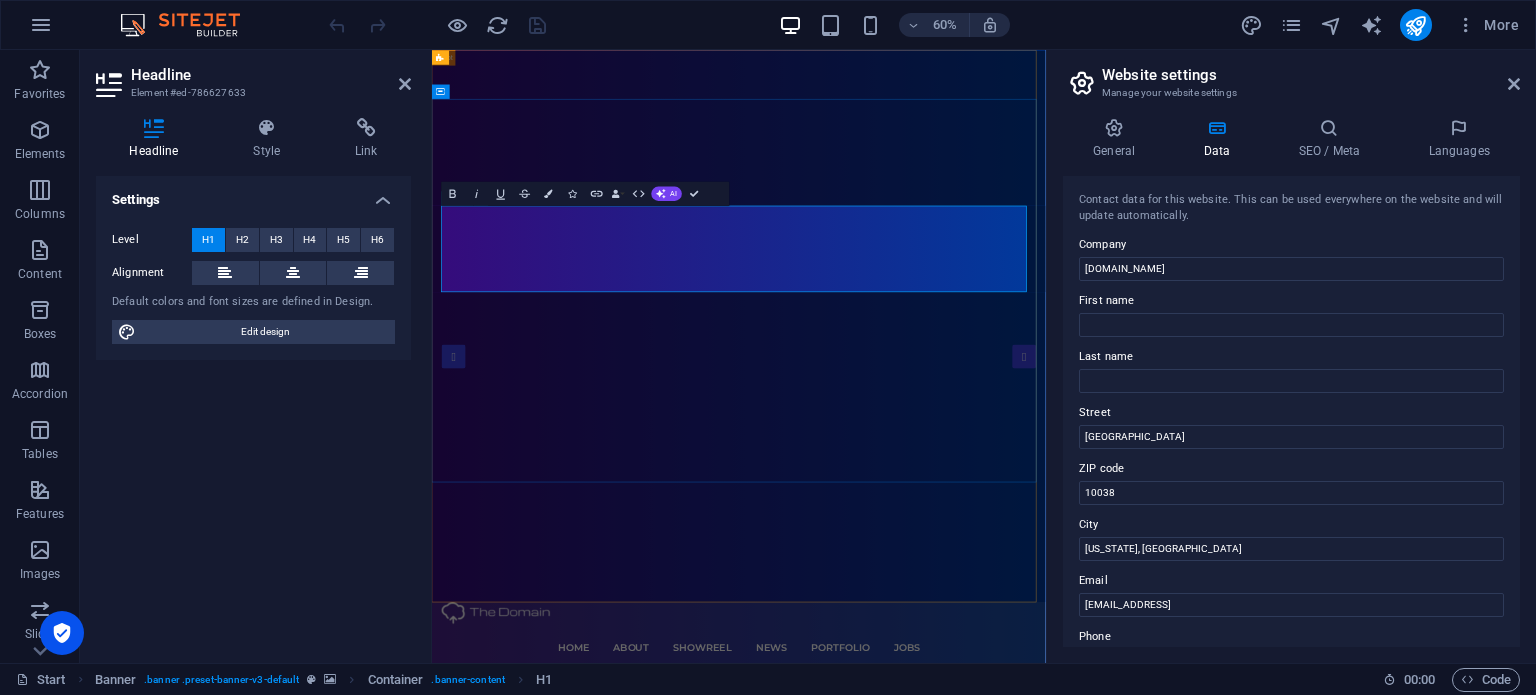 type 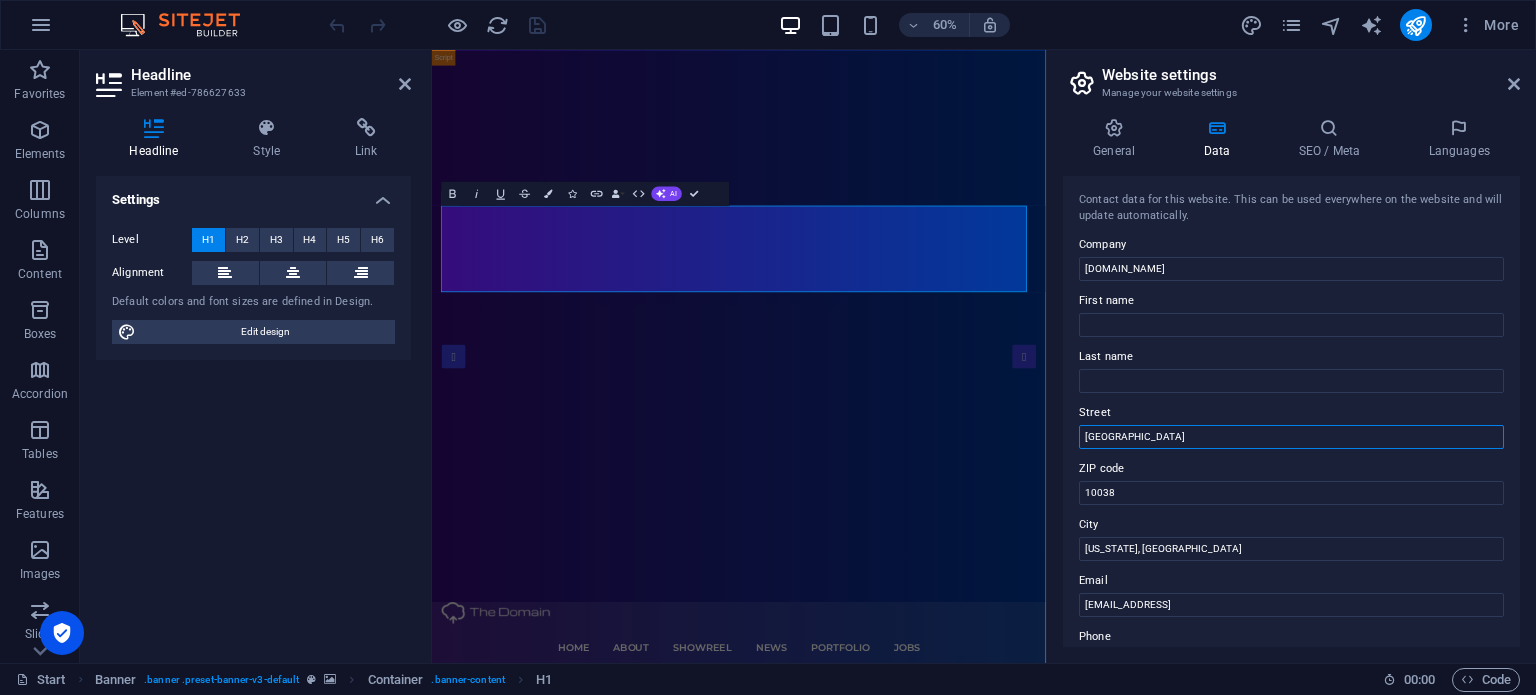 drag, startPoint x: 1290, startPoint y: 435, endPoint x: 1045, endPoint y: 419, distance: 245.5219 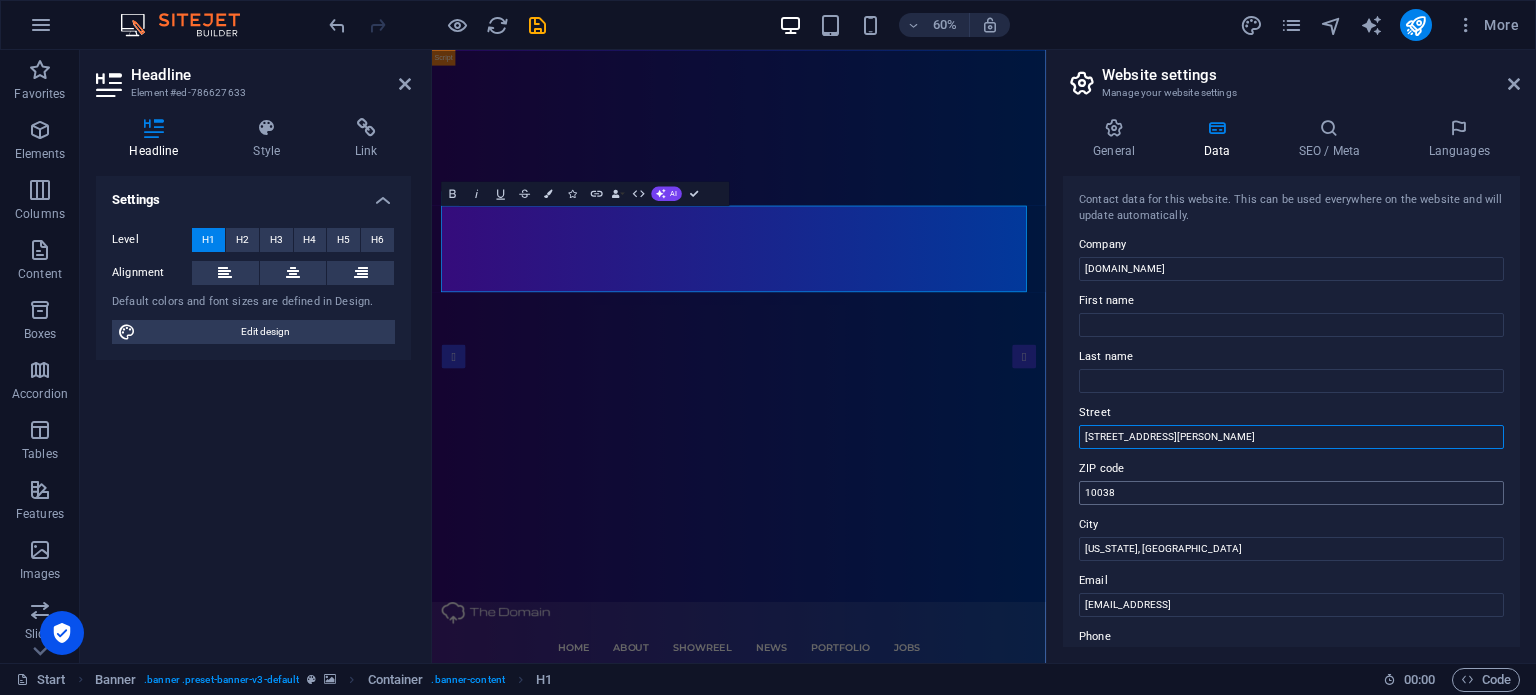 type on "[STREET_ADDRESS][PERSON_NAME]" 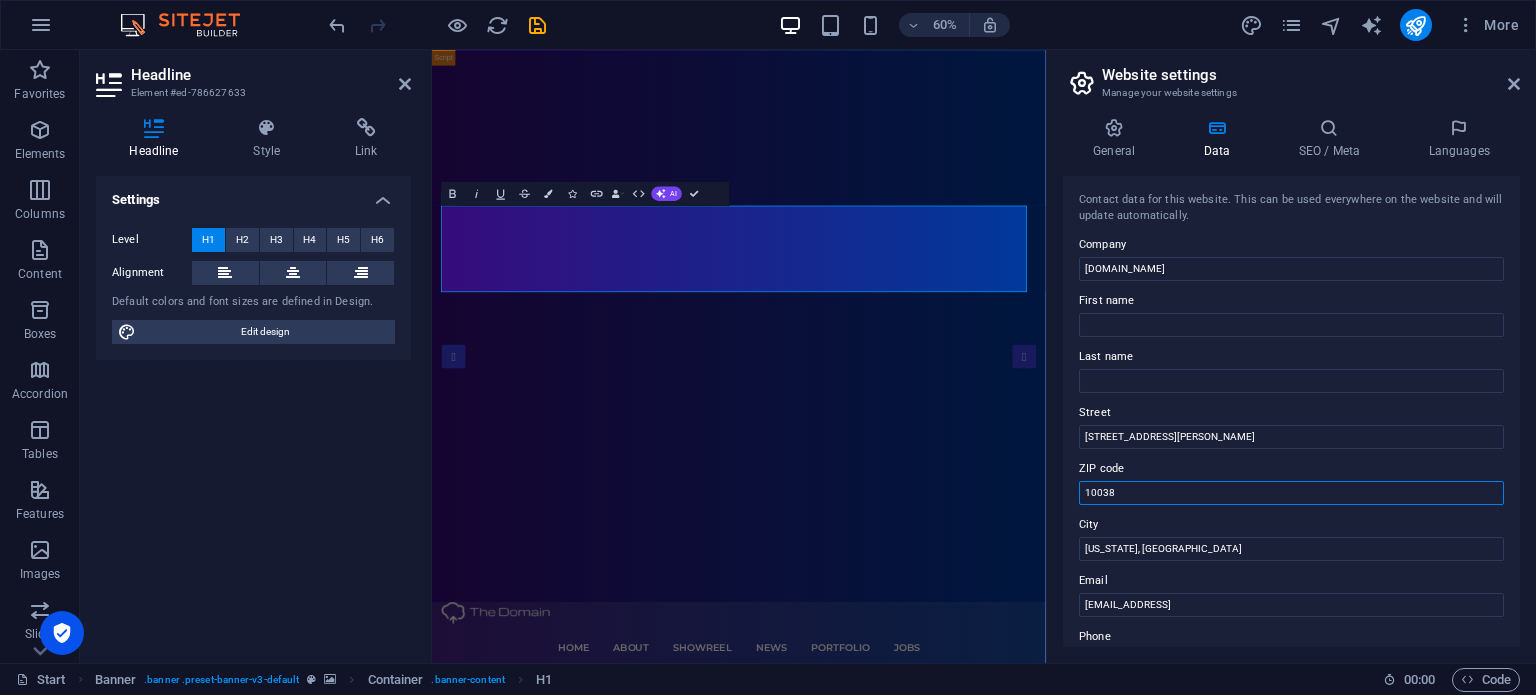 drag, startPoint x: 1148, startPoint y: 487, endPoint x: 1050, endPoint y: 491, distance: 98.0816 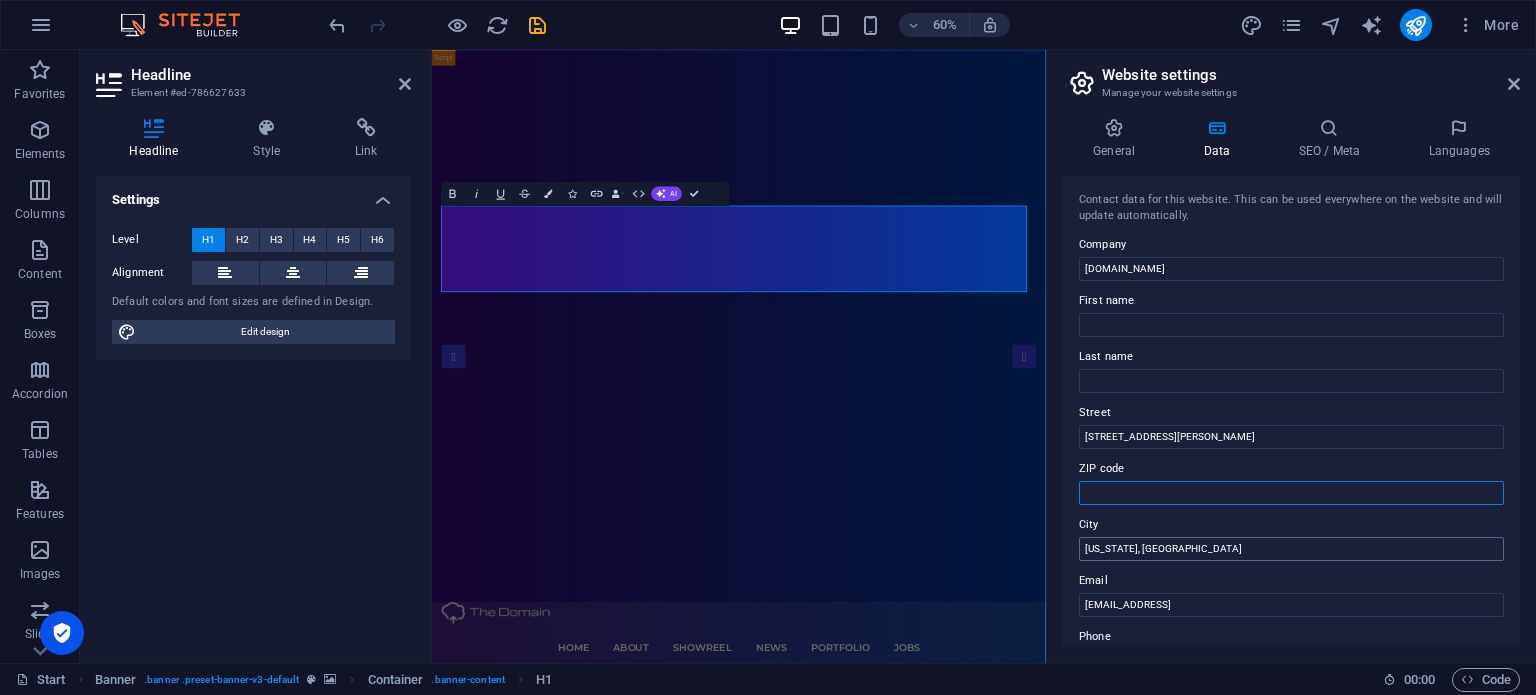 type 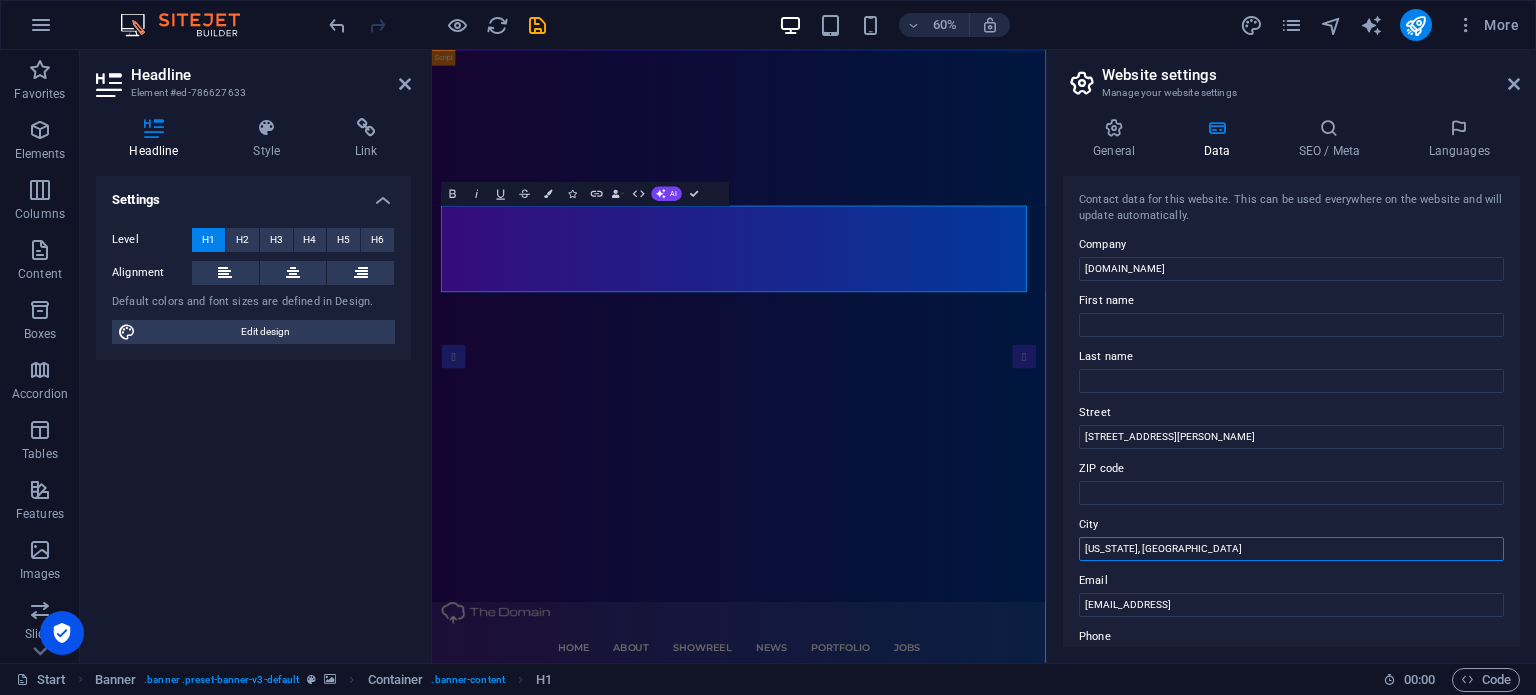 drag, startPoint x: 1176, startPoint y: 543, endPoint x: 1068, endPoint y: 548, distance: 108.11568 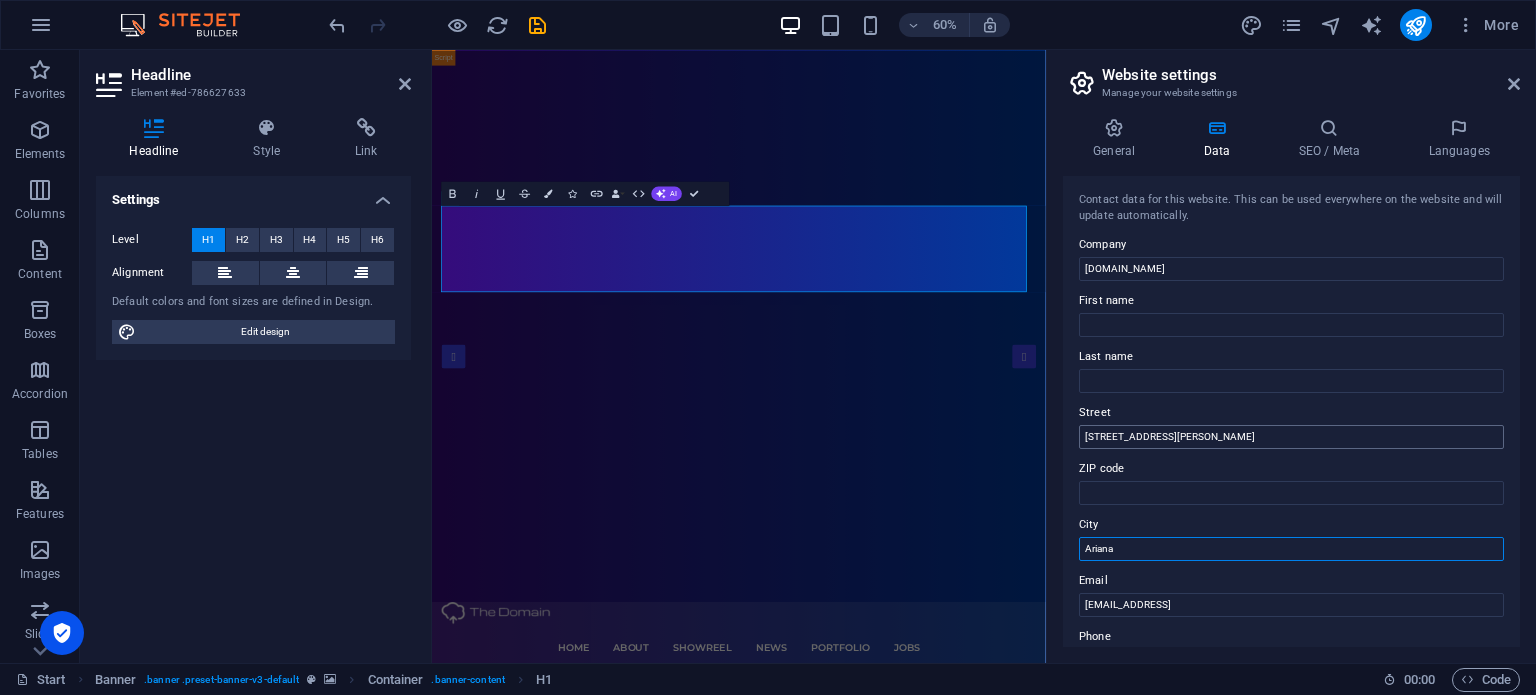 type on "Ariana" 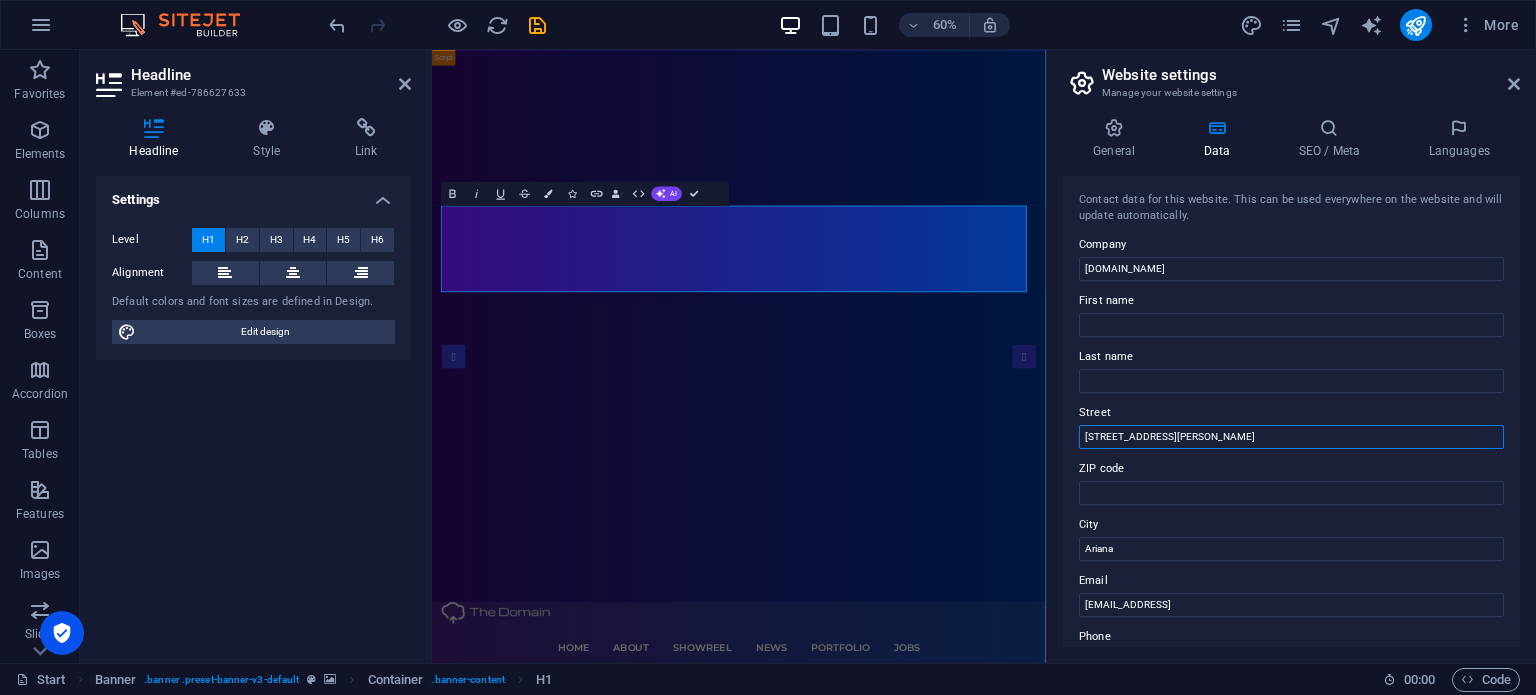 click on "[STREET_ADDRESS][PERSON_NAME]" at bounding box center (1291, 437) 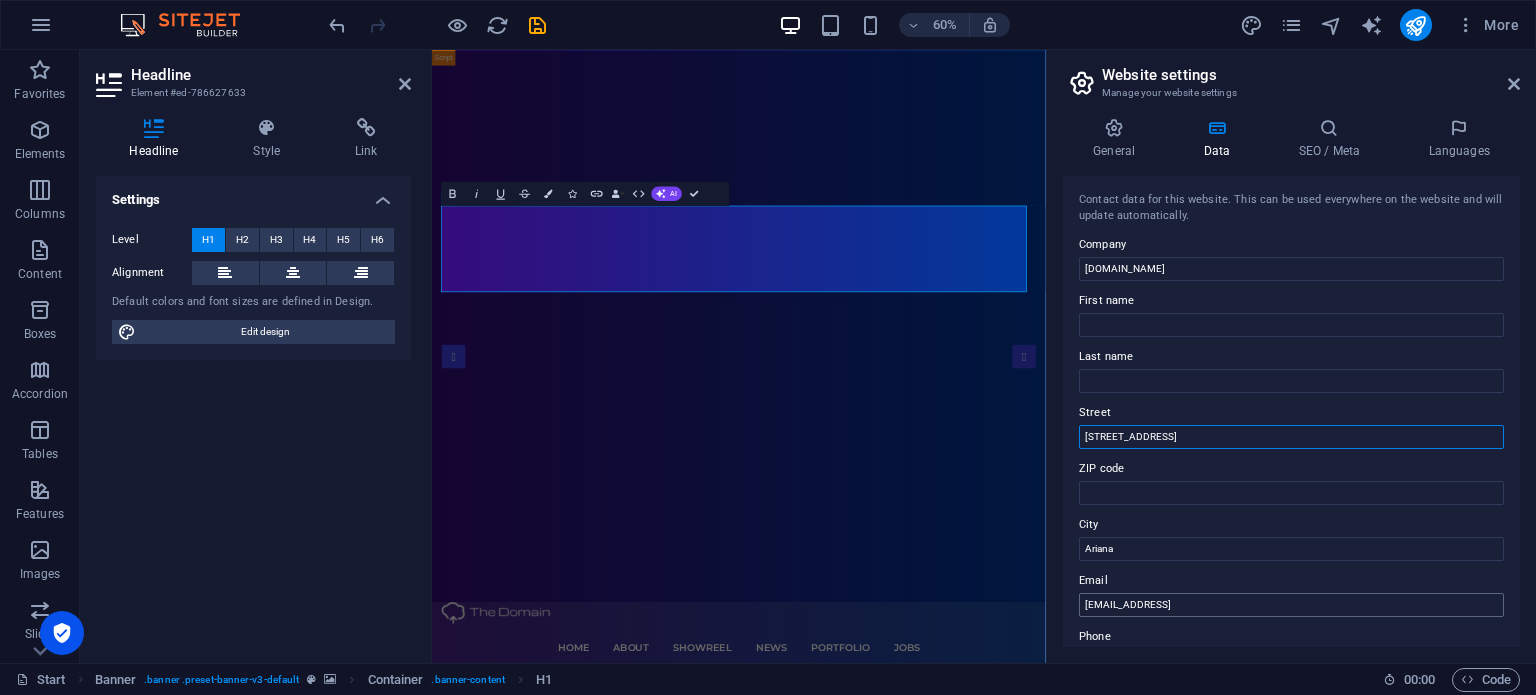 type on "[STREET_ADDRESS]" 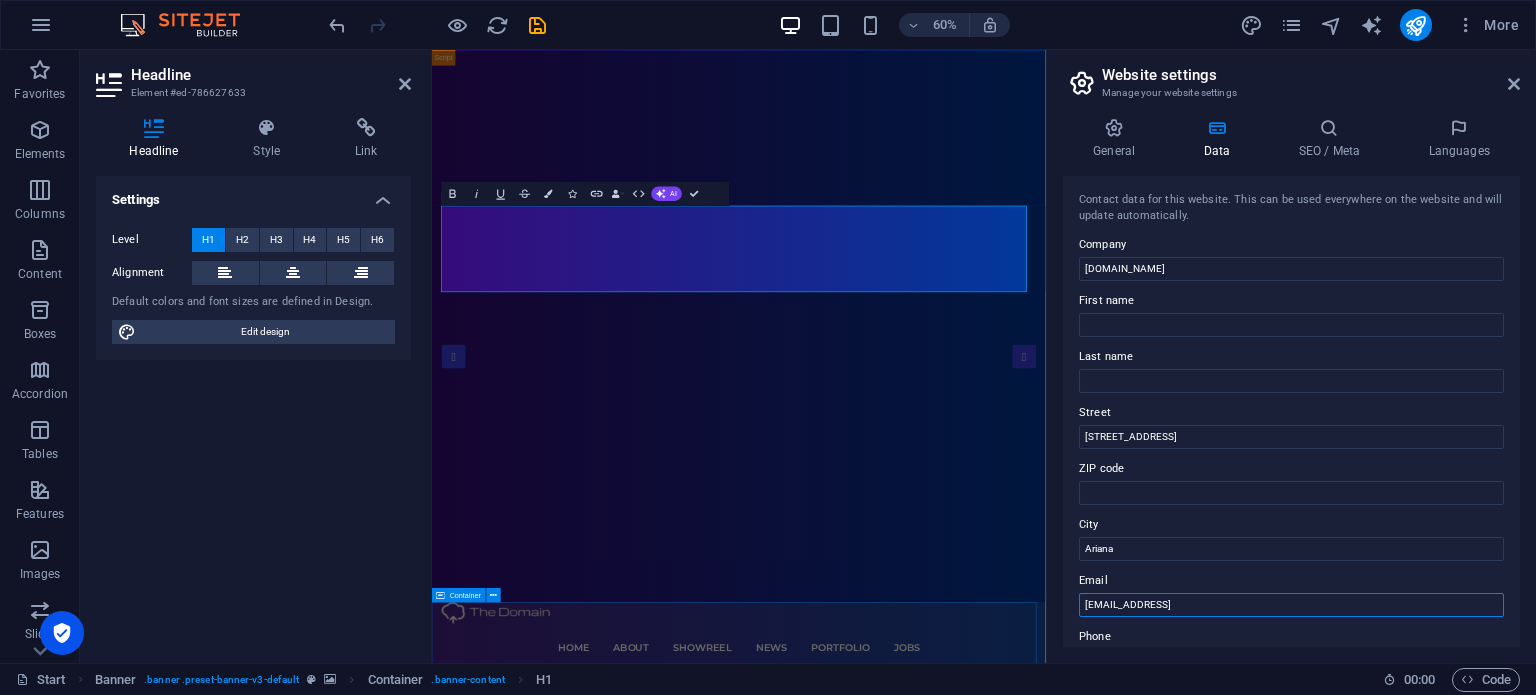 drag, startPoint x: 1758, startPoint y: 657, endPoint x: 1399, endPoint y: 969, distance: 475.63116 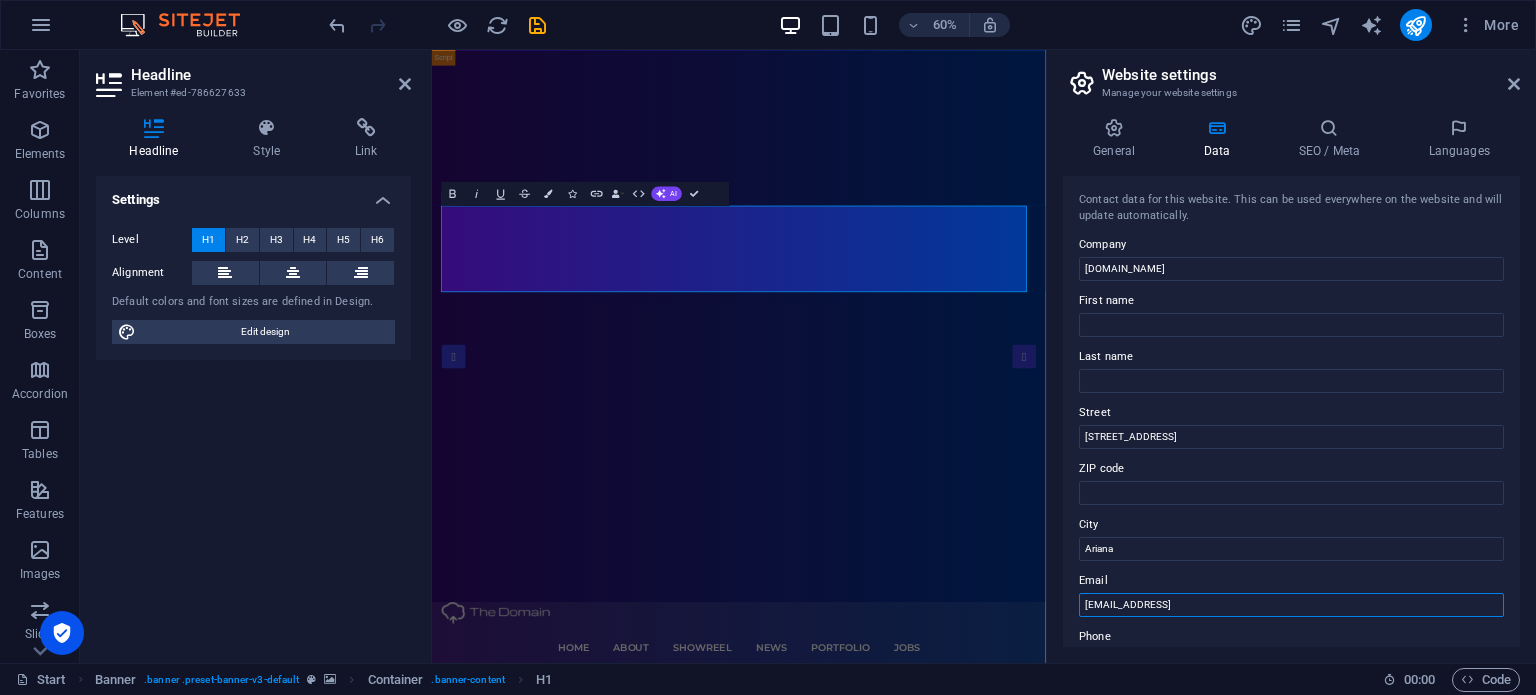 click on "[EMAIL_ADDRESS]" at bounding box center (1291, 605) 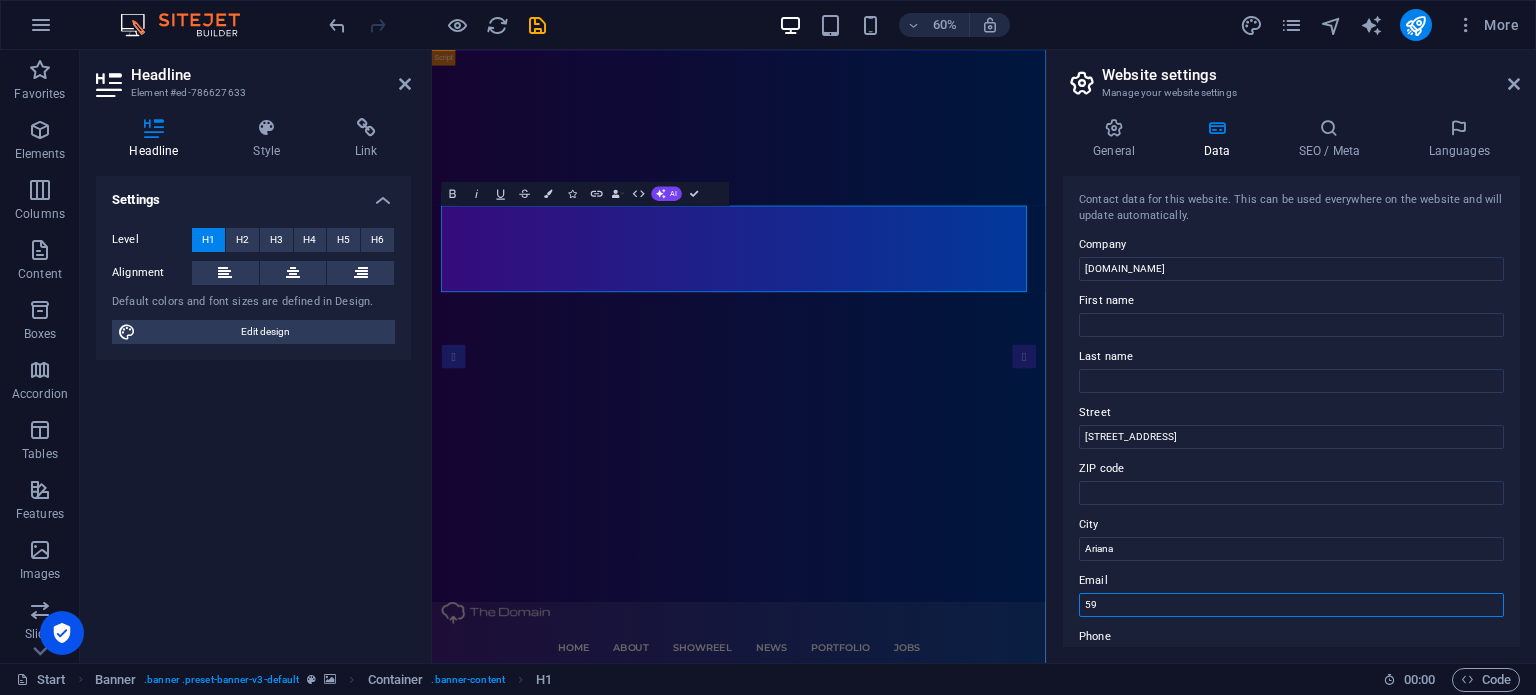 type on "5" 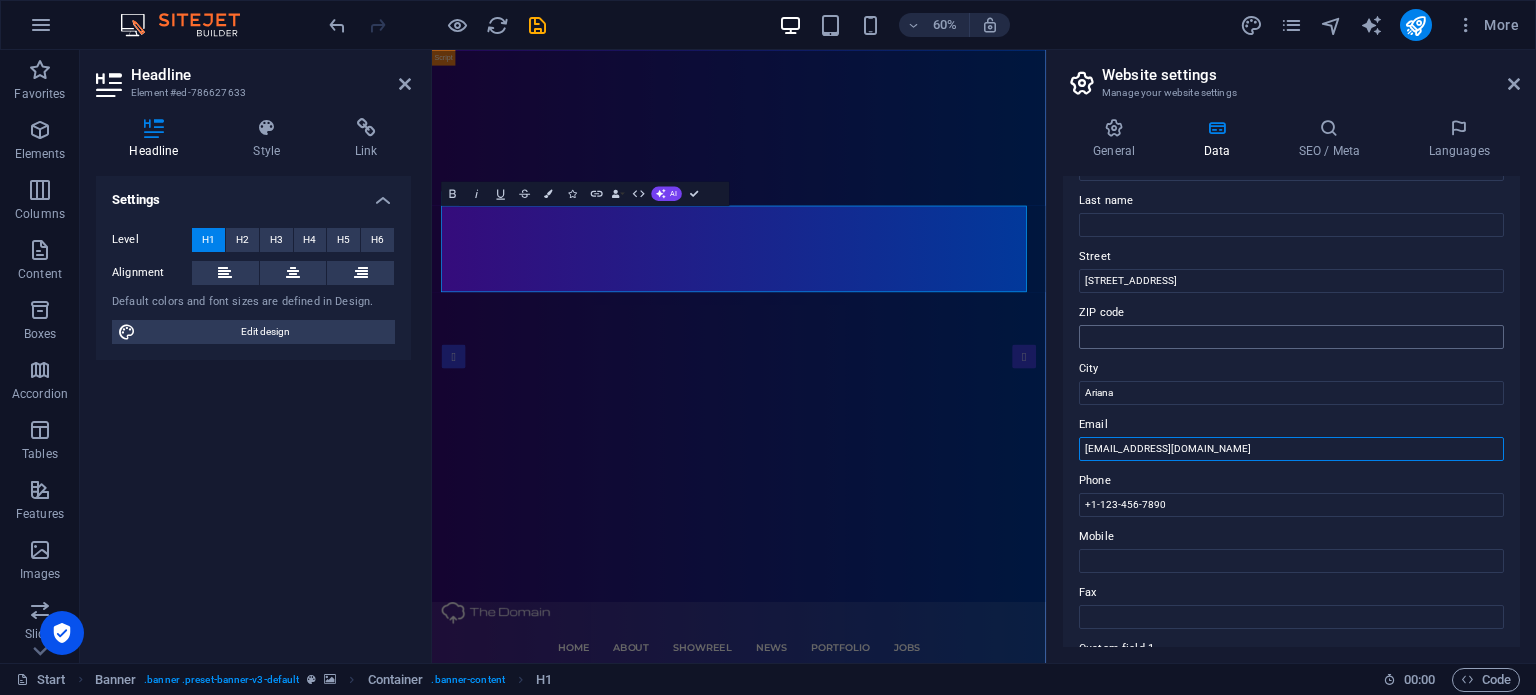 scroll, scrollTop: 56, scrollLeft: 0, axis: vertical 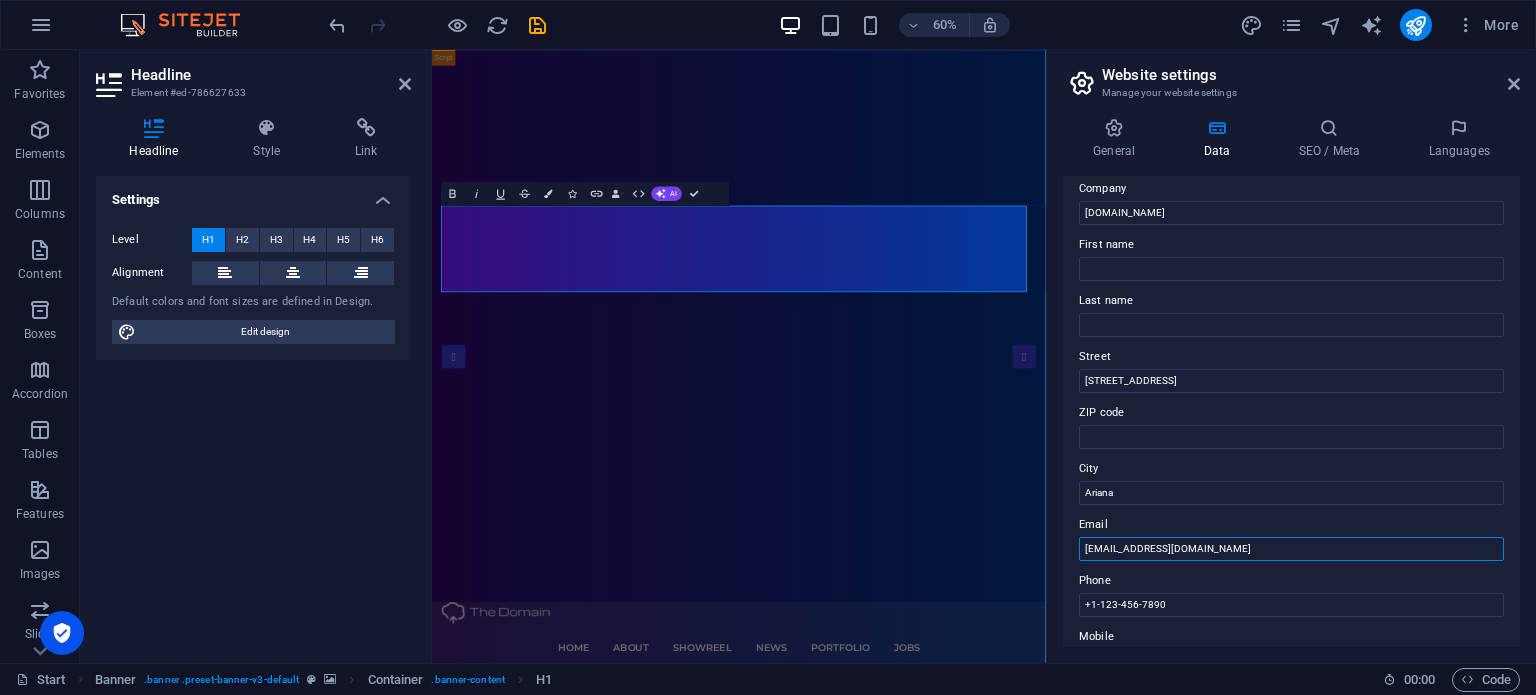 type on "[EMAIL_ADDRESS][DOMAIN_NAME]" 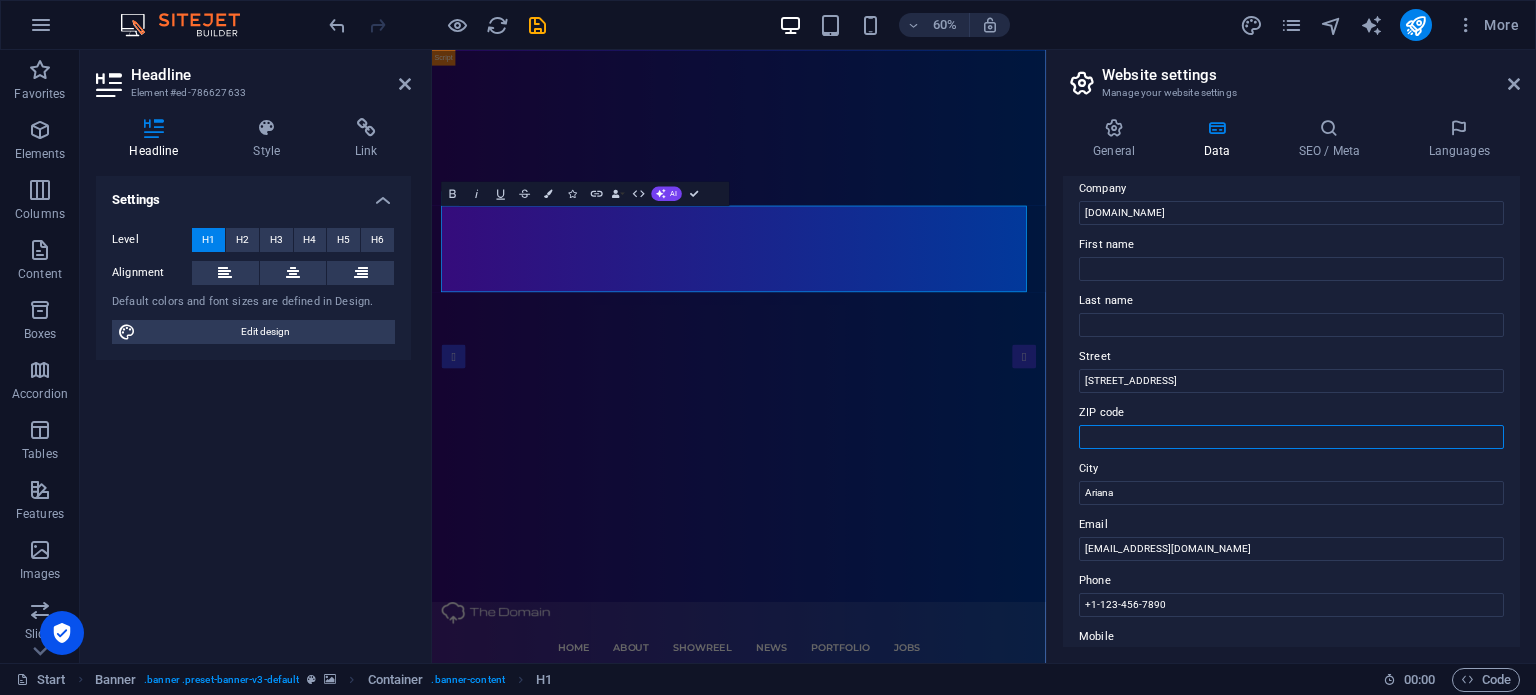 click on "ZIP code" at bounding box center [1291, 437] 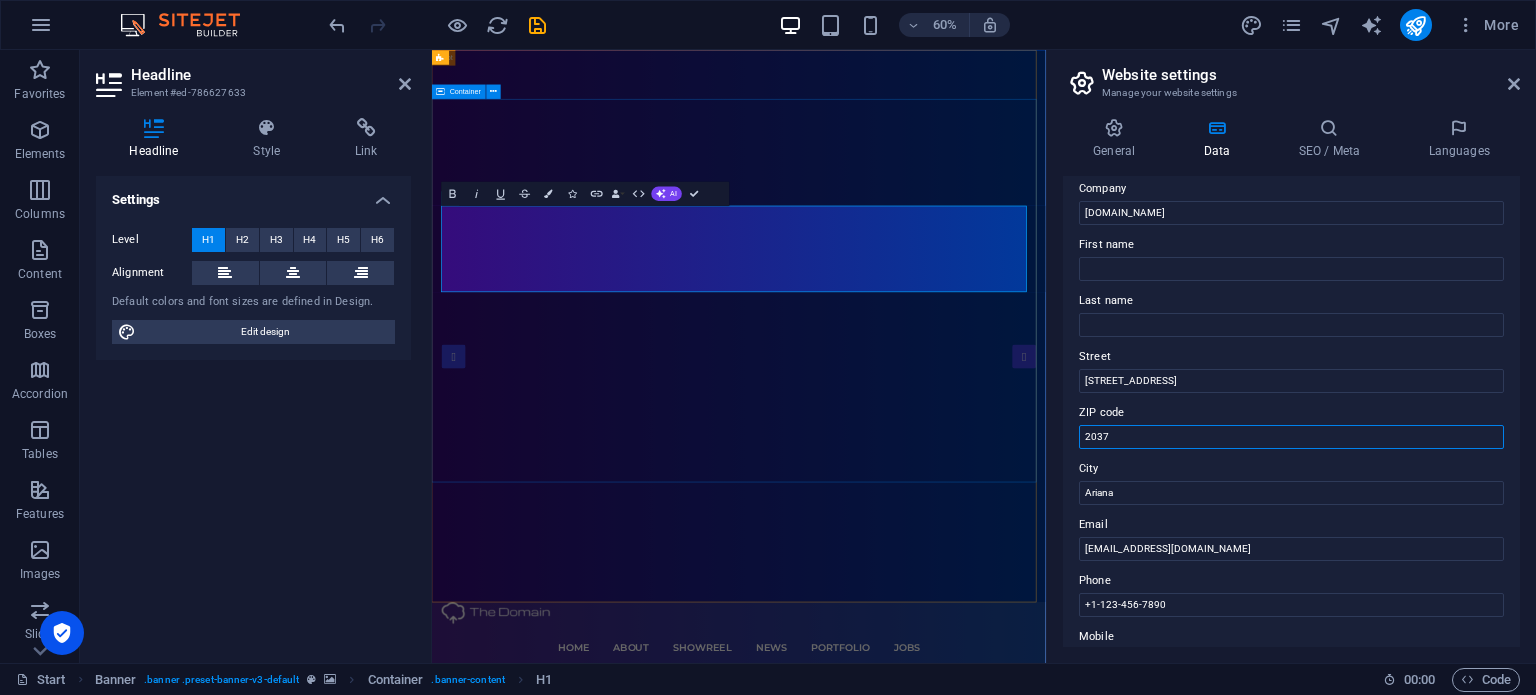 type on "2037" 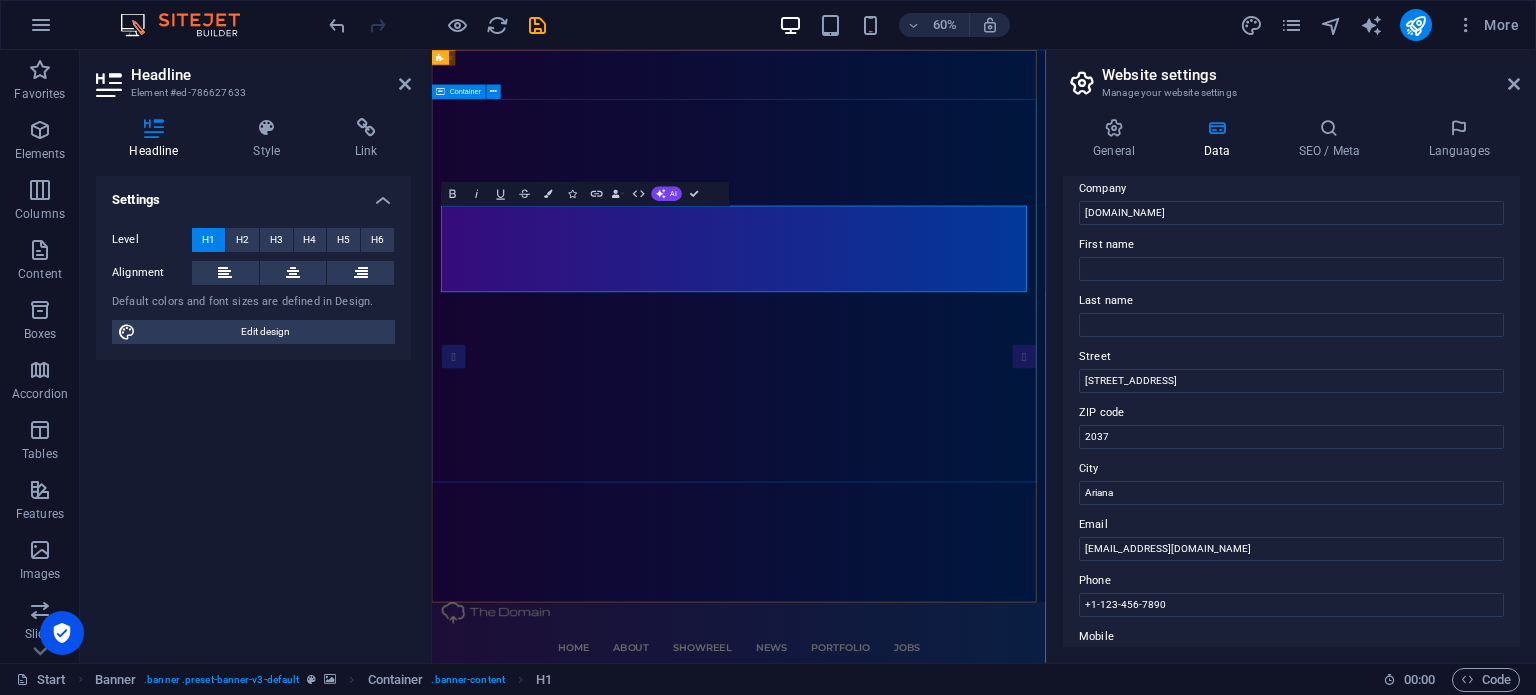 click on "[DOMAIN_NAME] Simply Fast Software" at bounding box center (943, 1351) 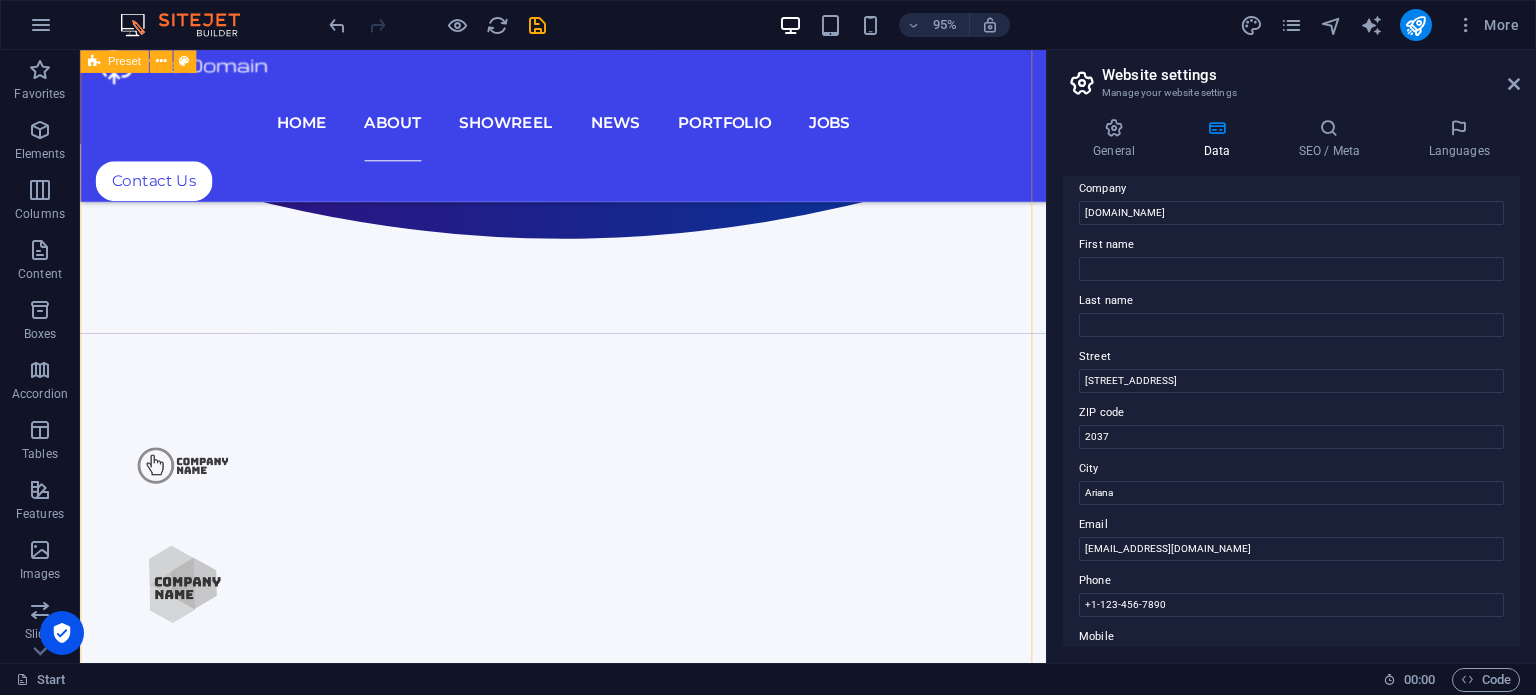 scroll, scrollTop: 1007, scrollLeft: 0, axis: vertical 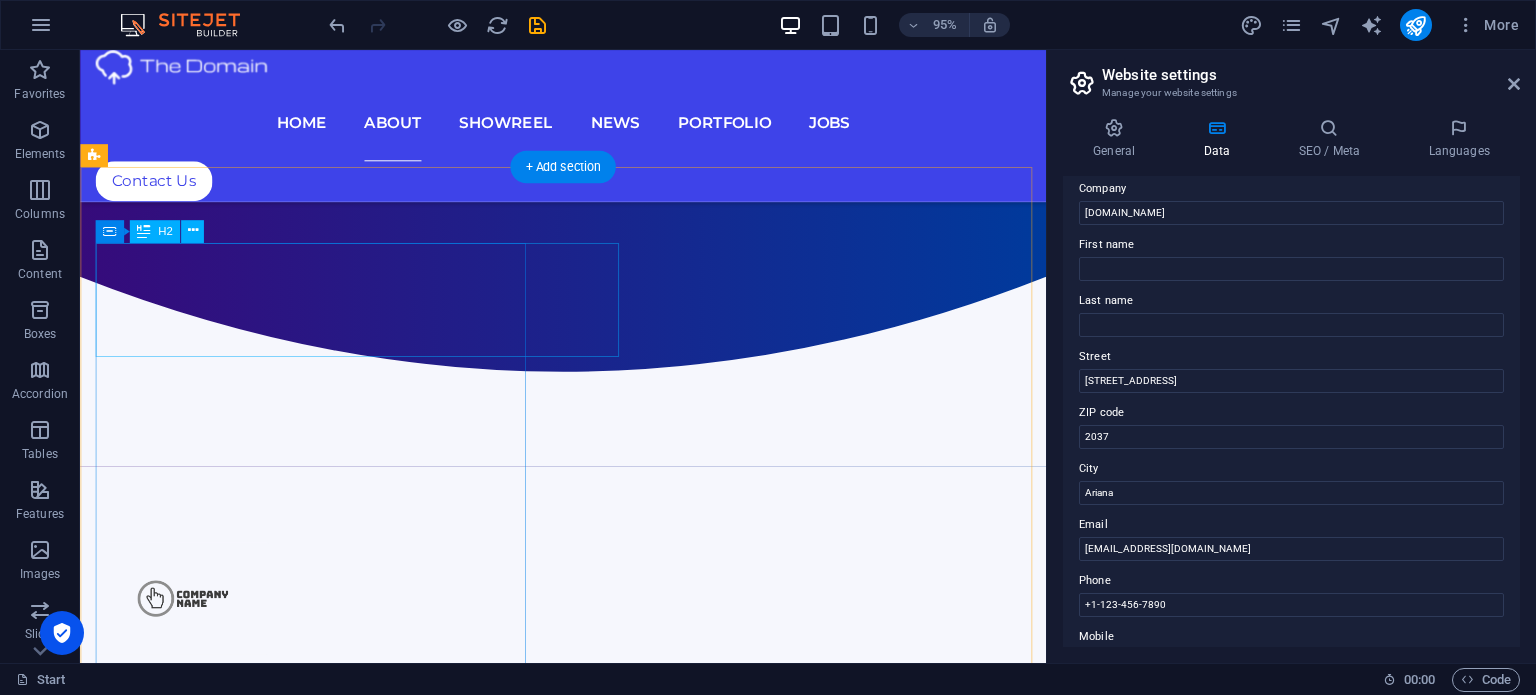 click on "[DOMAIN_NAME]" at bounding box center [417, 2033] 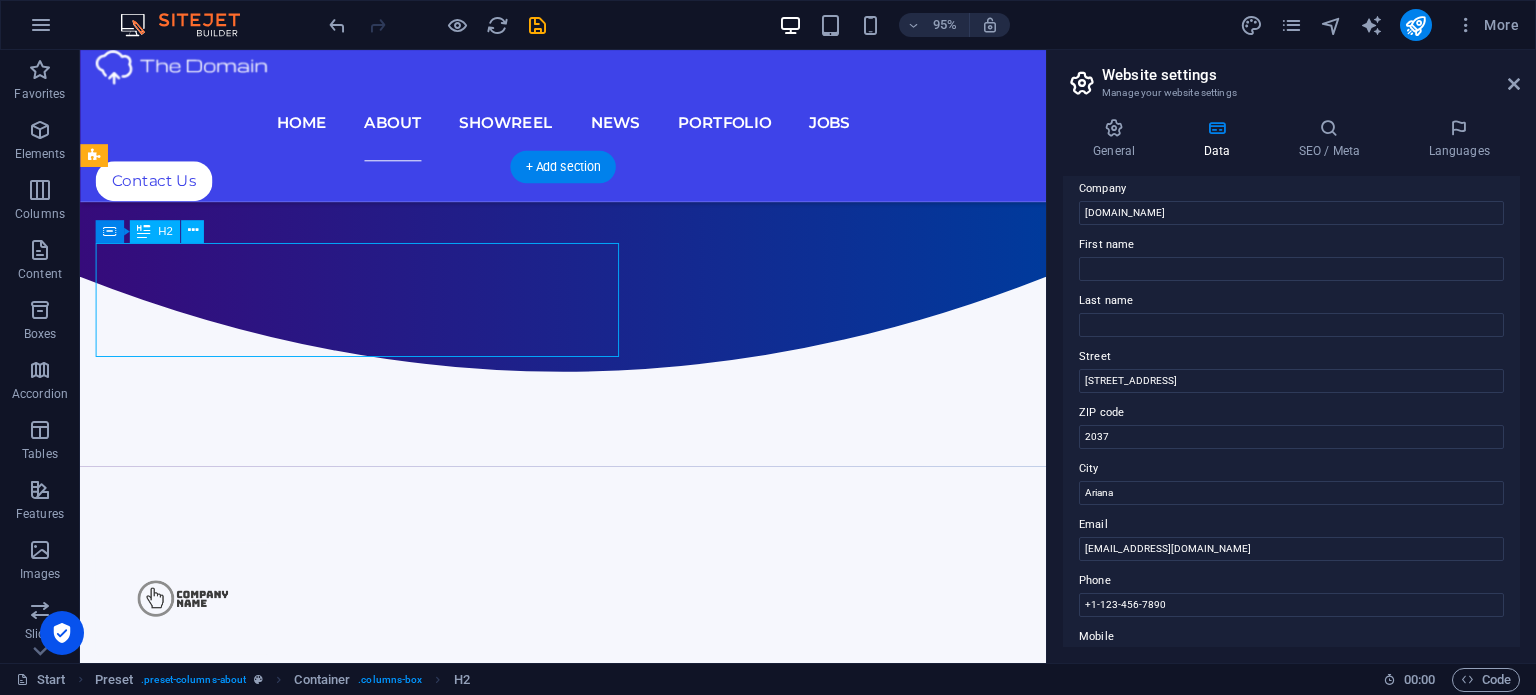 click on "[DOMAIN_NAME]" at bounding box center (417, 2033) 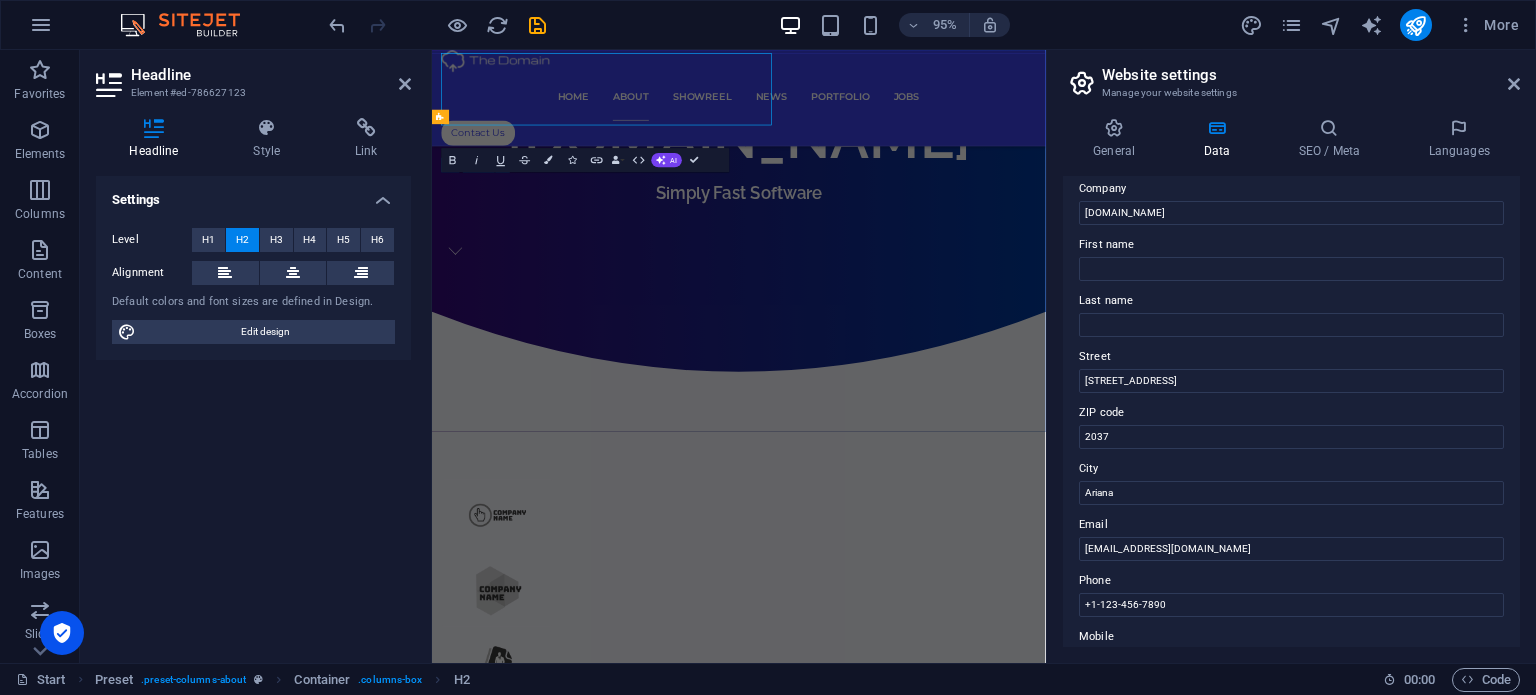 scroll, scrollTop: 1204, scrollLeft: 0, axis: vertical 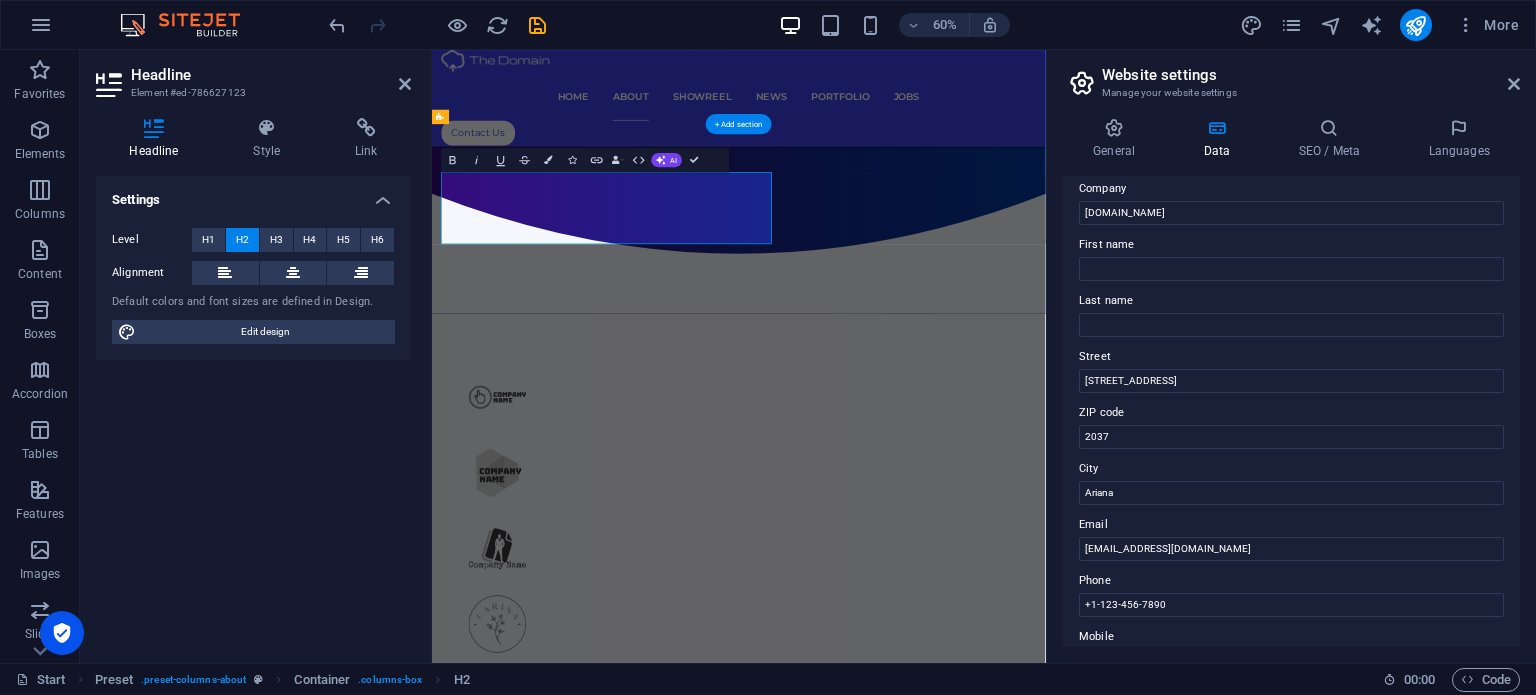 click on "Level H1 H2 H3 H4 H5 H6 Alignment Default colors and font sizes are defined in Design. Edit design" at bounding box center [253, 286] 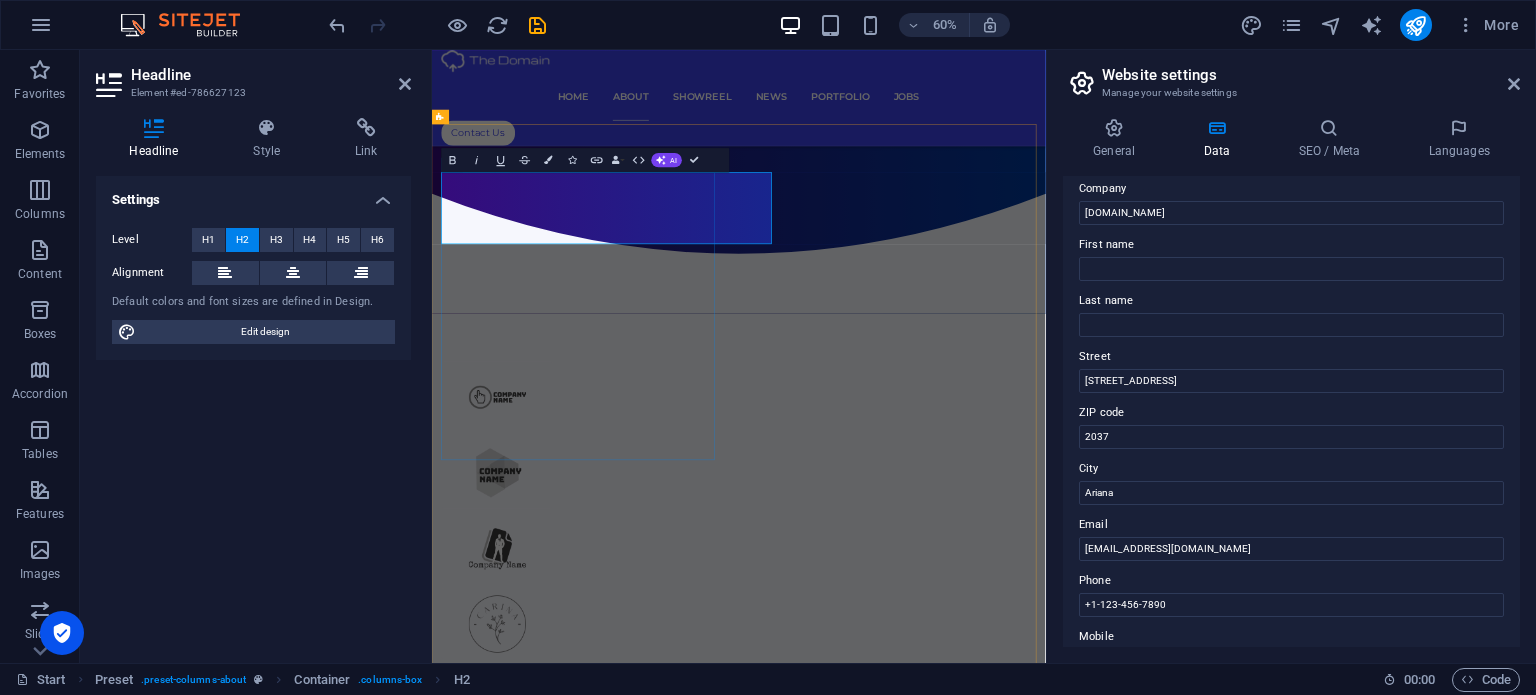 click on "[DOMAIN_NAME]" at bounding box center (769, 2040) 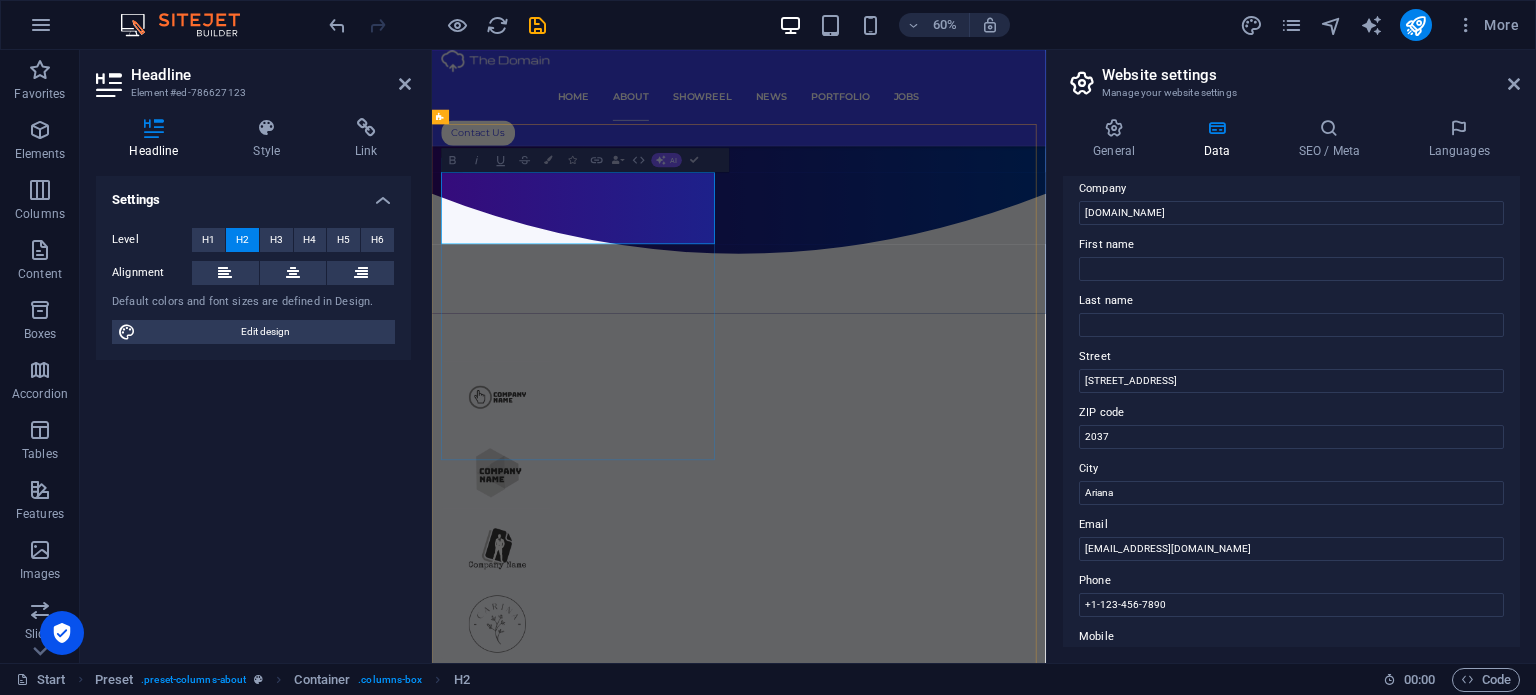 click on "​" at bounding box center (943, 2040) 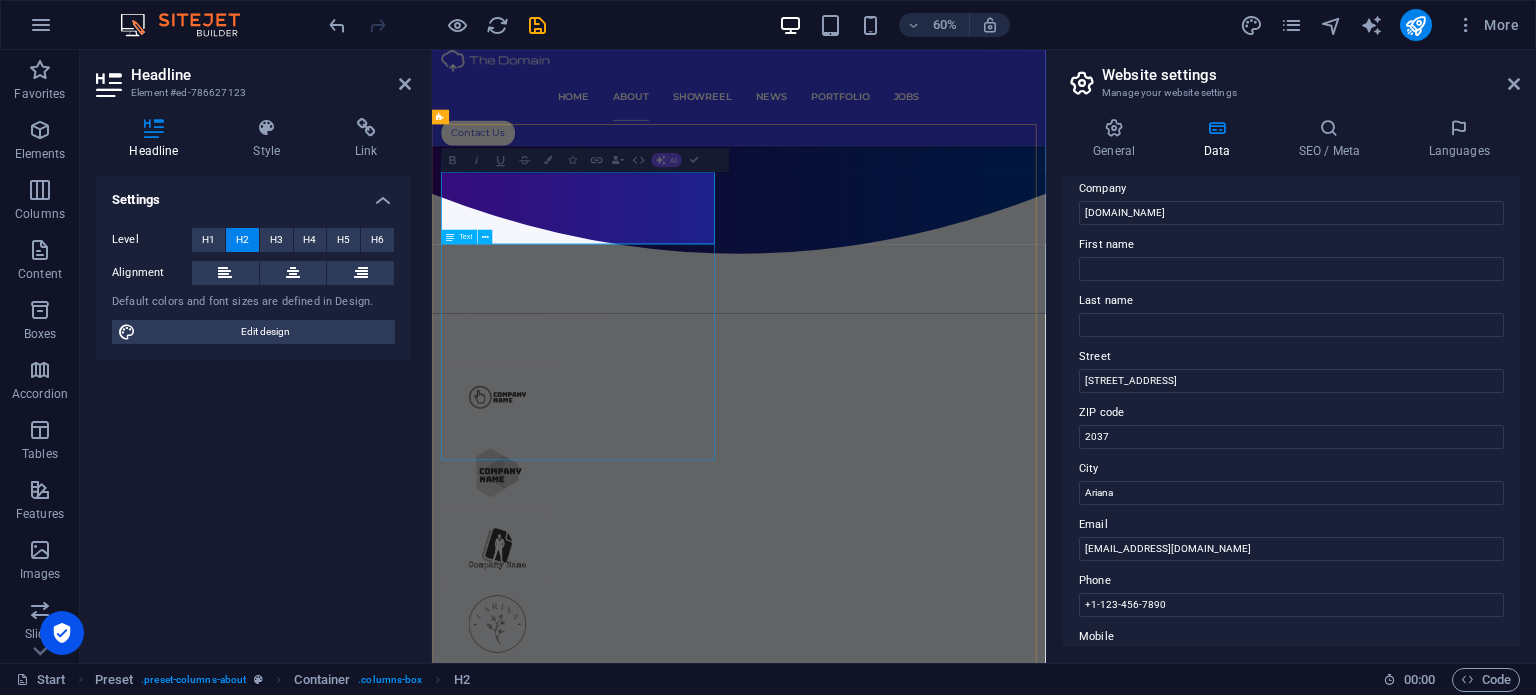 click on "Lorem ipsum dolor sit amet, consectetur adipisicing elit. Alias, repellat, temporibus, consequuntur, at ipsam sint iusto delectus laborum saepe sed error aspernatur voluptatibus mollitia labore a? Nemo, reprehenderit, fugiat tenetur atque voluptas quae ex blanditiis deleniti soluta repellat placeat totam fugit qui magnam distinctio doloremque nihil iste architecto expedita voluptates! Est, illo, illum, ut asperiores obcaecati nihil quibusdam voluptatum repellendus ullam error quo placeat doloremque cumque expedita distinctio praesentium tempora ipsum quos quisquam mollitia accusamus iure voluptas aut ratione officia quae id rerum? Deleniti, voluptatibus, impedit fugit at dicta ea voluptas voluptatem laboriosam blanditiis distinctio quidem dolorum assumenda maiores illo!" at bounding box center [943, 2184] 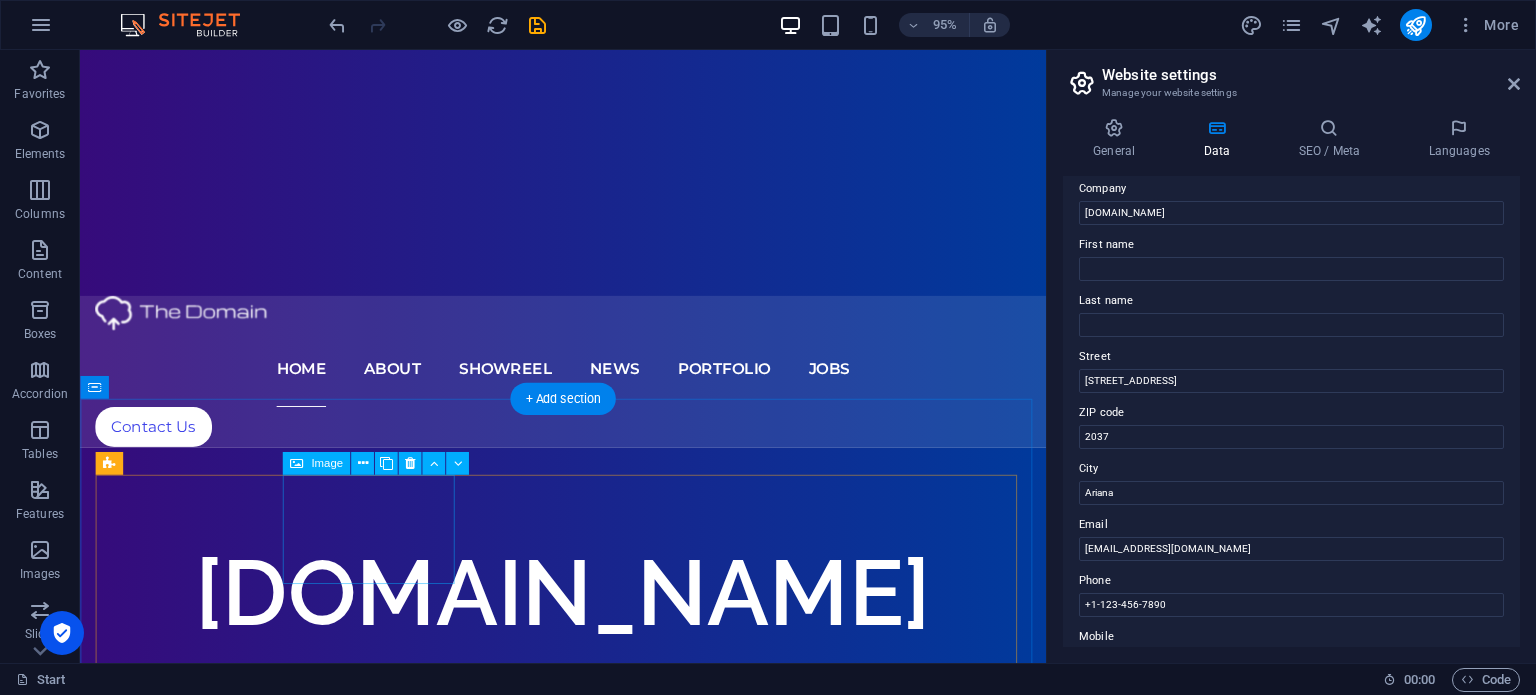 scroll, scrollTop: 0, scrollLeft: 0, axis: both 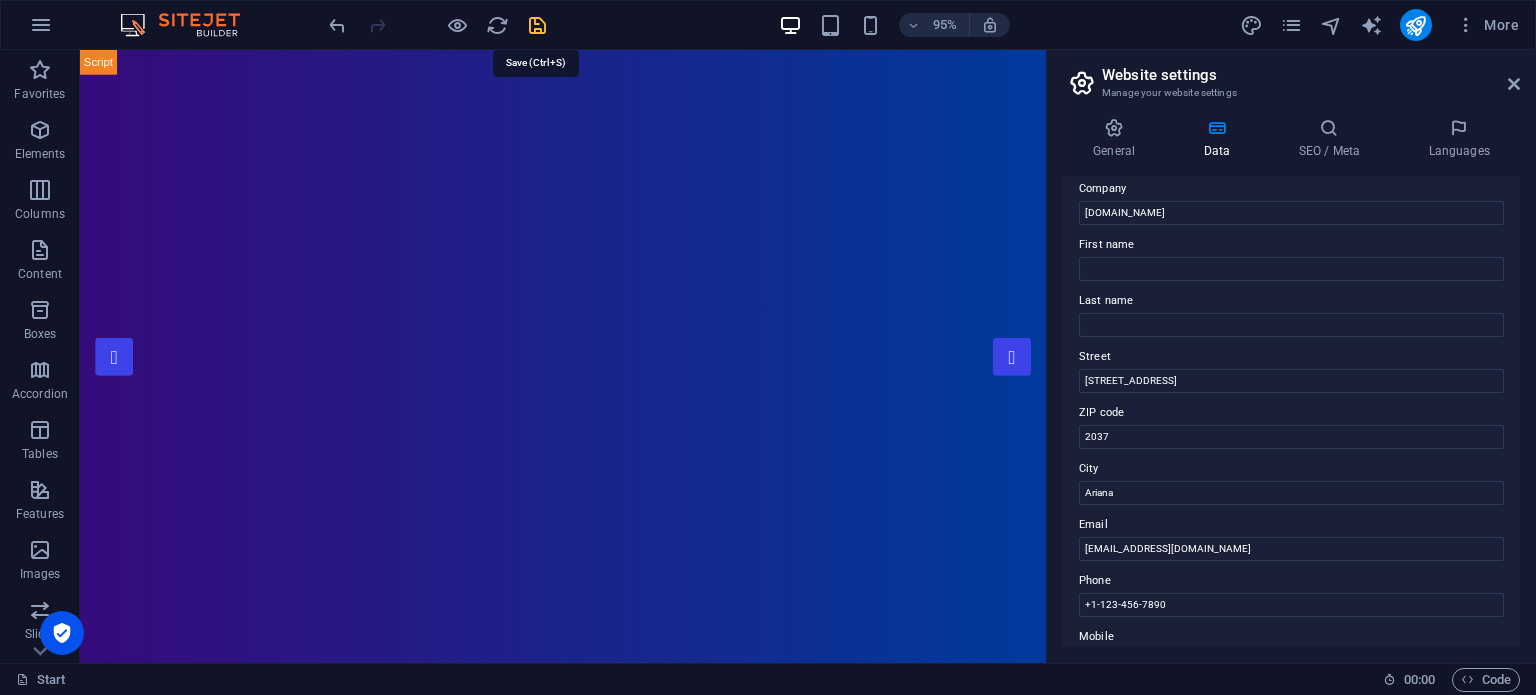 click at bounding box center (537, 25) 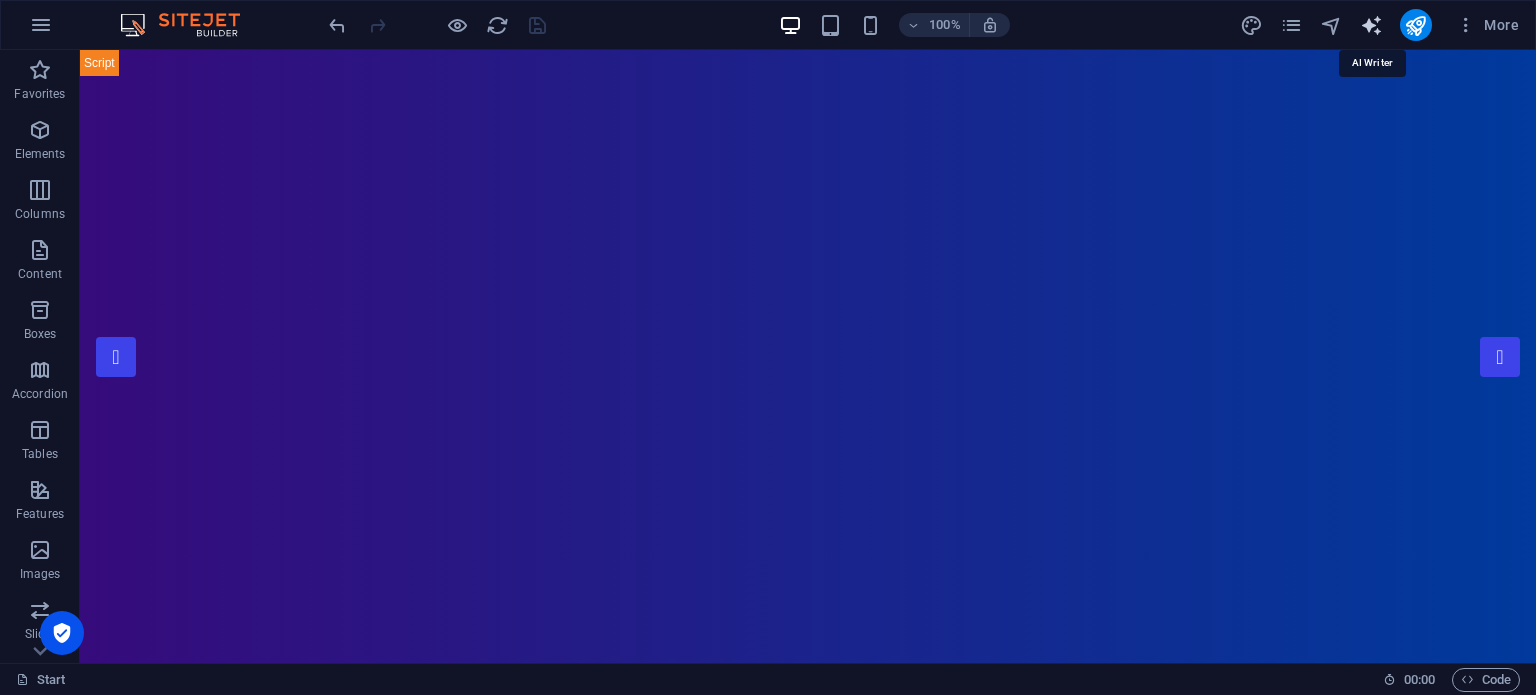 click at bounding box center (1371, 25) 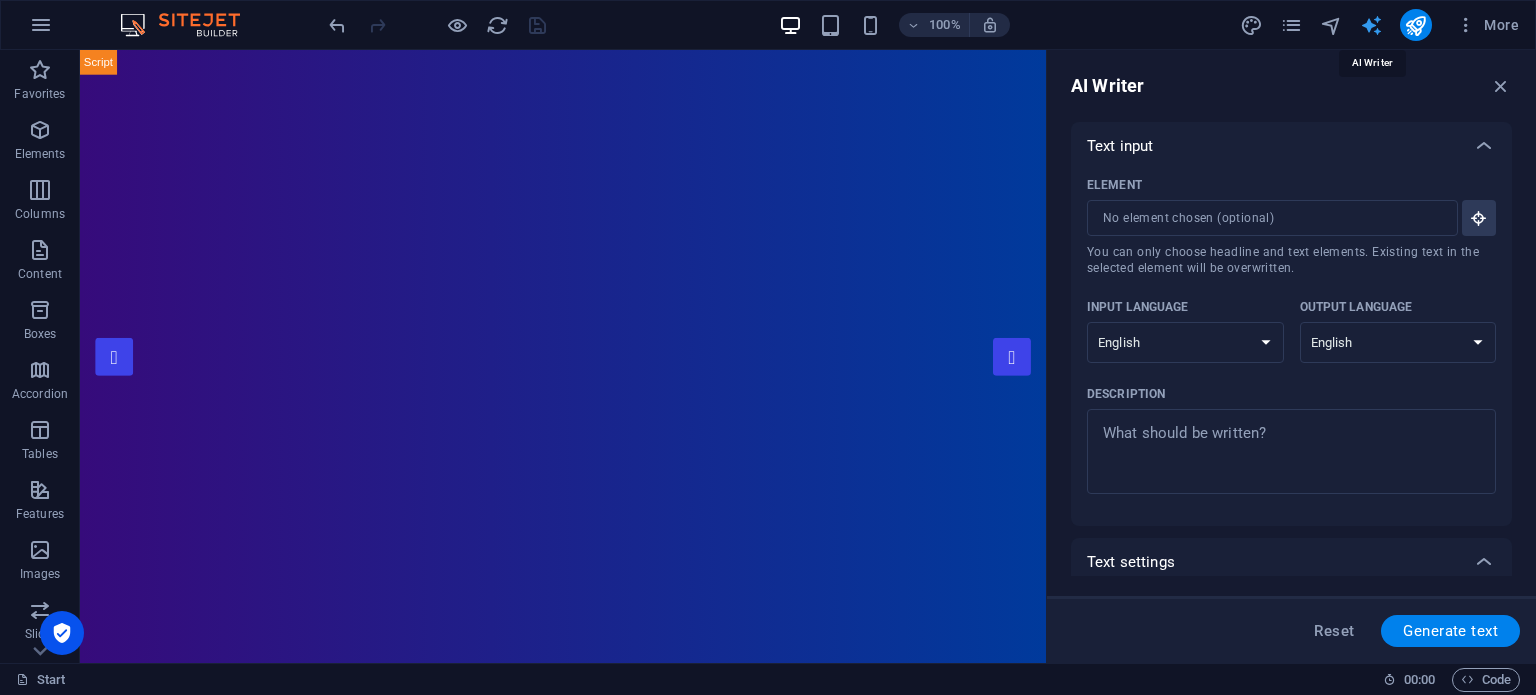 scroll, scrollTop: 0, scrollLeft: 0, axis: both 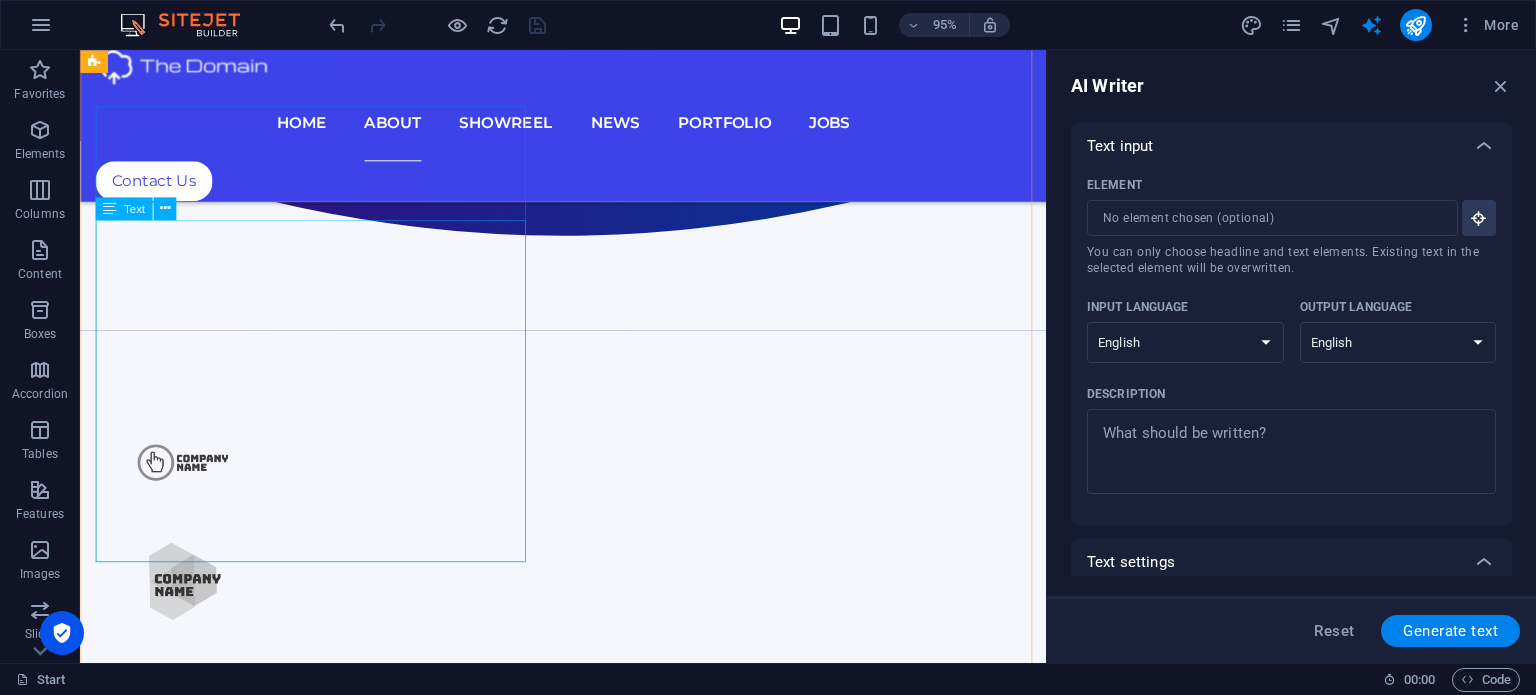 click on "Lorem ipsum dolor sit amet, consectetur adipisicing elit. Alias, repellat, temporibus, consequuntur, at ipsam sint iusto delectus laborum saepe sed error aspernatur voluptatibus mollitia labore a? Nemo, reprehenderit, fugiat tenetur atque voluptas quae ex blanditiis deleniti soluta repellat placeat totam fugit qui magnam distinctio doloremque nihil iste architecto expedita voluptates! Est, illo, illum, ut asperiores obcaecati nihil quibusdam voluptatum repellendus ullam error quo placeat doloremque cumque expedita distinctio praesentium tempora ipsum quos quisquam mollitia accusamus iure voluptas aut ratione officia quae id rerum? Deleniti, voluptatibus, impedit fugit at dicta ea voluptas voluptatem laboriosam blanditiis distinctio quidem dolorum assumenda maiores illo!" at bounding box center [588, 2033] 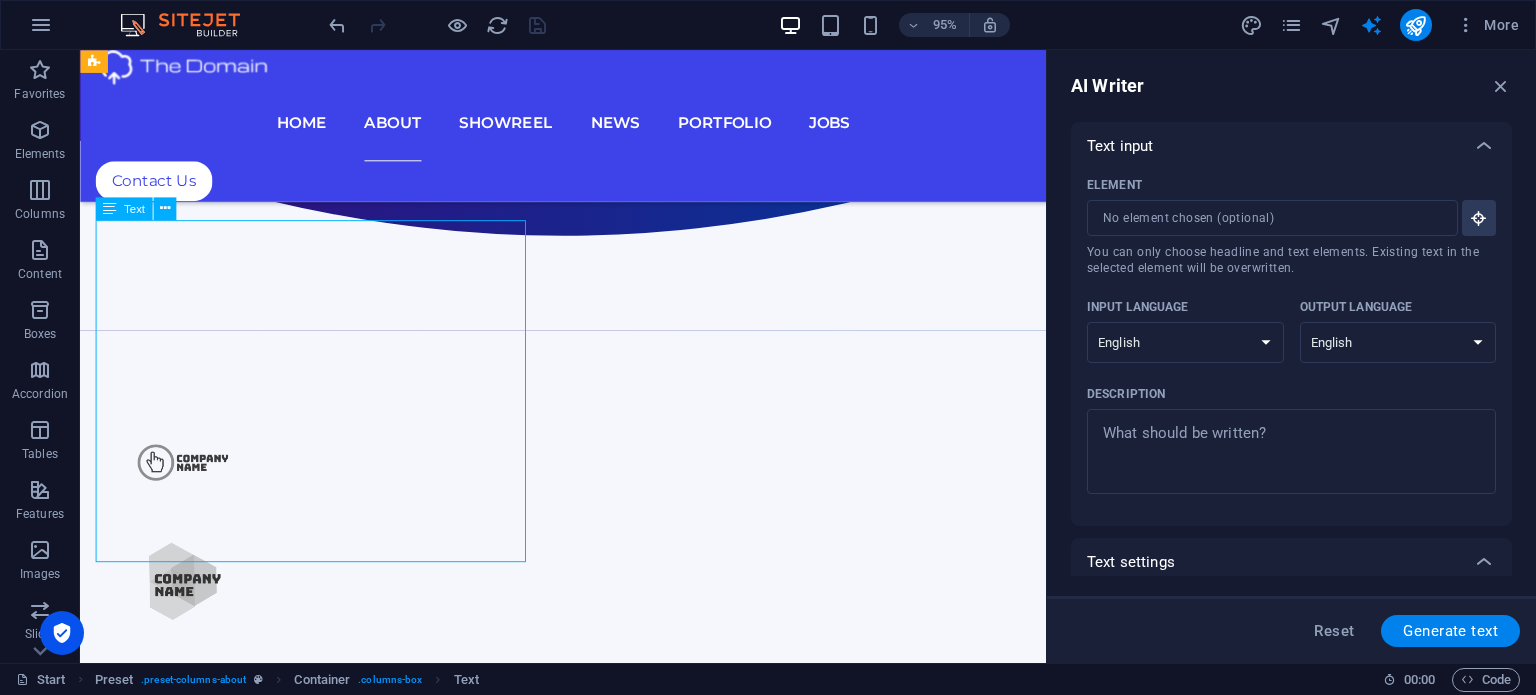 click on "Lorem ipsum dolor sit amet, consectetur adipisicing elit. Alias, repellat, temporibus, consequuntur, at ipsam sint iusto delectus laborum saepe sed error aspernatur voluptatibus mollitia labore a? Nemo, reprehenderit, fugiat tenetur atque voluptas quae ex blanditiis deleniti soluta repellat placeat totam fugit qui magnam distinctio doloremque nihil iste architecto expedita voluptates! Est, illo, illum, ut asperiores obcaecati nihil quibusdam voluptatum repellendus ullam error quo placeat doloremque cumque expedita distinctio praesentium tempora ipsum quos quisquam mollitia accusamus iure voluptas aut ratione officia quae id rerum? Deleniti, voluptatibus, impedit fugit at dicta ea voluptas voluptatem laboriosam blanditiis distinctio quidem dolorum assumenda maiores illo!" at bounding box center [588, 2033] 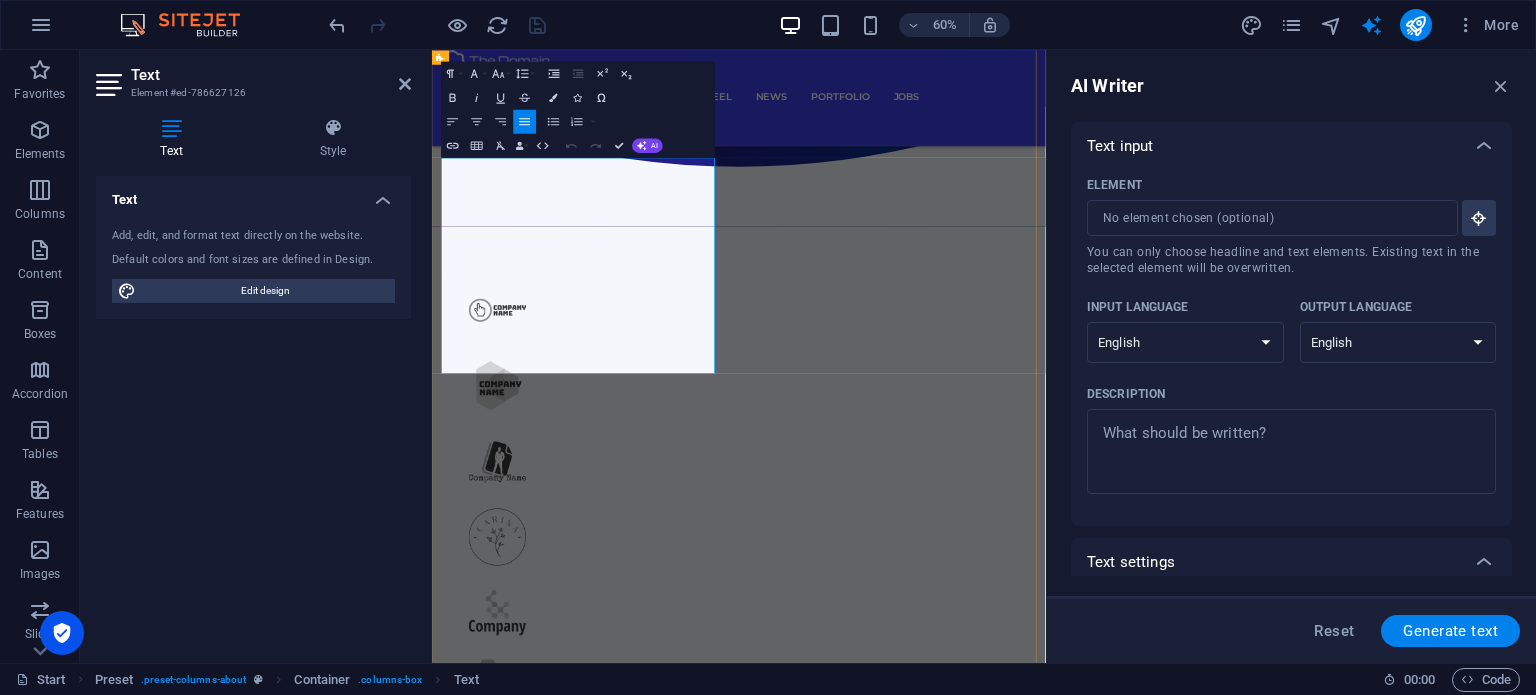 click on "Lorem ipsum dolor sit amet, consectetur adipisicing elit. Alias, repellat, temporibus, consequuntur, at ipsam sint iusto delectus laborum saepe sed error aspernatur voluptatibus mollitia labore a? Nemo, reprehenderit, fugiat tenetur atque voluptas quae ex blanditiis deleniti soluta repellat placeat totam fugit qui magnam distinctio doloremque nihil iste architecto expedita voluptates! Est, illo, illum, ut asperiores obcaecati nihil quibusdam voluptatum repellendus ullam error quo placeat doloremque cumque expedita distinctio praesentium tempora ipsum quos quisquam mollitia accusamus iure voluptas aut ratione officia quae id rerum? Deleniti, voluptatibus, impedit fugit at dicta ea voluptas voluptatem laboriosam blanditiis distinctio quidem dolorum assumenda maiores illo!" at bounding box center (943, 2039) 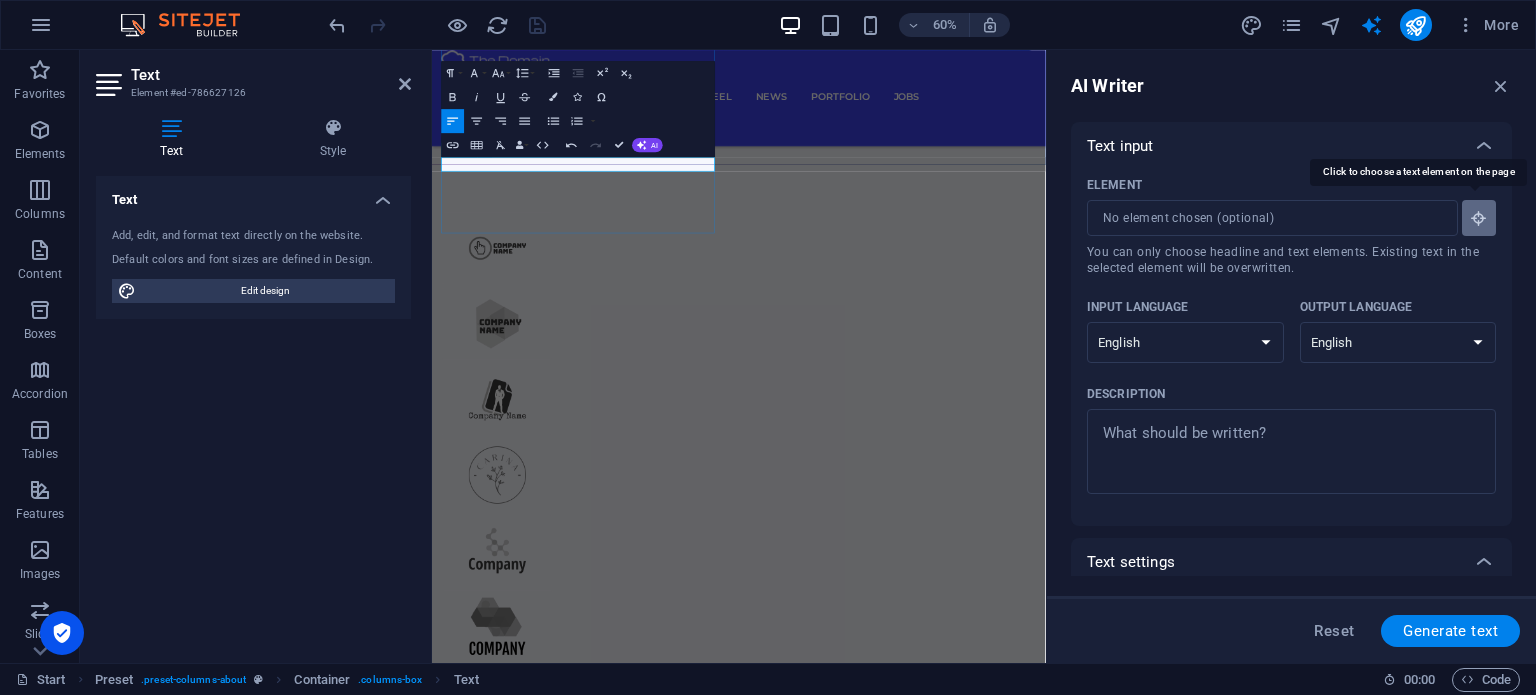 click at bounding box center [1479, 218] 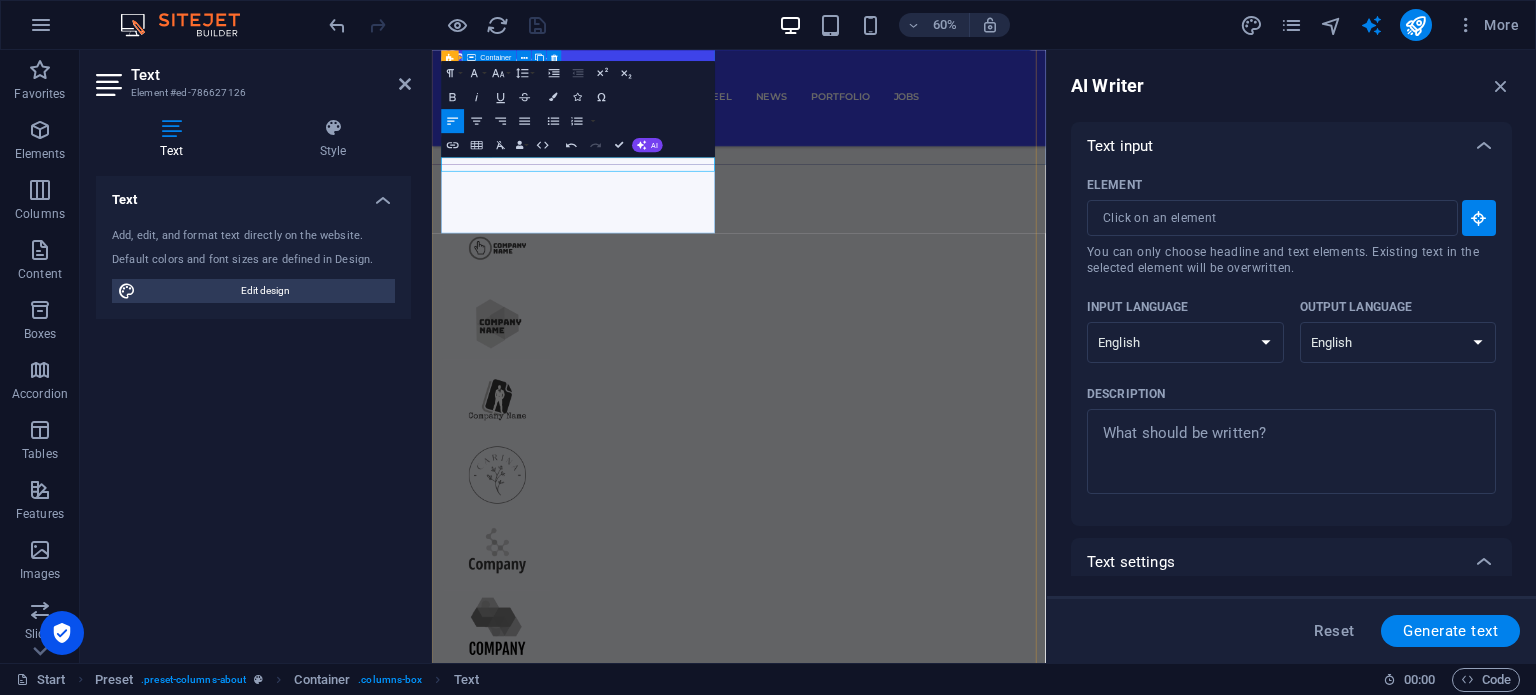 click on "SynelCom" at bounding box center [943, 1804] 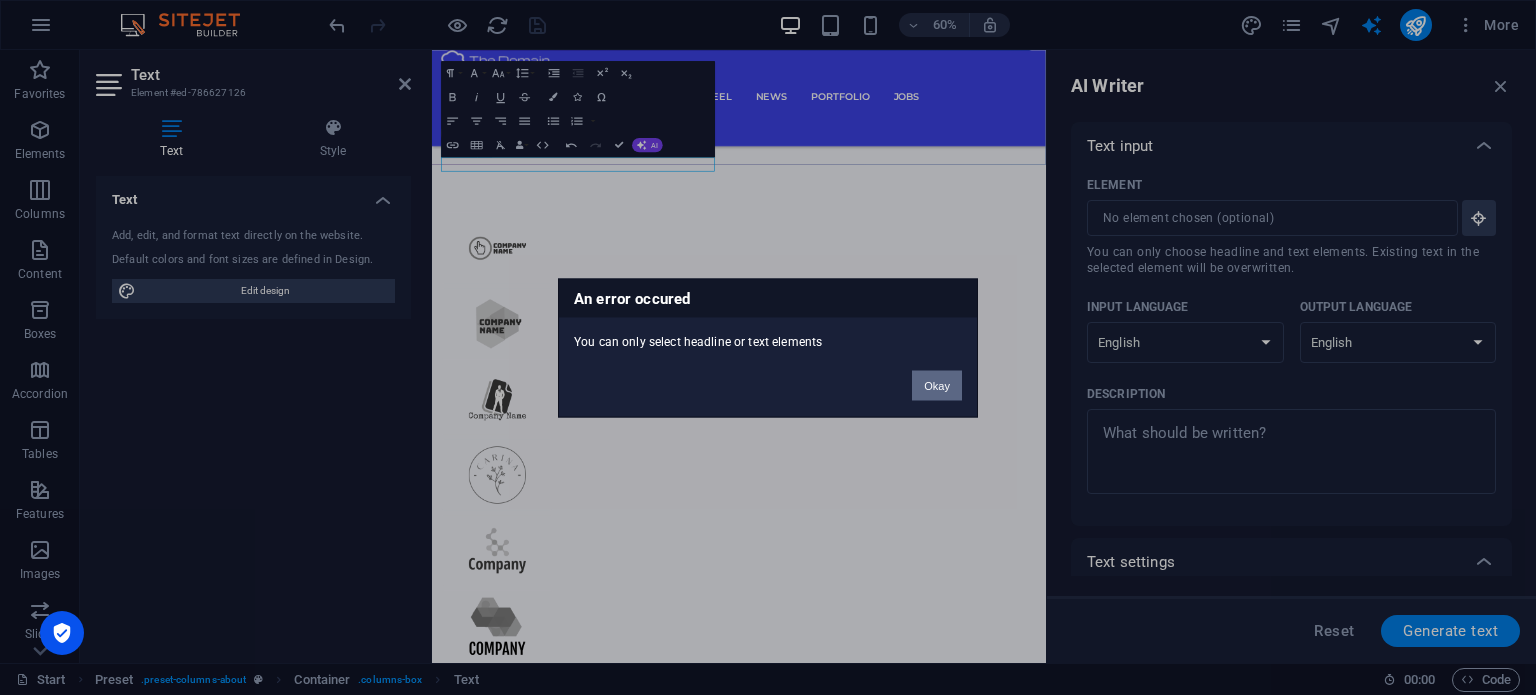 click on "Okay" at bounding box center (937, 385) 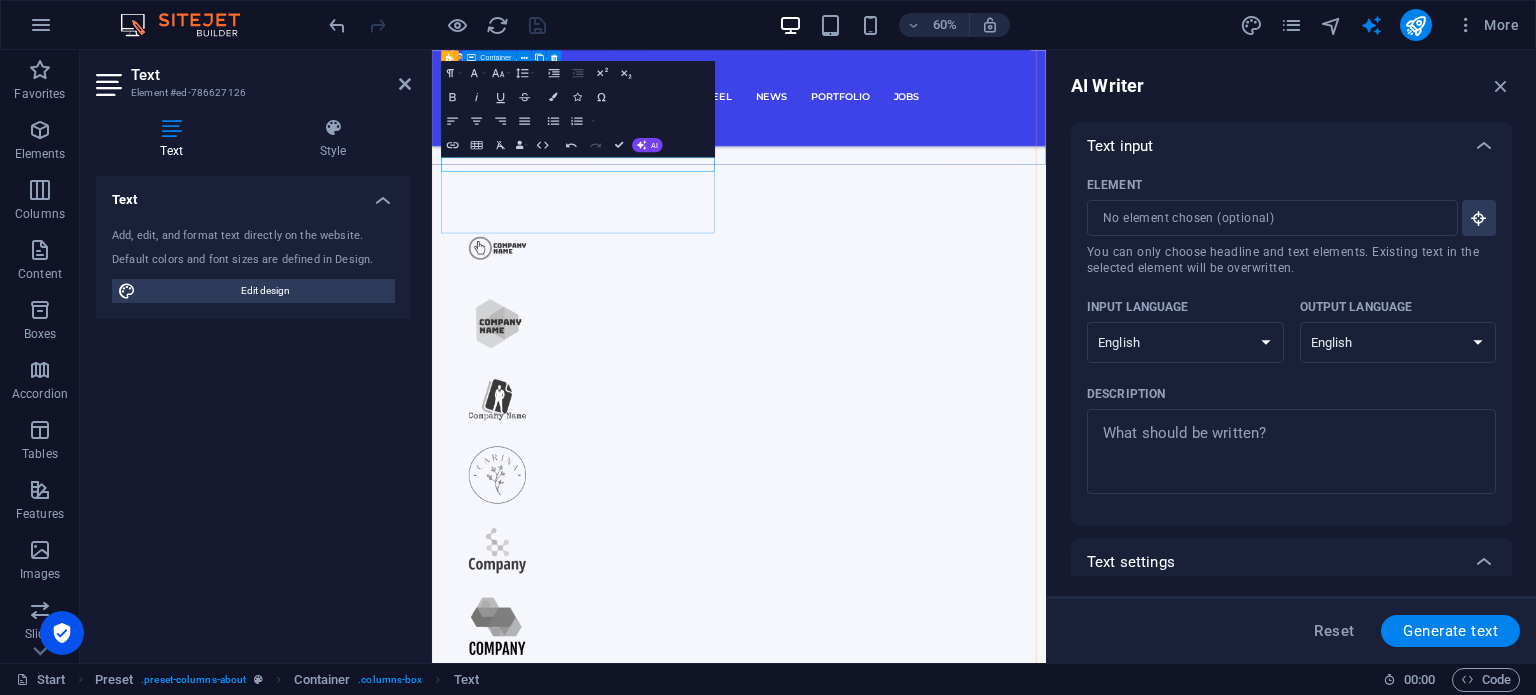 click on "SynelCom" at bounding box center (943, 1804) 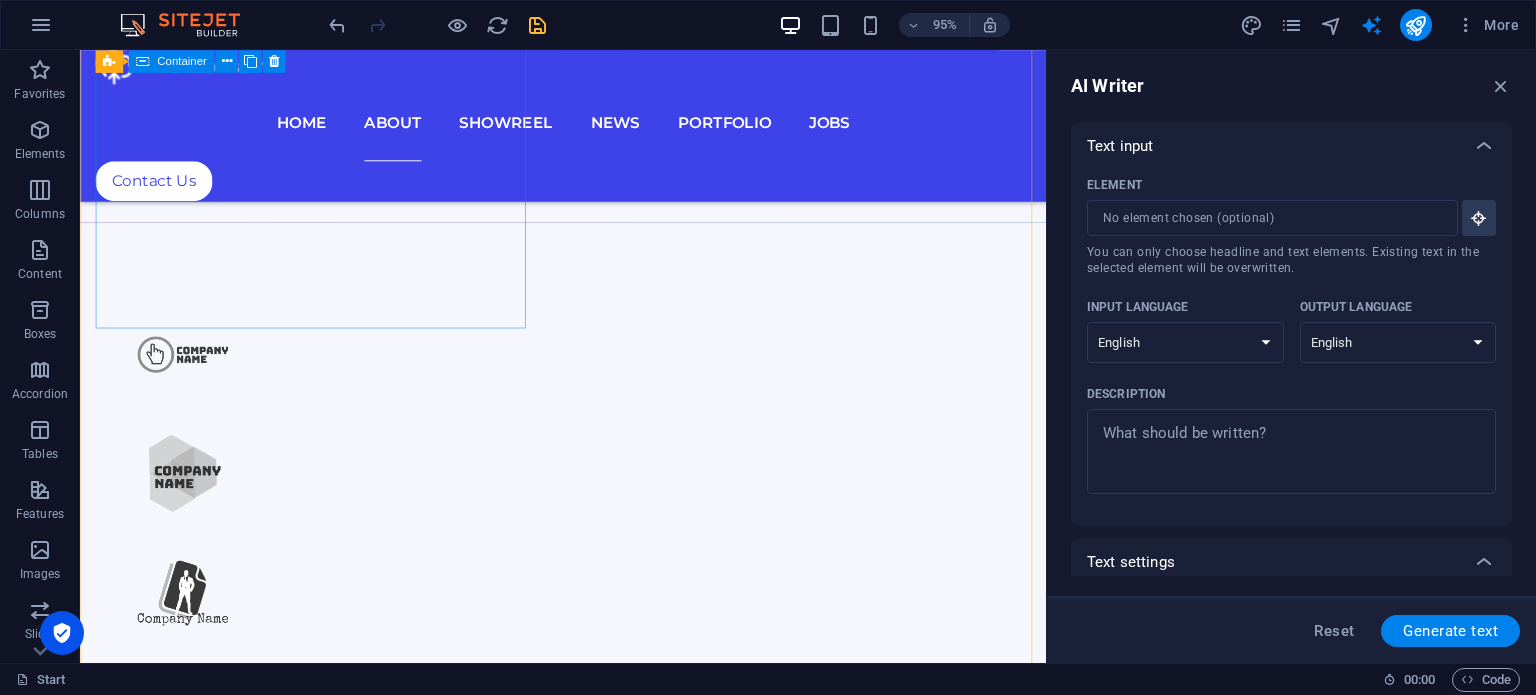 click on "SynelCom" at bounding box center [588, 1776] 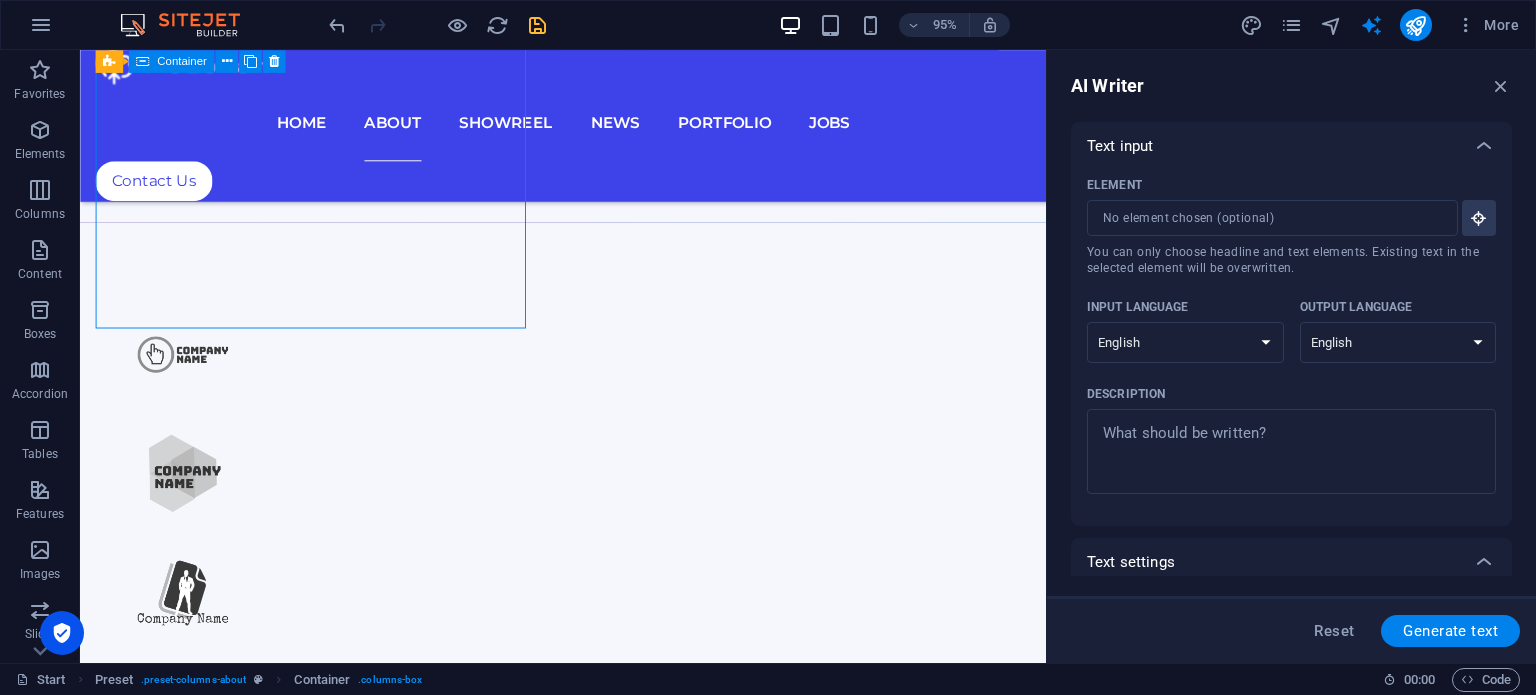 click on "SynelCom" at bounding box center (588, 1776) 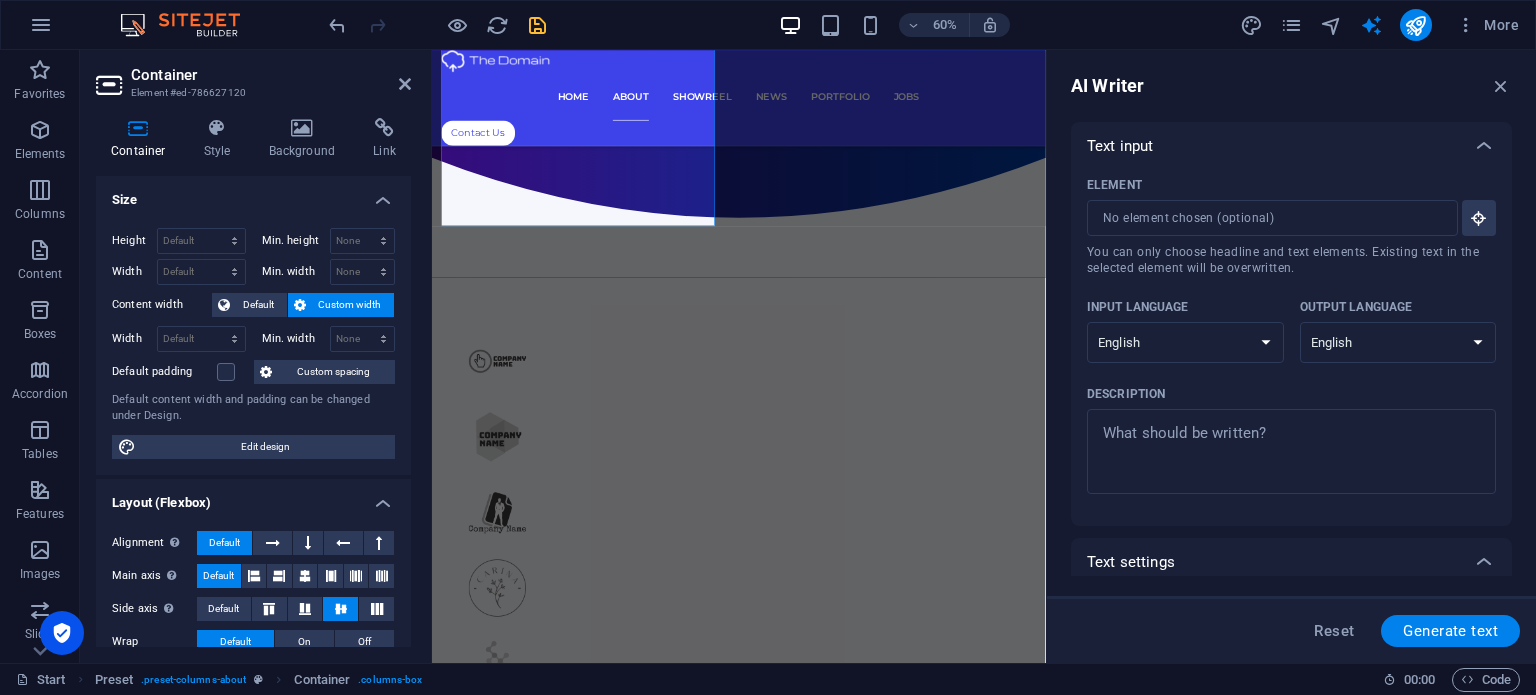 scroll, scrollTop: 1464, scrollLeft: 0, axis: vertical 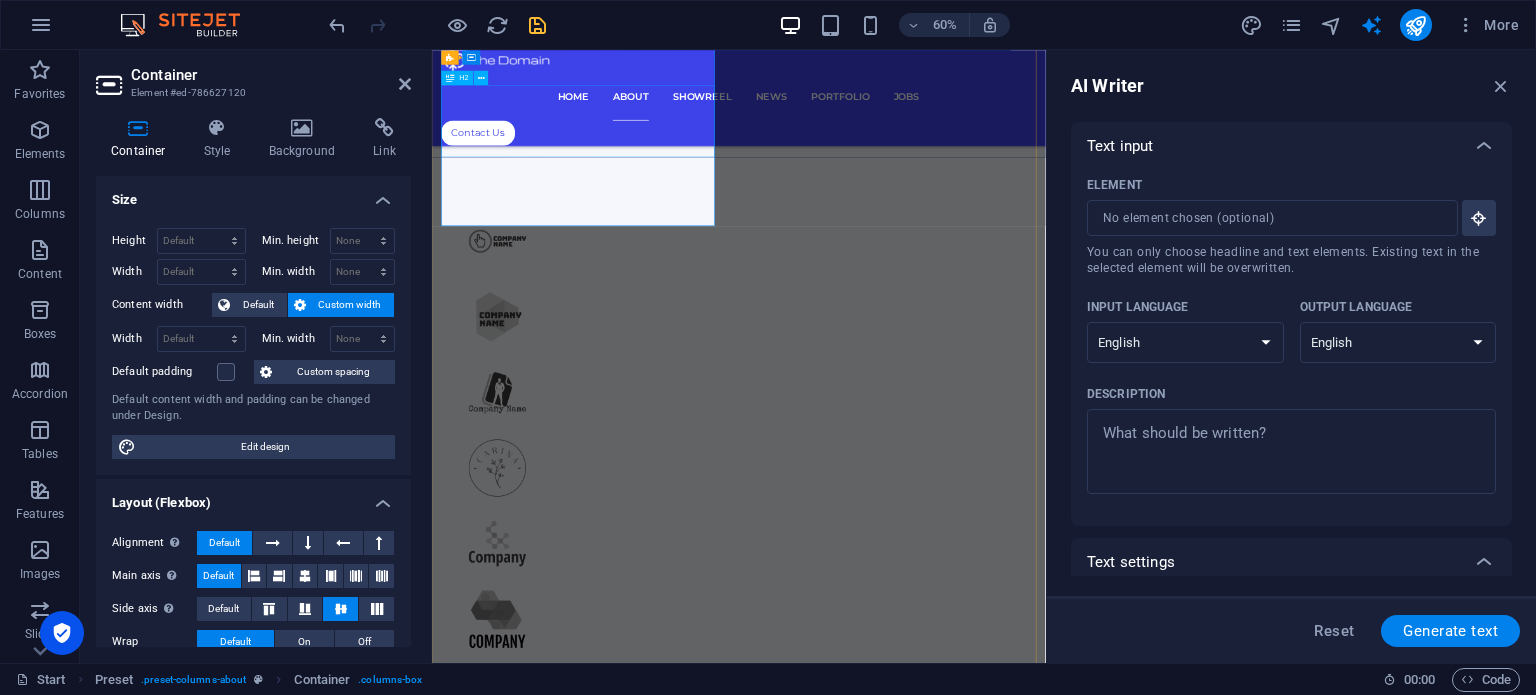 click on "SynelCom" at bounding box center (943, 1780) 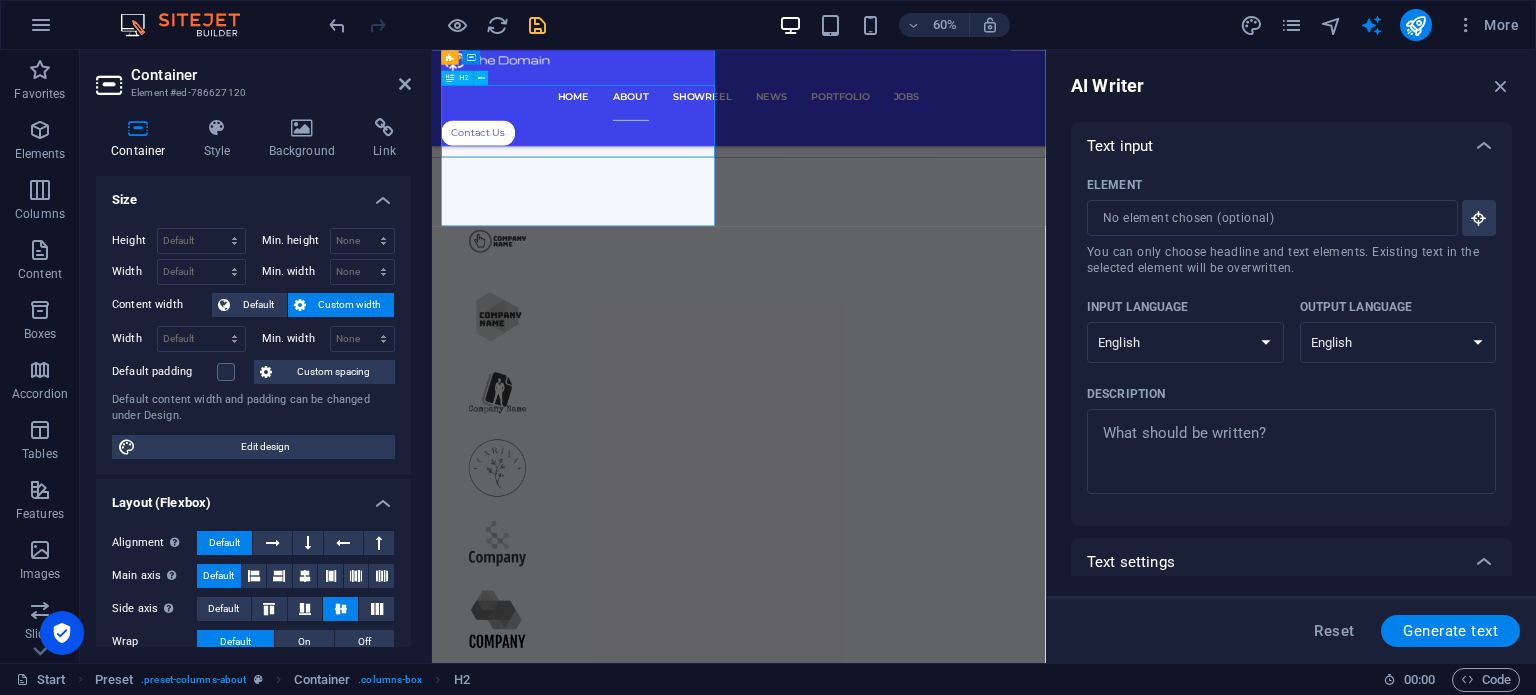 drag, startPoint x: 694, startPoint y: 221, endPoint x: 646, endPoint y: 295, distance: 88.20431 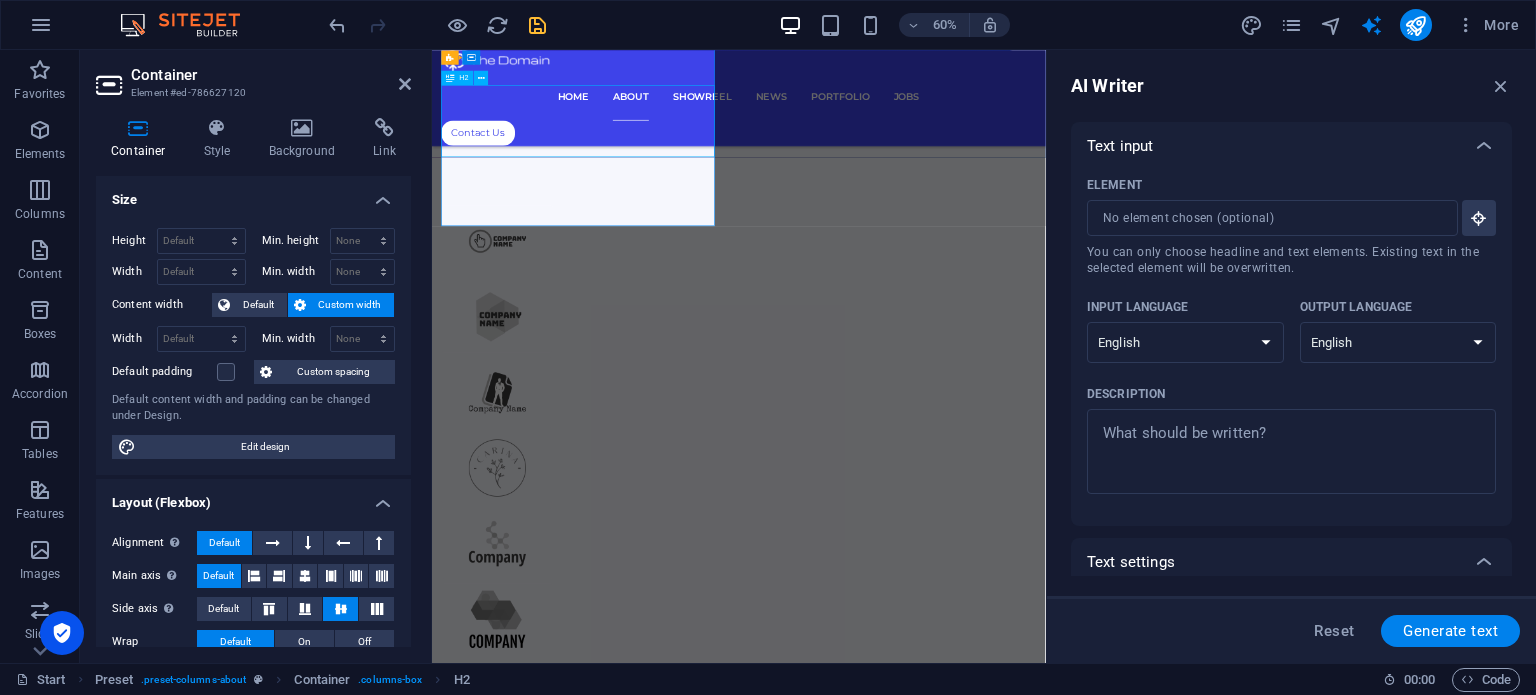 click on "SynelCom" at bounding box center (943, 1780) 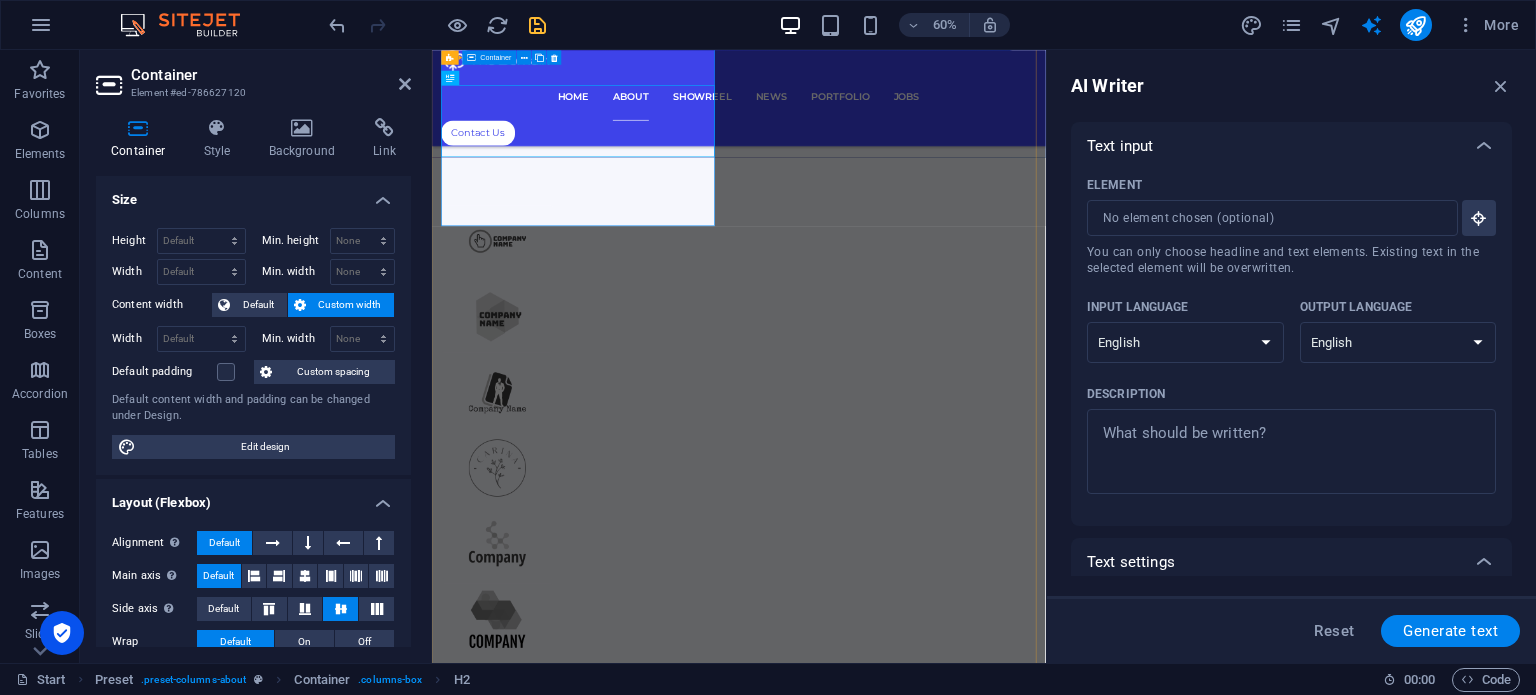 click on "SynelCom" at bounding box center (943, 1780) 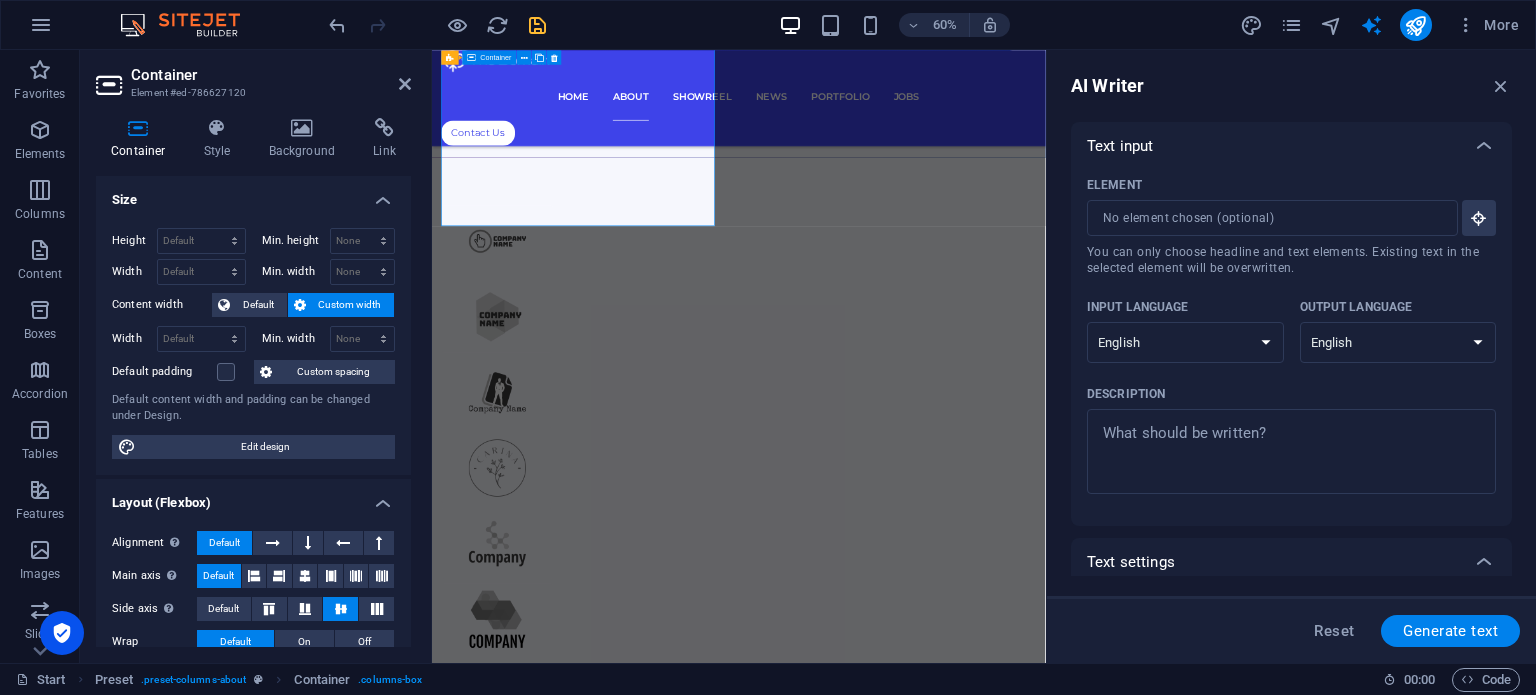 click on "SynelCom" at bounding box center [943, 1780] 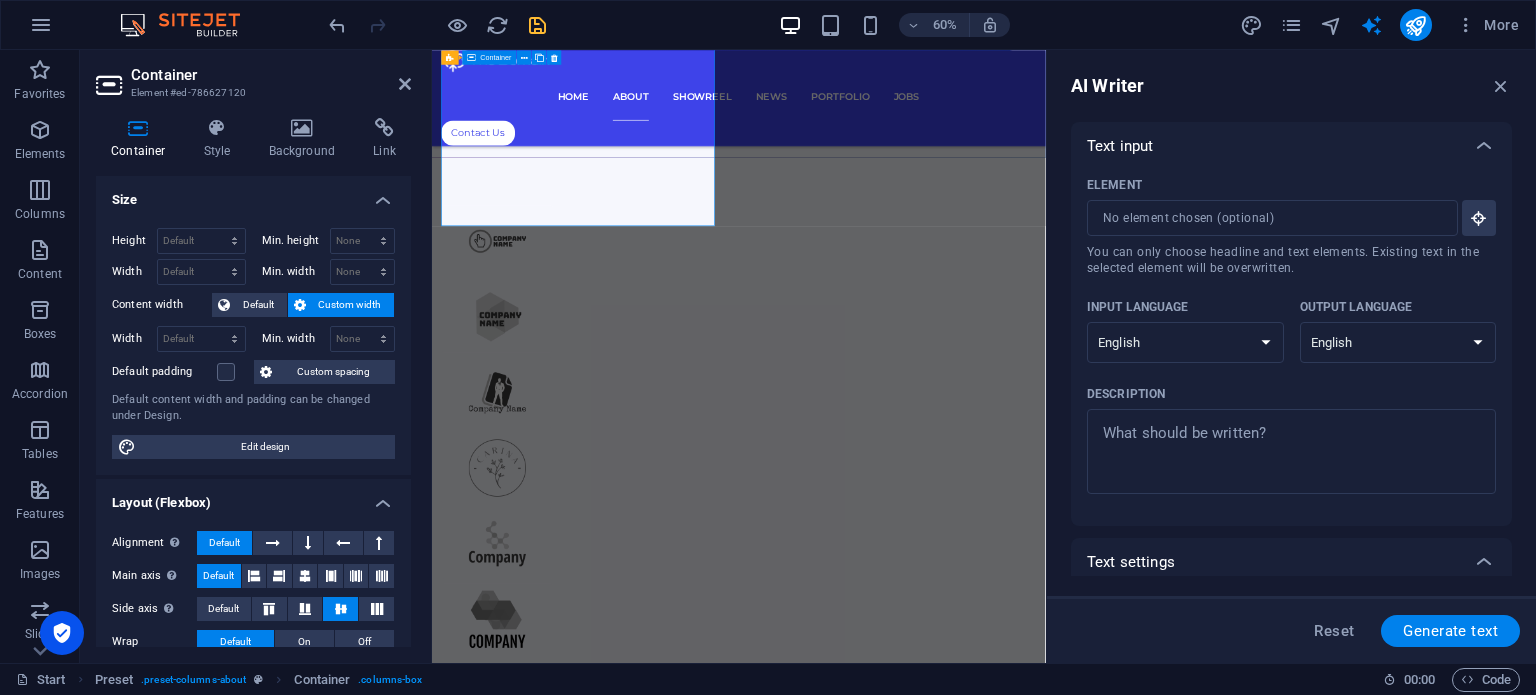 click on "SynelCom" at bounding box center [943, 1780] 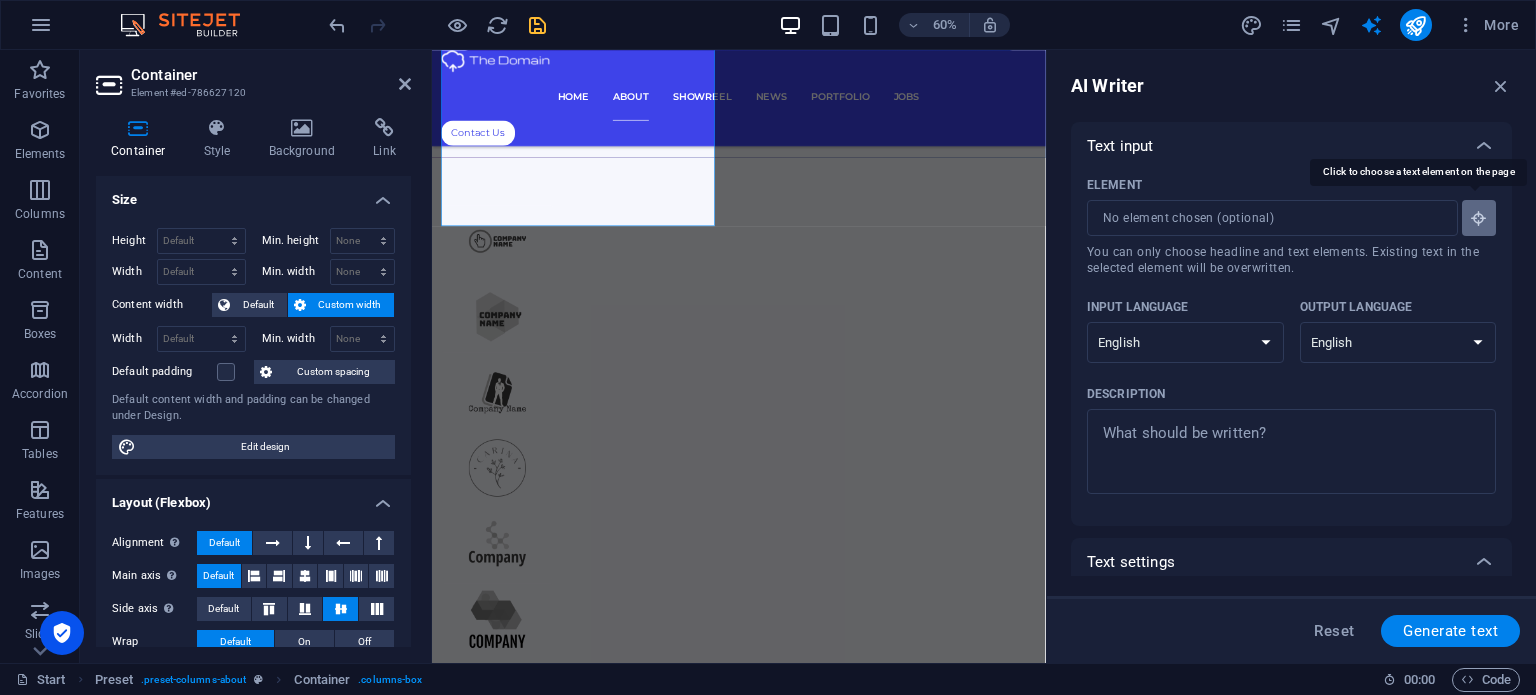 click at bounding box center [1479, 218] 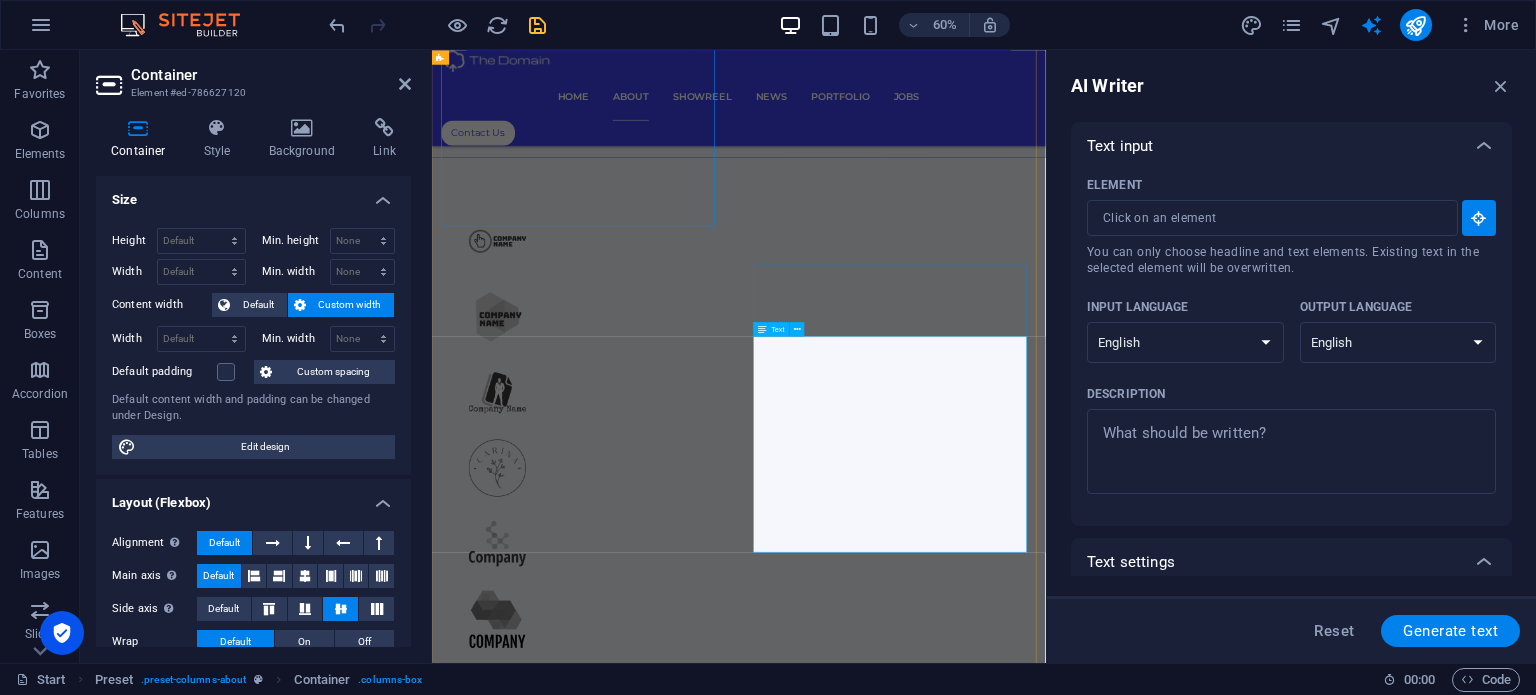 click on "Lorem ipsum dolor sit amet, consectetur adipisicing elit. Alias, repellat, temporibus, consequuntur, at ipsam sint iusto delectus laborum saepe sed error aspernatur voluptatibus mollitia labore a? Nemo, reprehenderit, fugiat tenetur atque voluptas quae ex blanditiis deleniti soluta repellat placeat totam fugit qui magnam distinctio doloremque nihil iste architecto expedita voluptates! Est, illo, illum, ut asperiores obcaecati nihil quibusdam voluptatum repellendus ullam error quo placeat doloremque cumque expedita distinctio praesentium tempora ipsum quos quisquam mollitia accusamus iure voluptas aut ratione officia quae id rerum? Deleniti, voluptatibus, impedit fugit at dicta ea voluptas voluptatem laboriosam blanditiis distinctio quidem dolorum assumenda maiores illo!" at bounding box center [943, 3553] 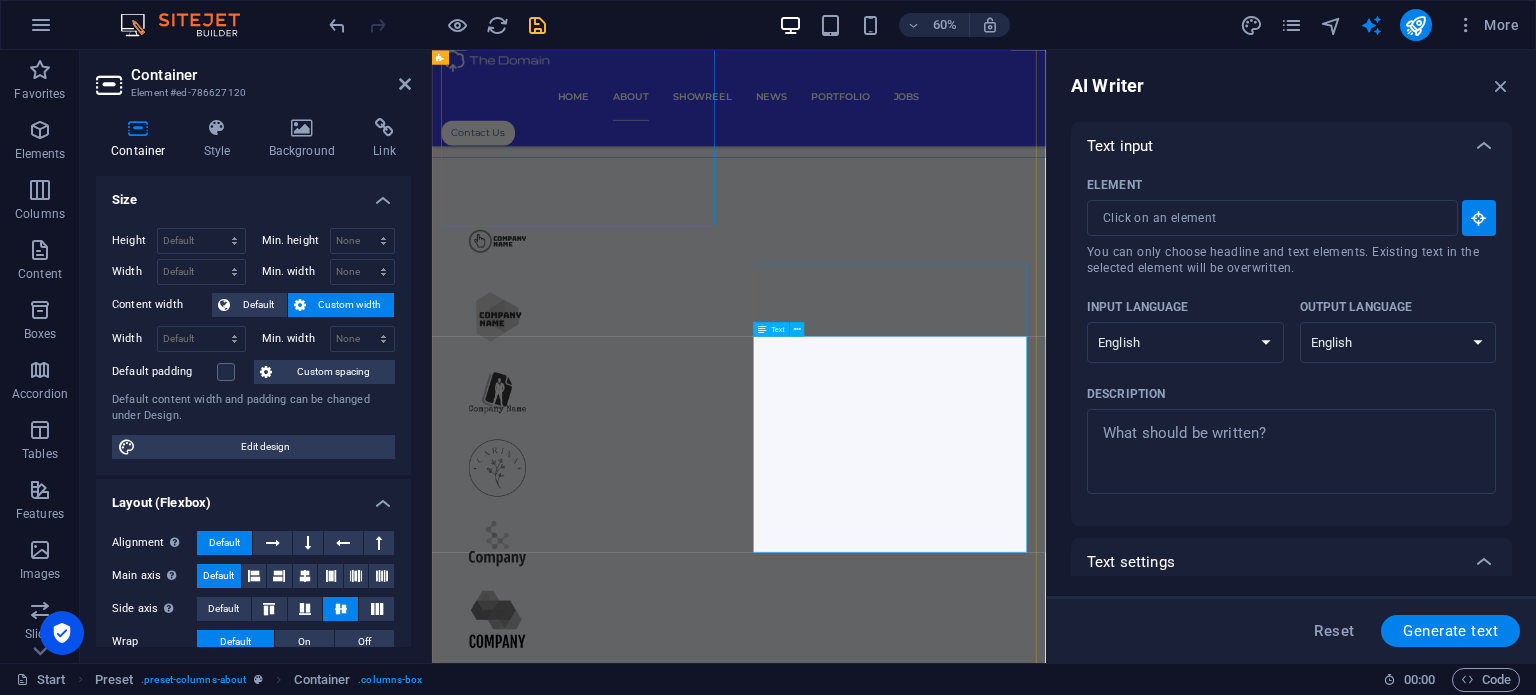 type on "#ed-786627159" 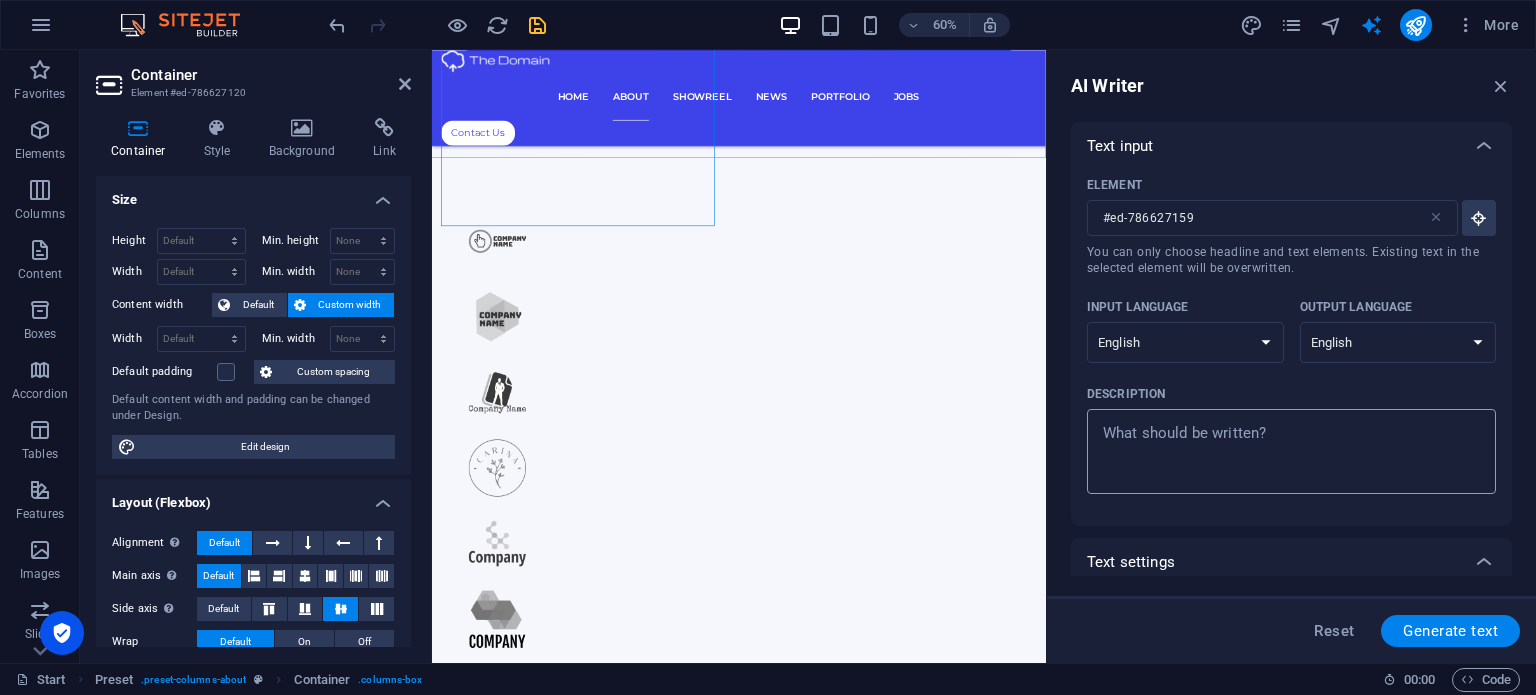type on "x" 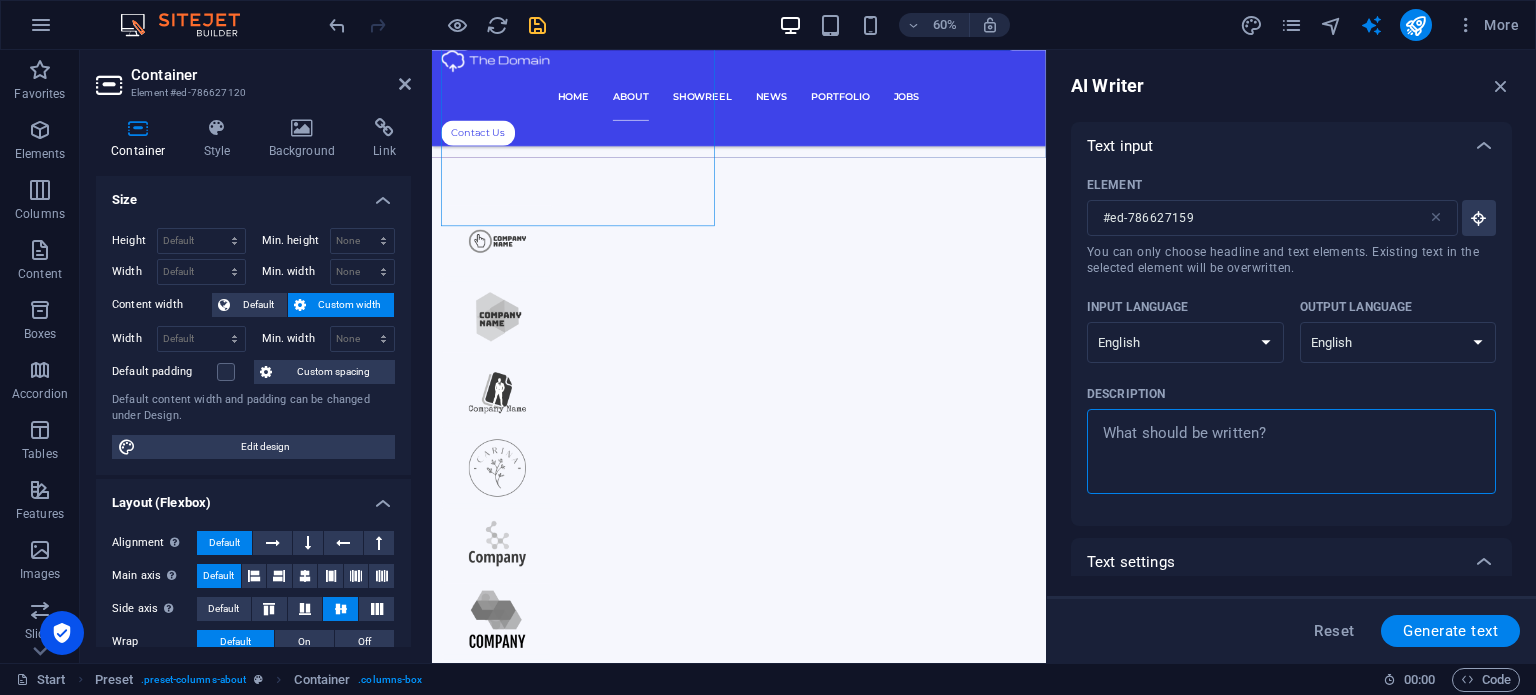 click on "Description x ​" at bounding box center [1291, 451] 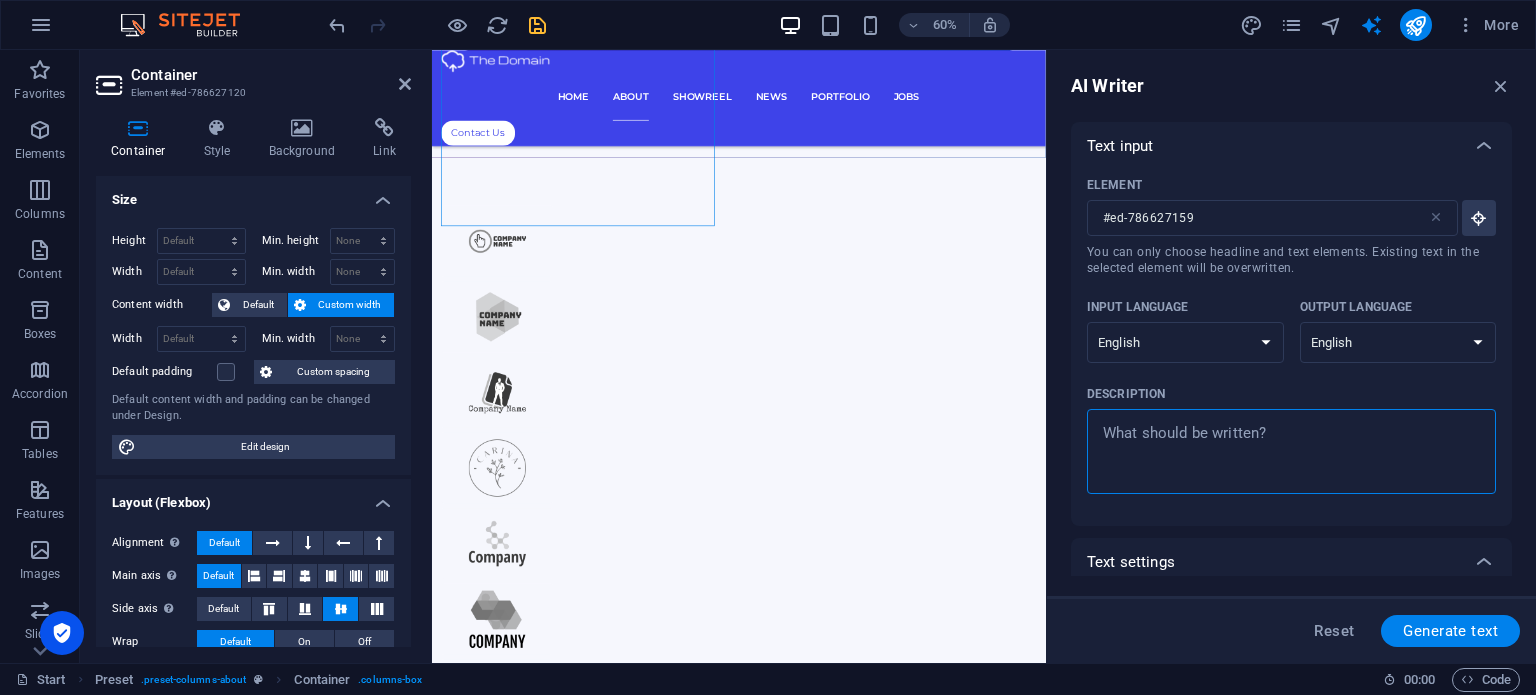 type on "w" 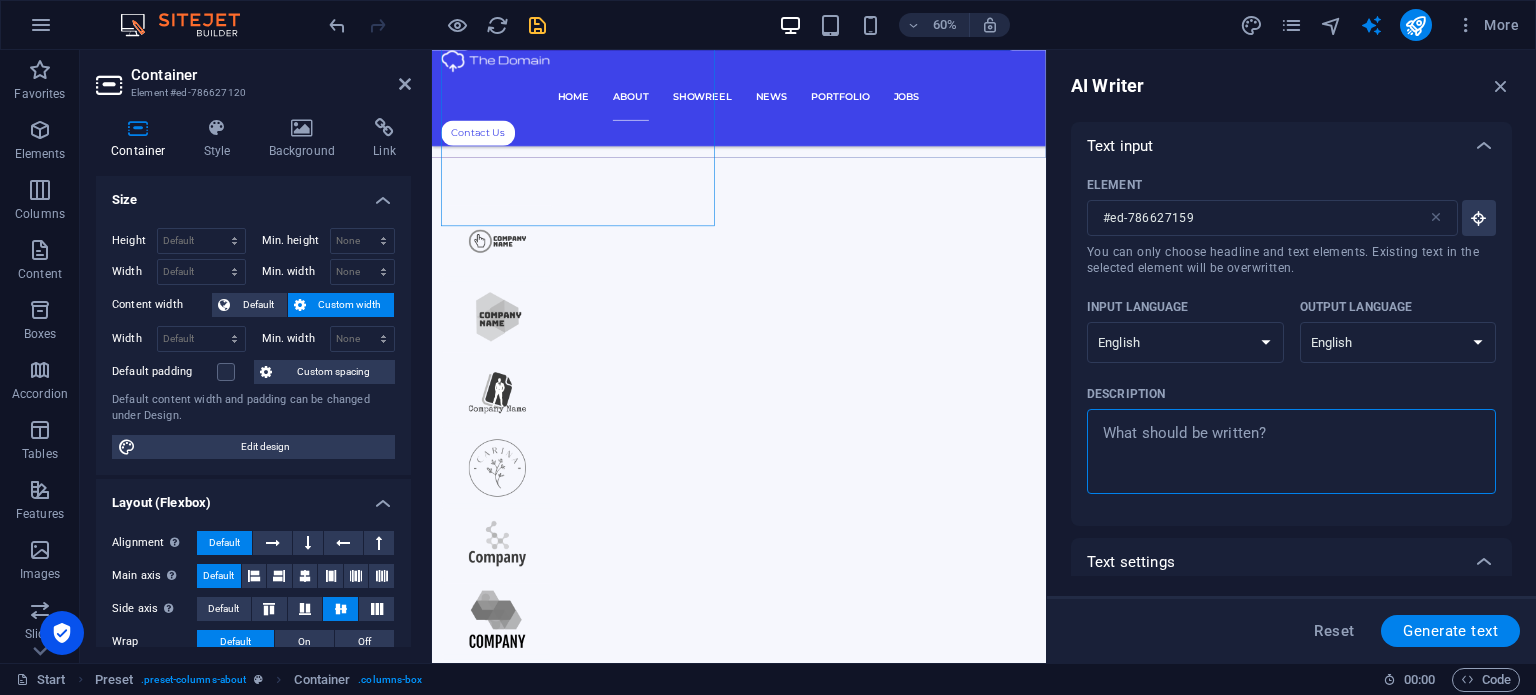 type on "x" 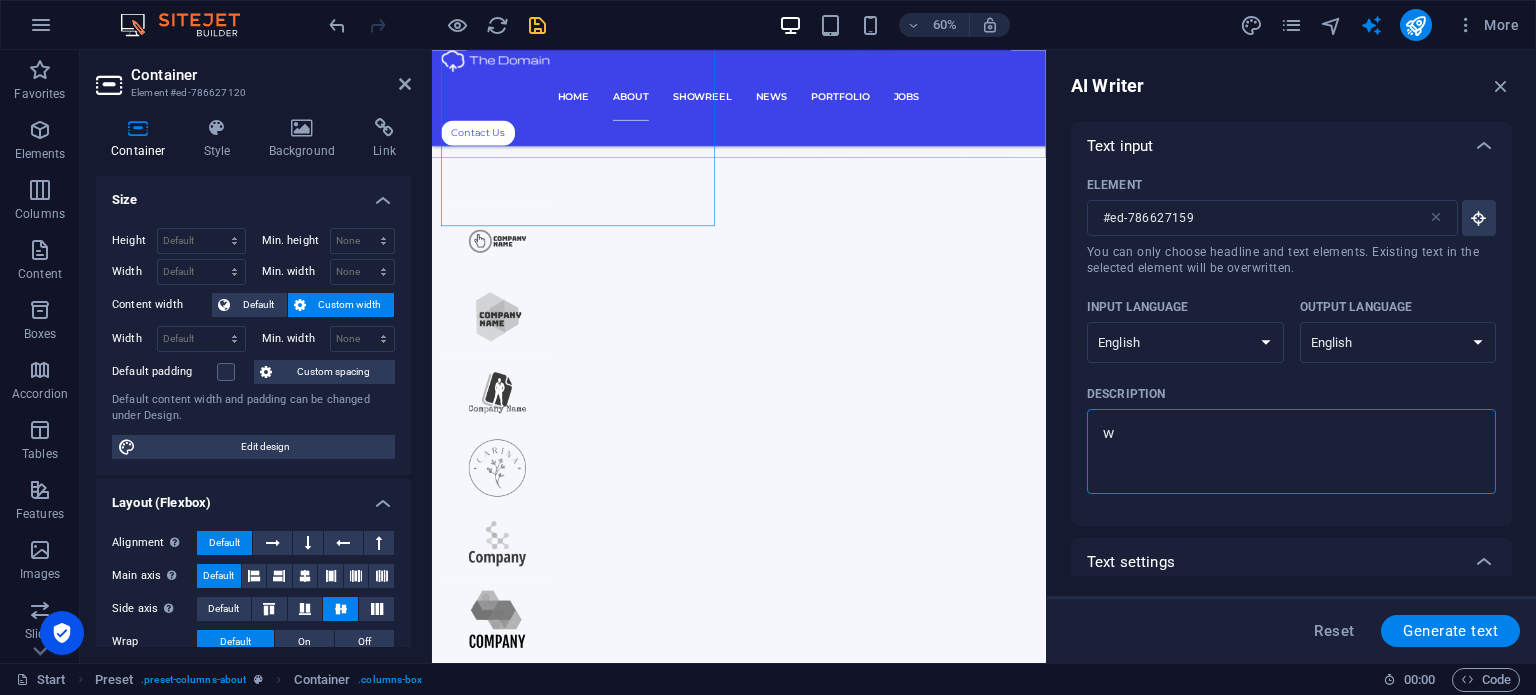 type on "wr" 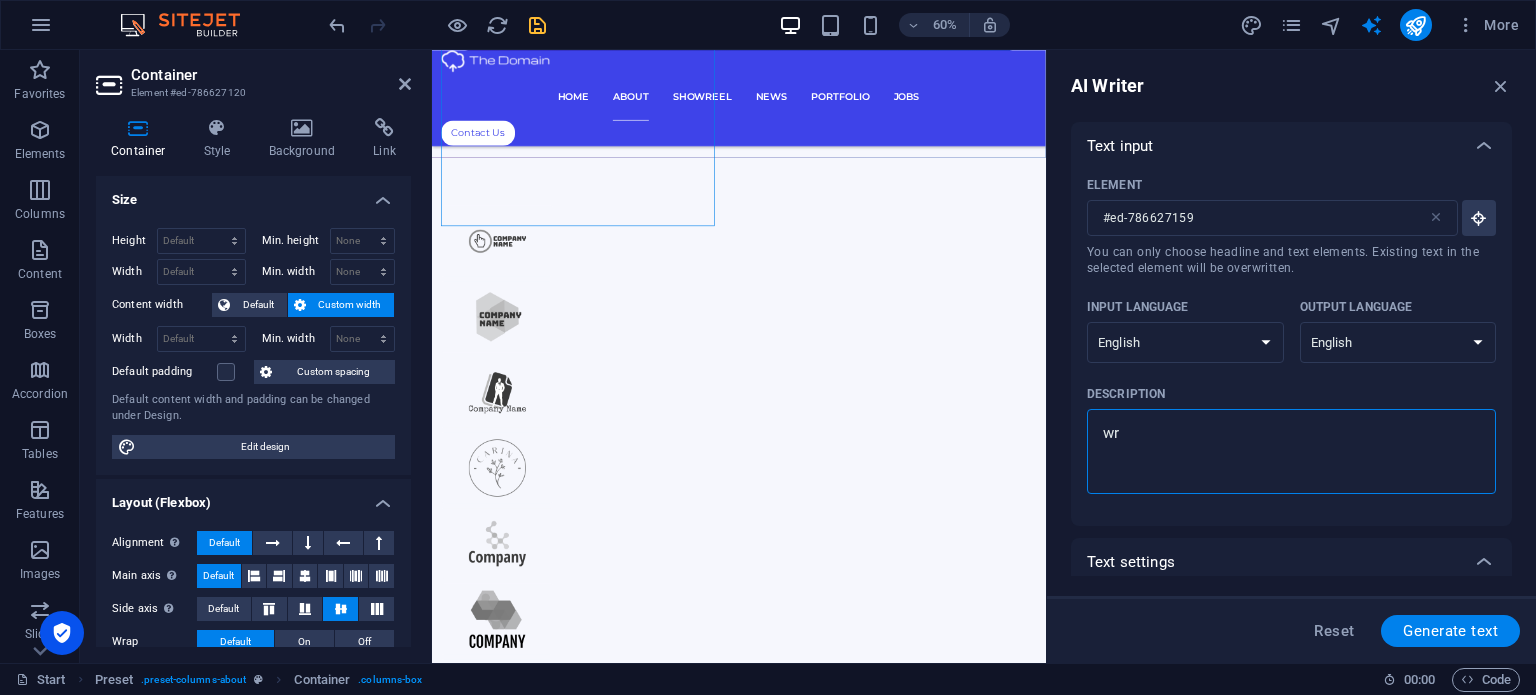 type on "wri" 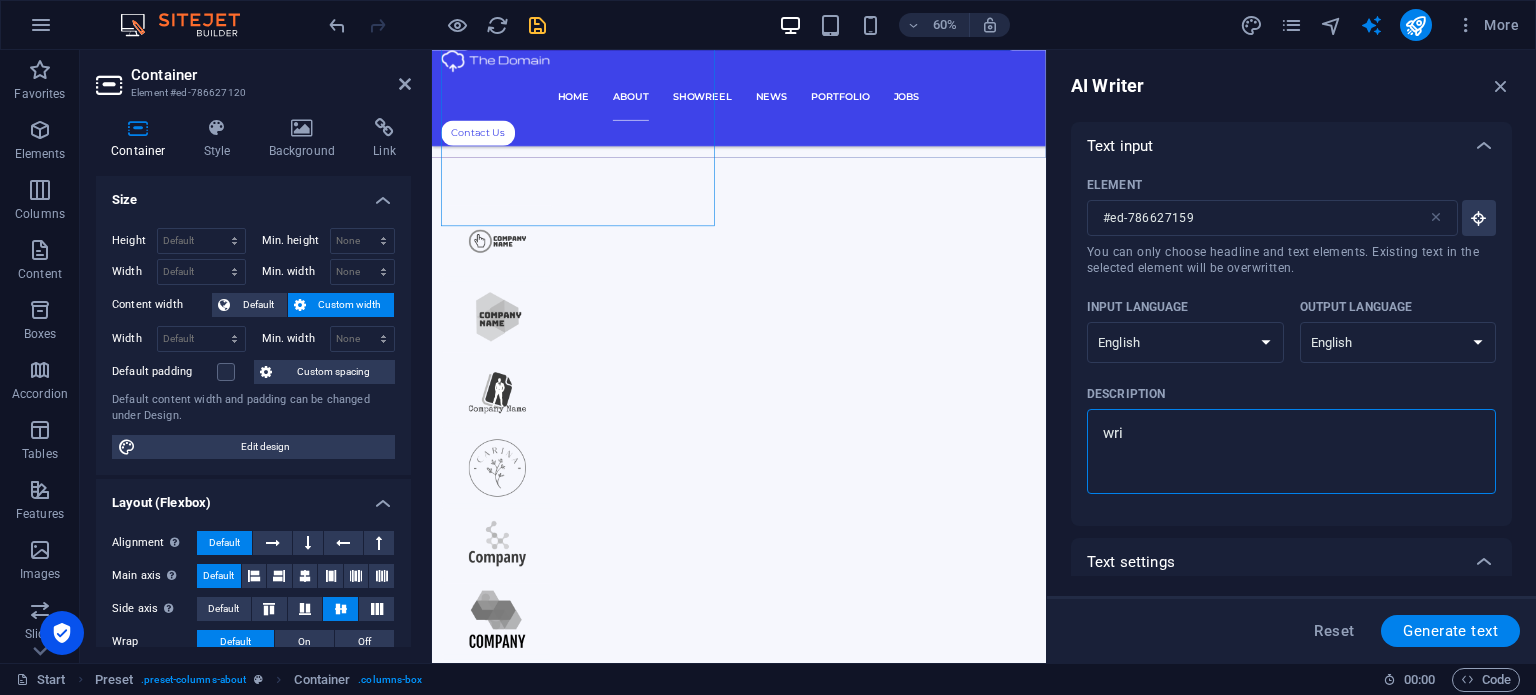 type on "writ" 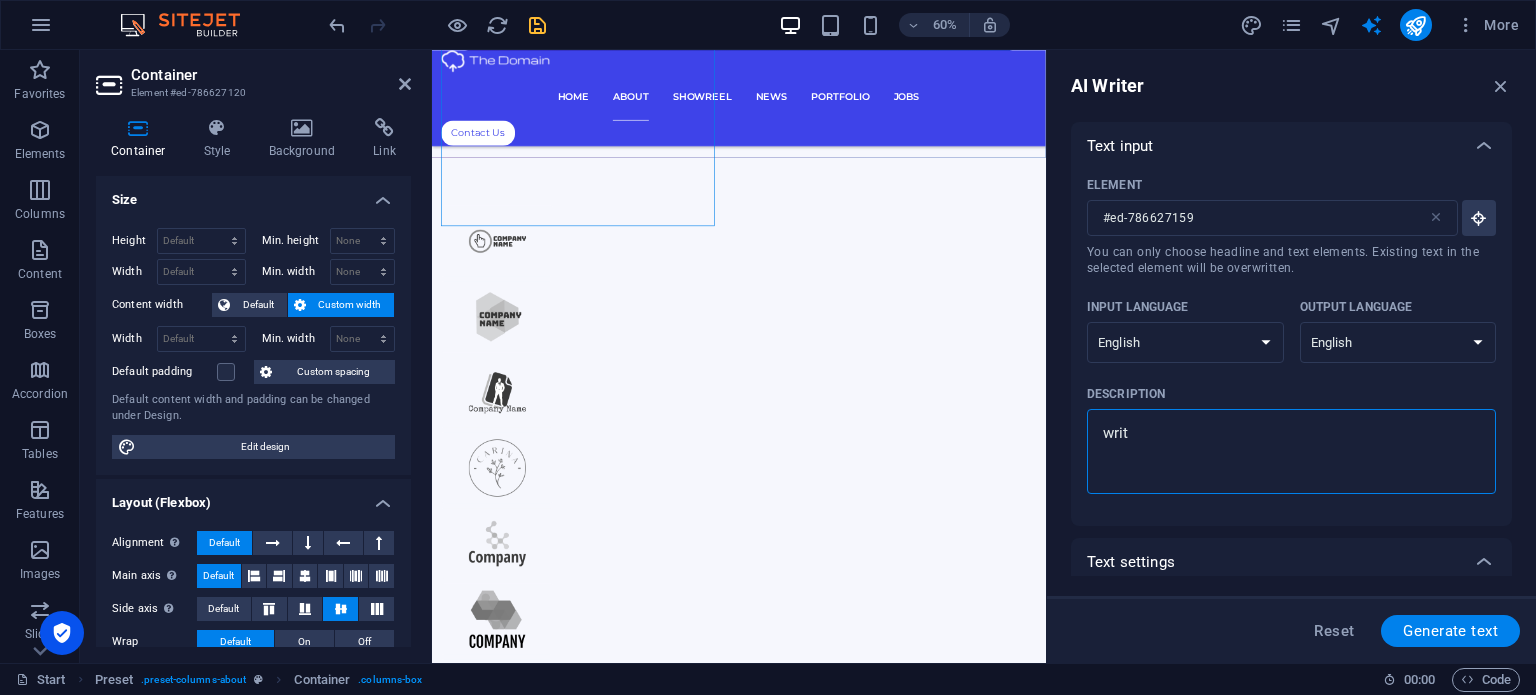type on "x" 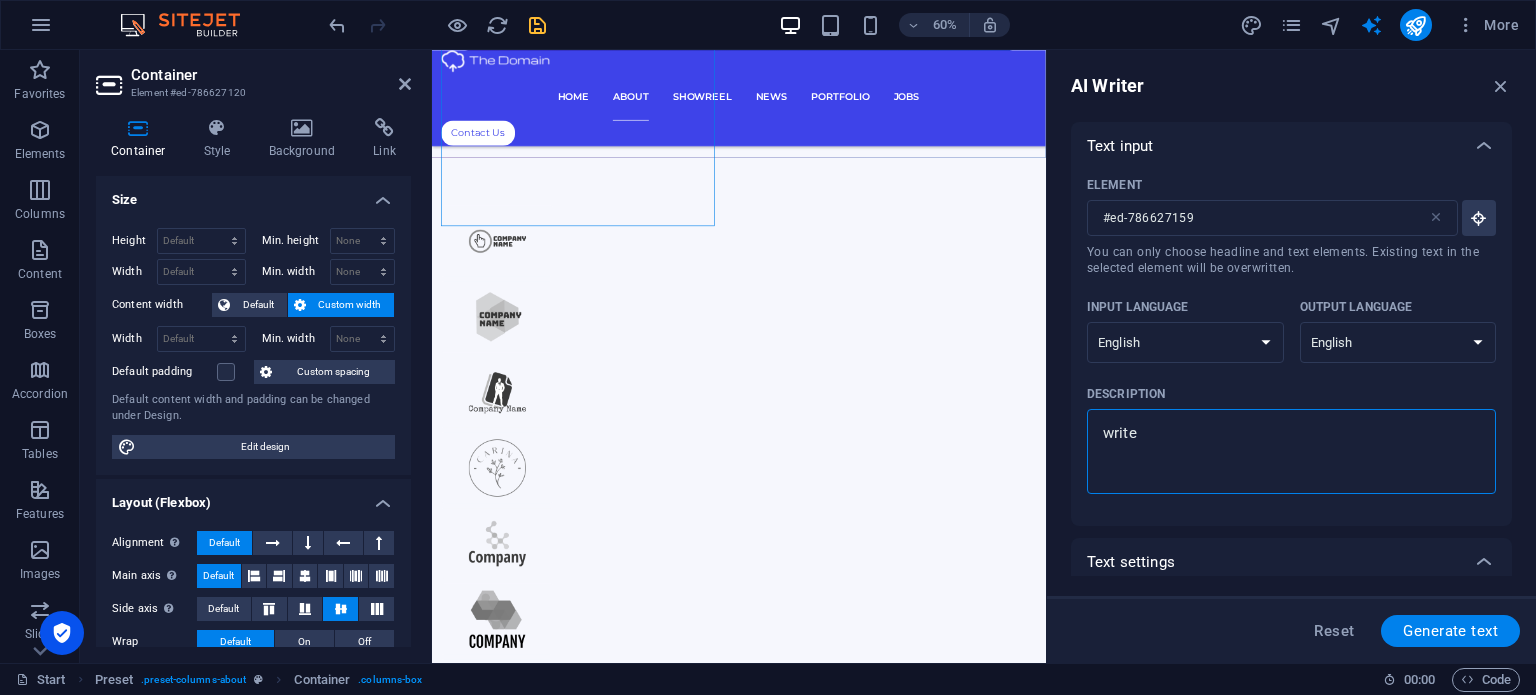 type on "write" 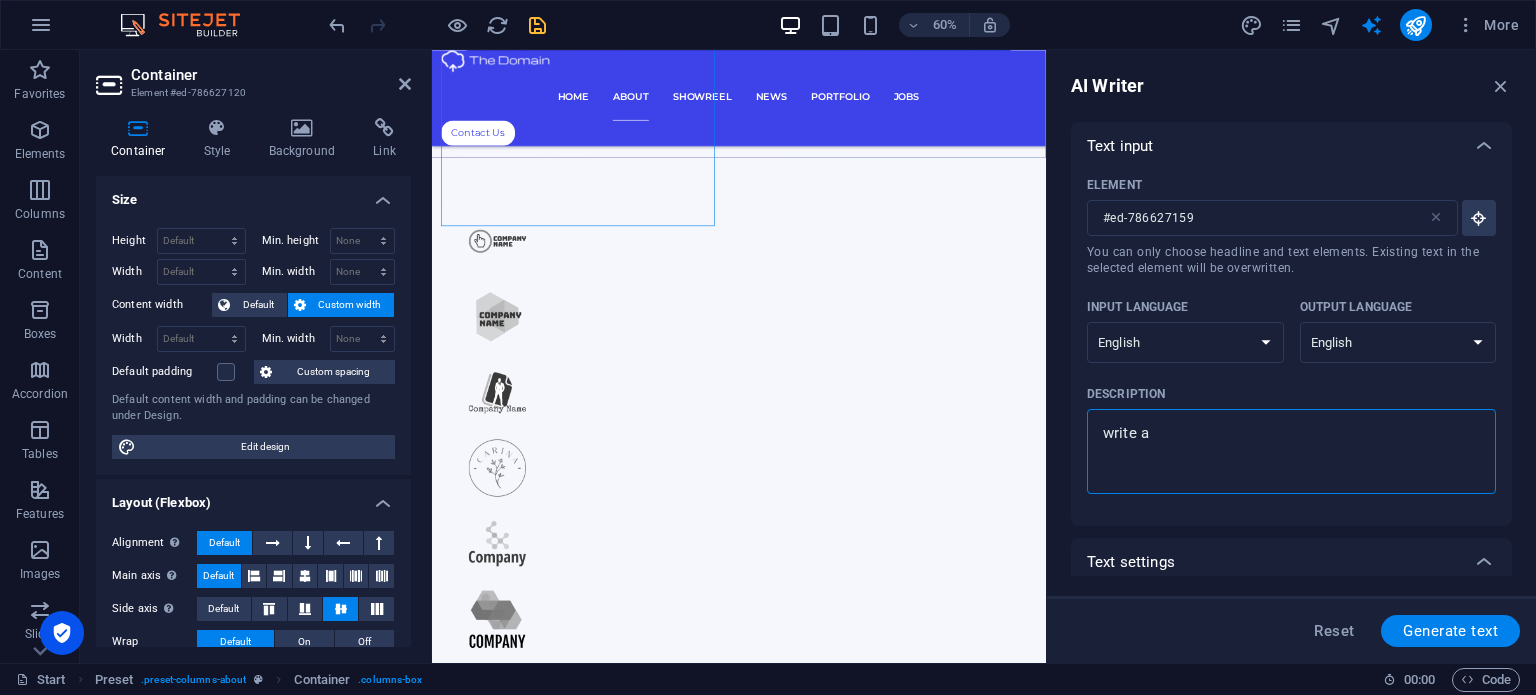type on "write ab" 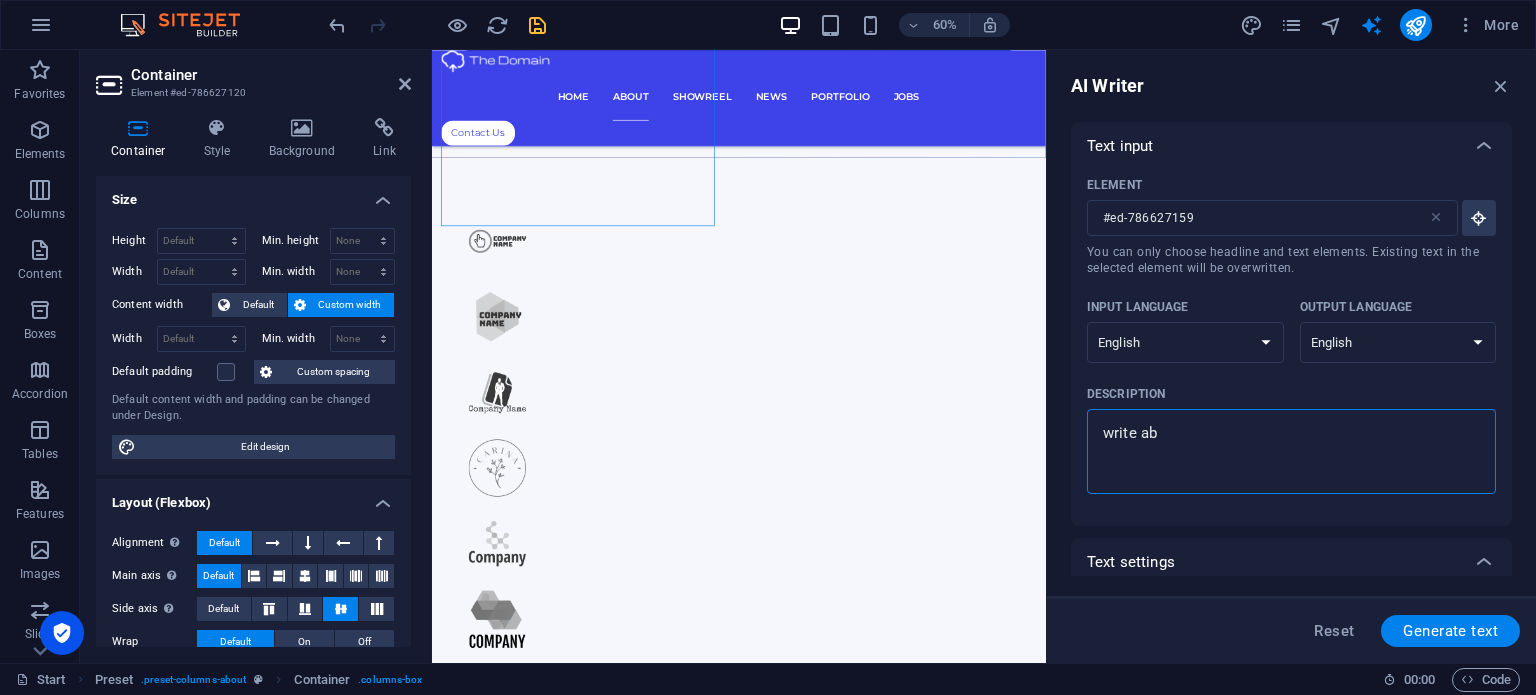type on "x" 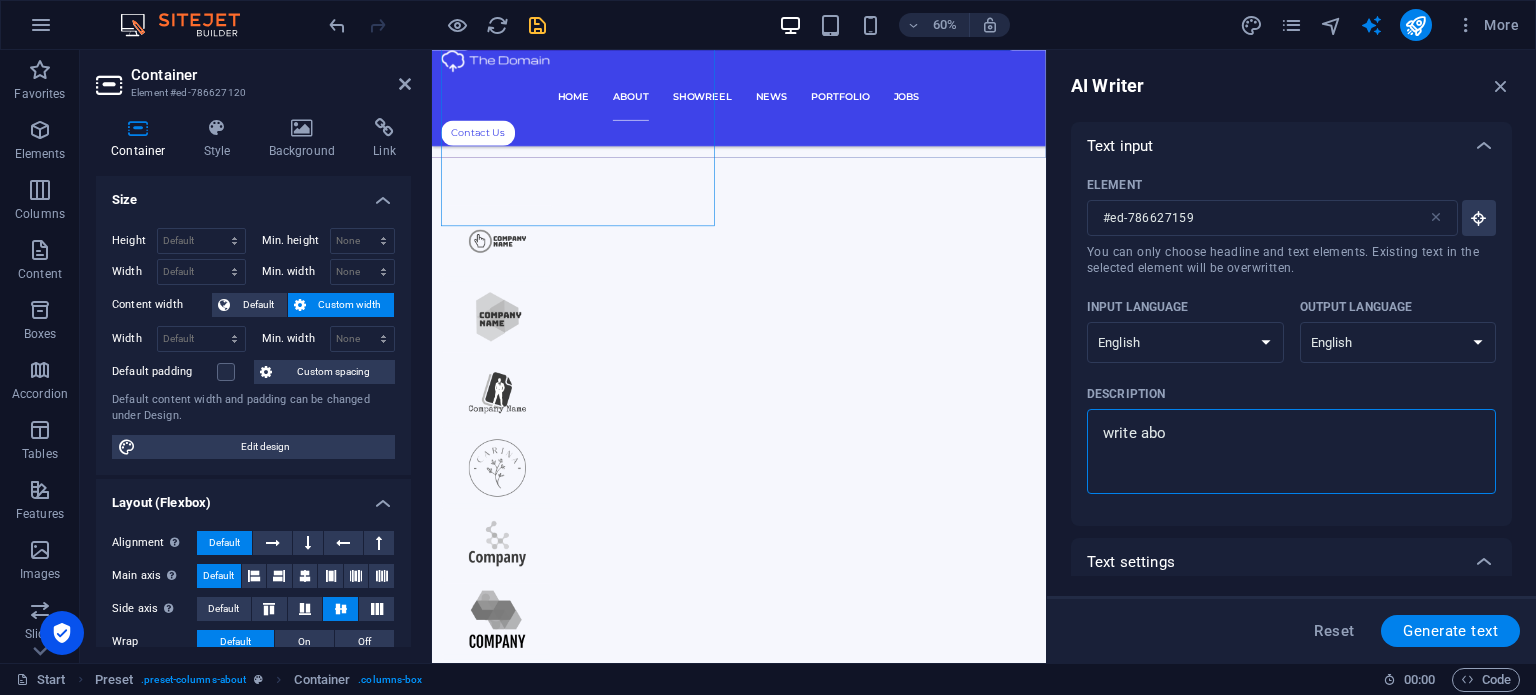 type on "write abou" 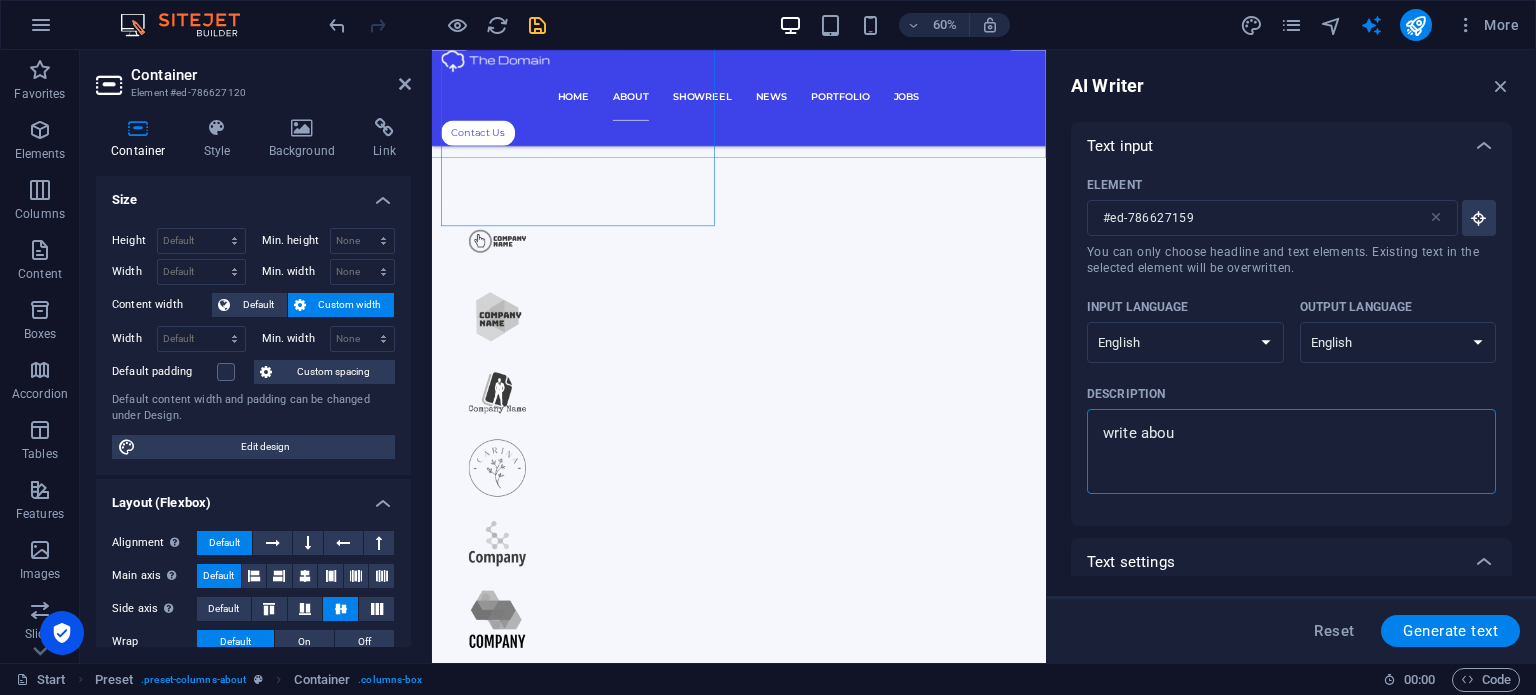 type on "write about" 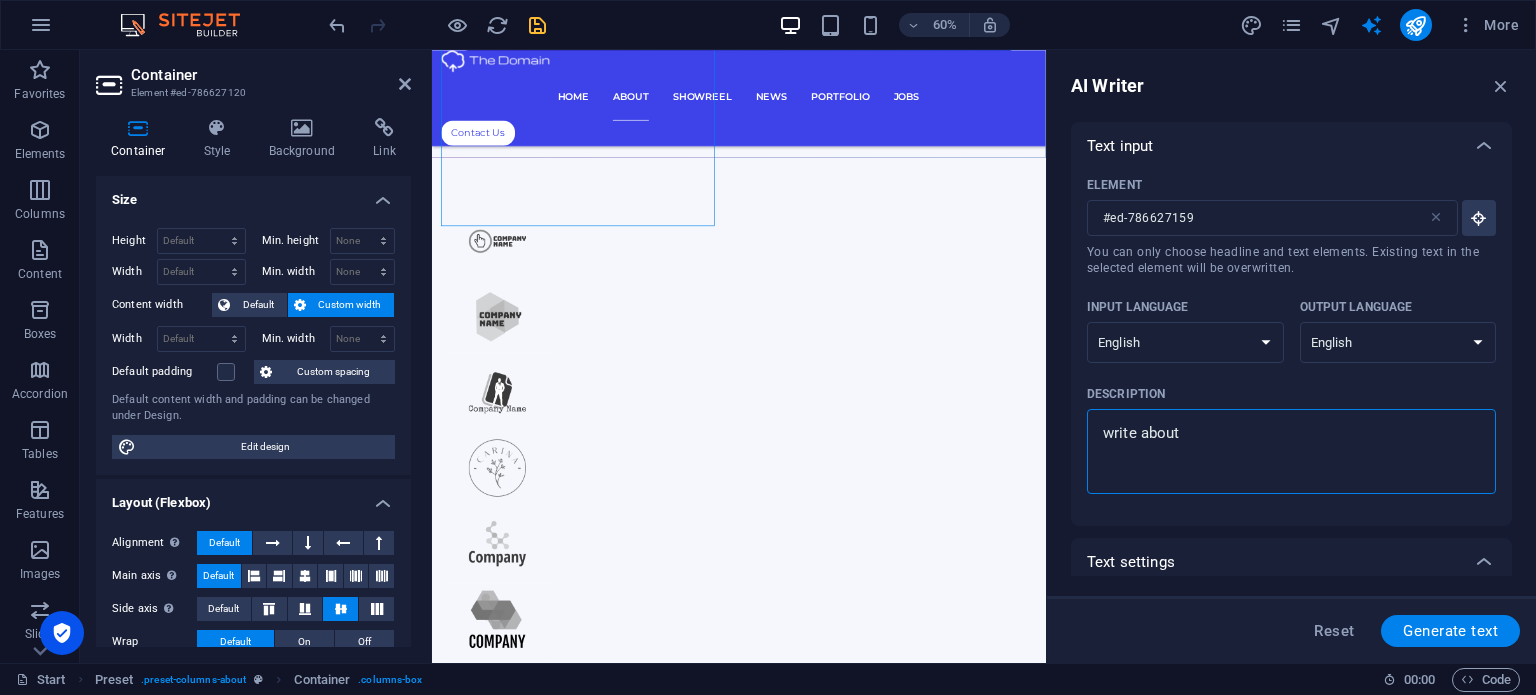 type on "write about" 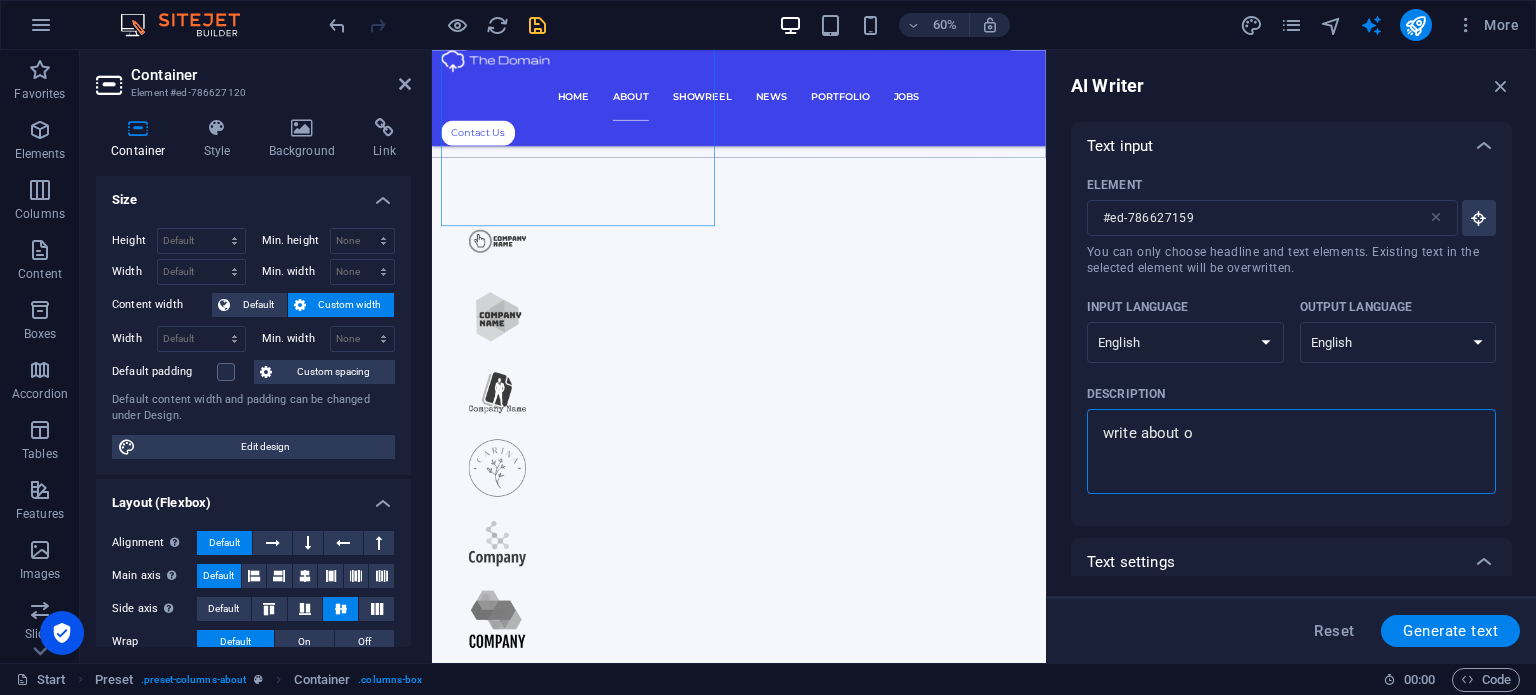 type on "write about ou" 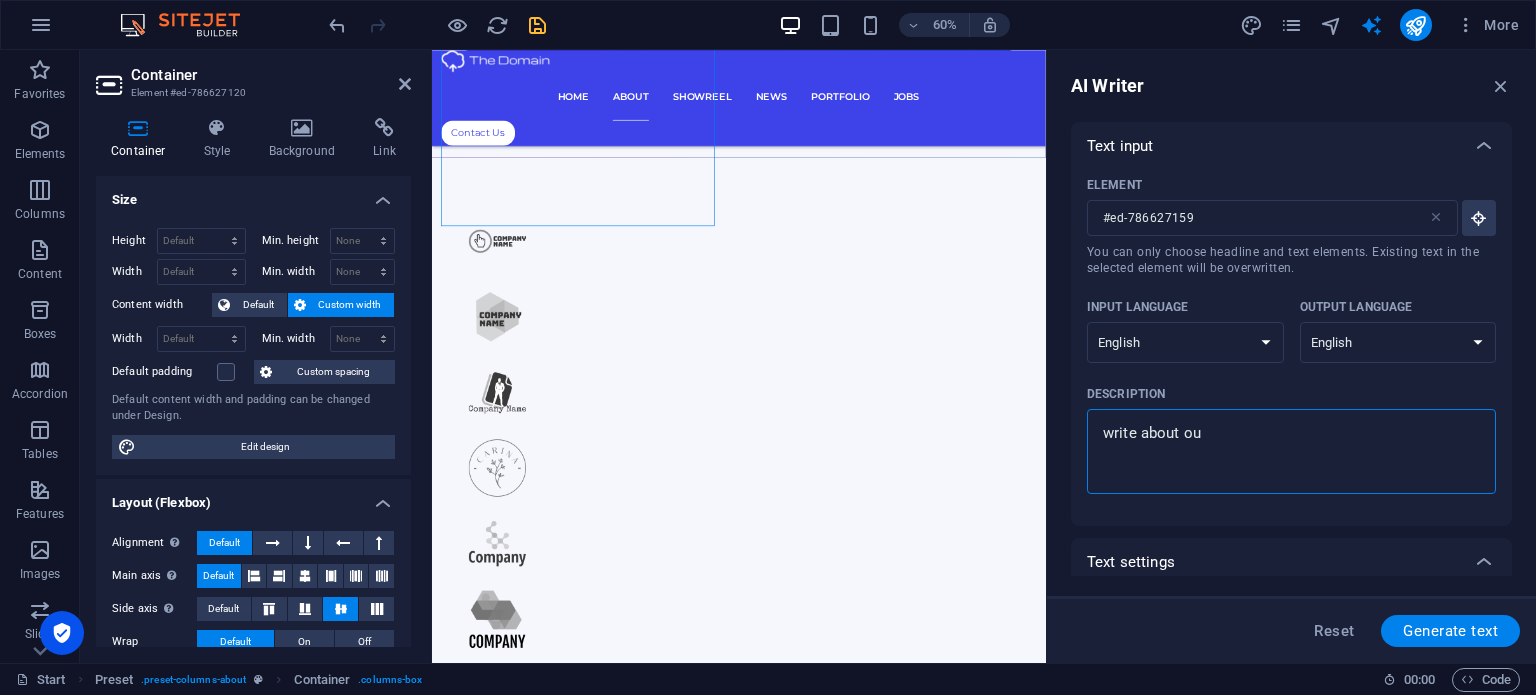 type on "x" 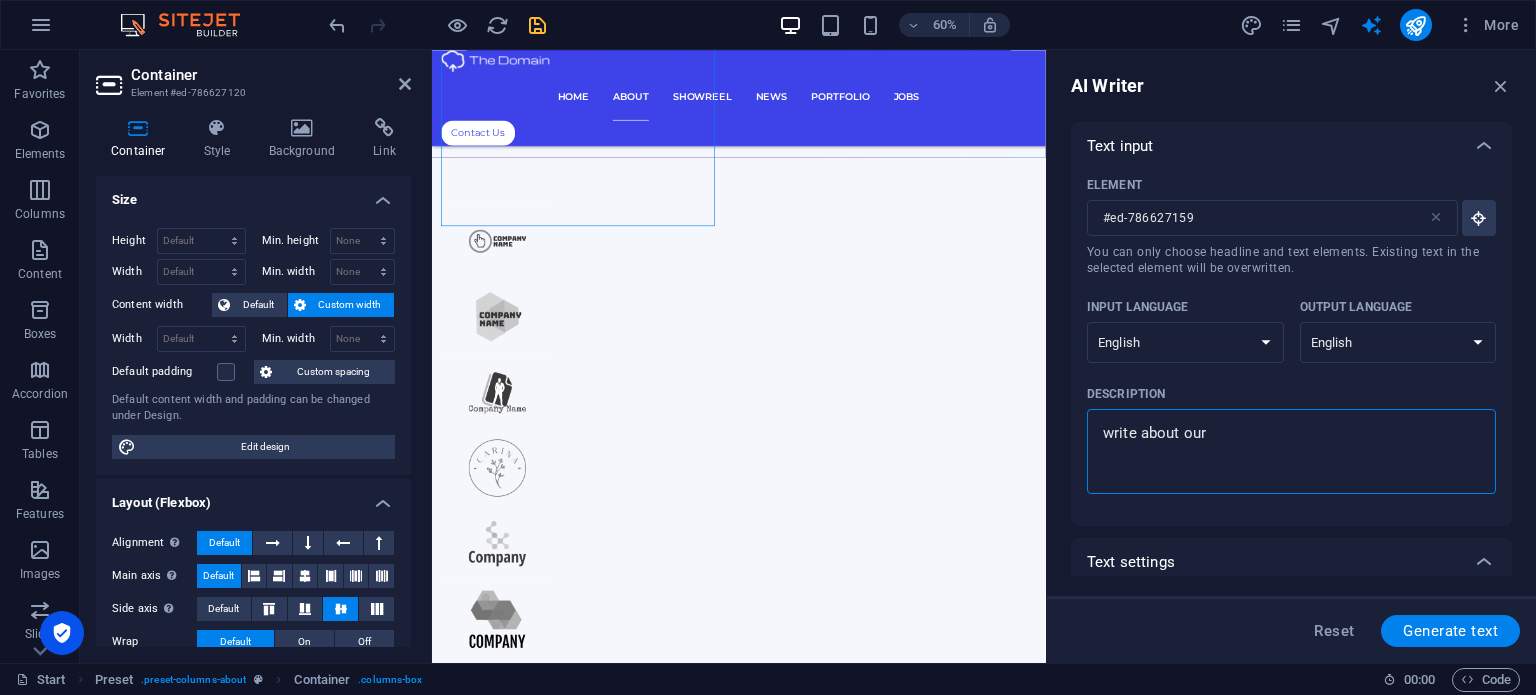 type on "write about our" 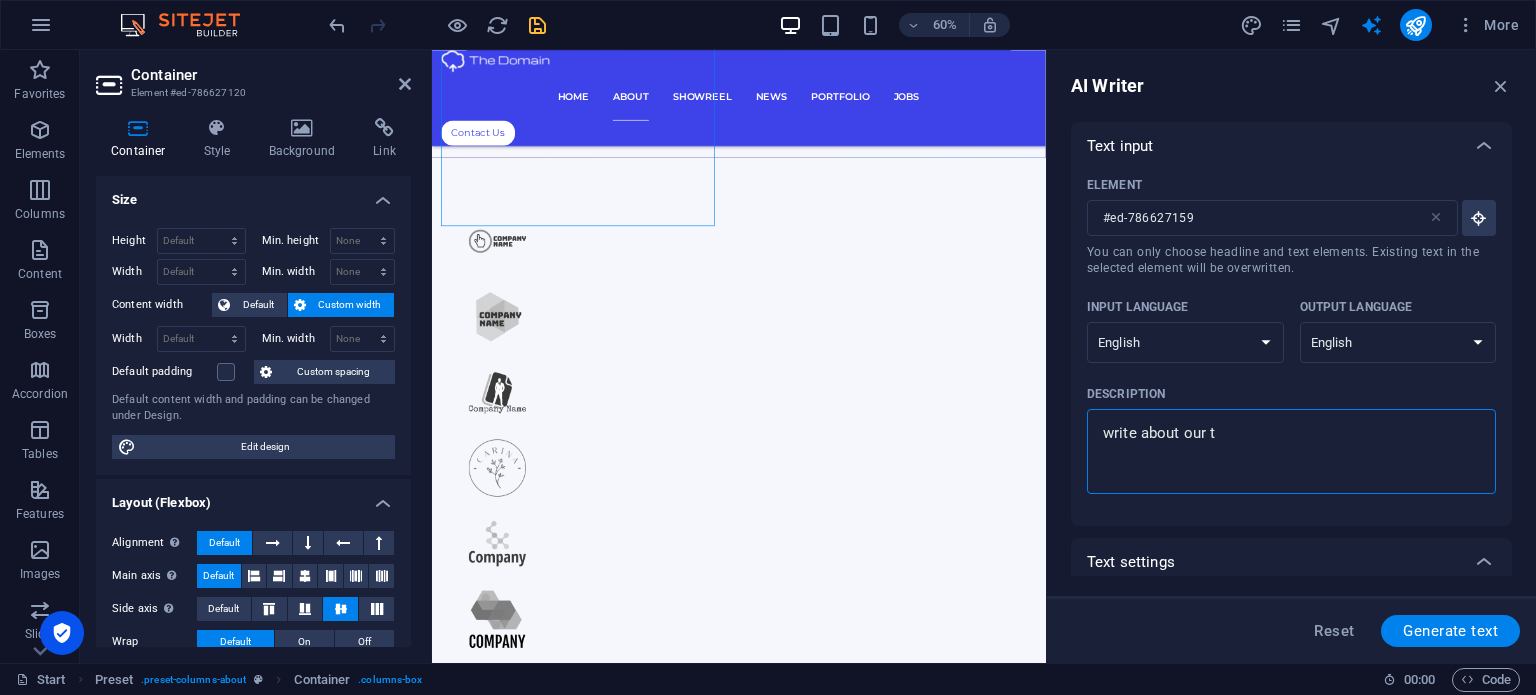type on "write about our te" 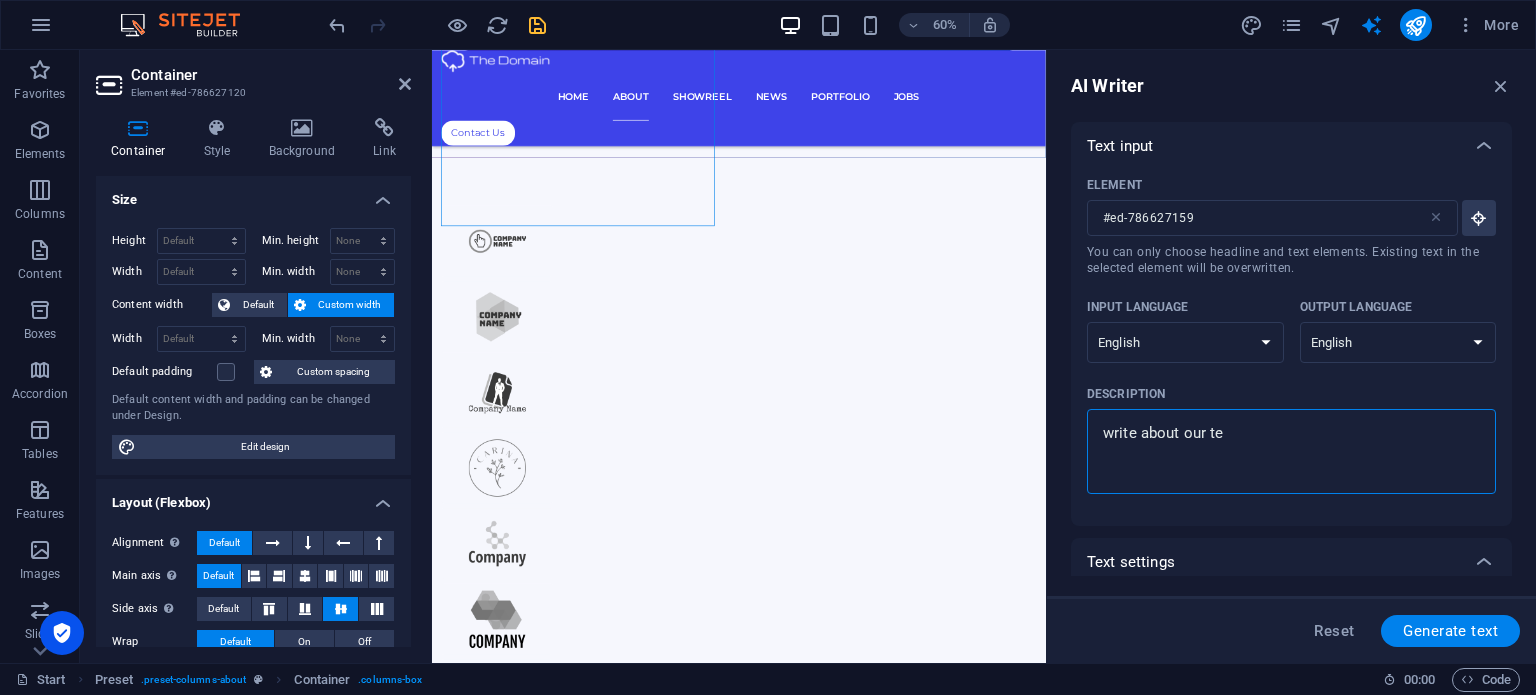 type on "write about our tea" 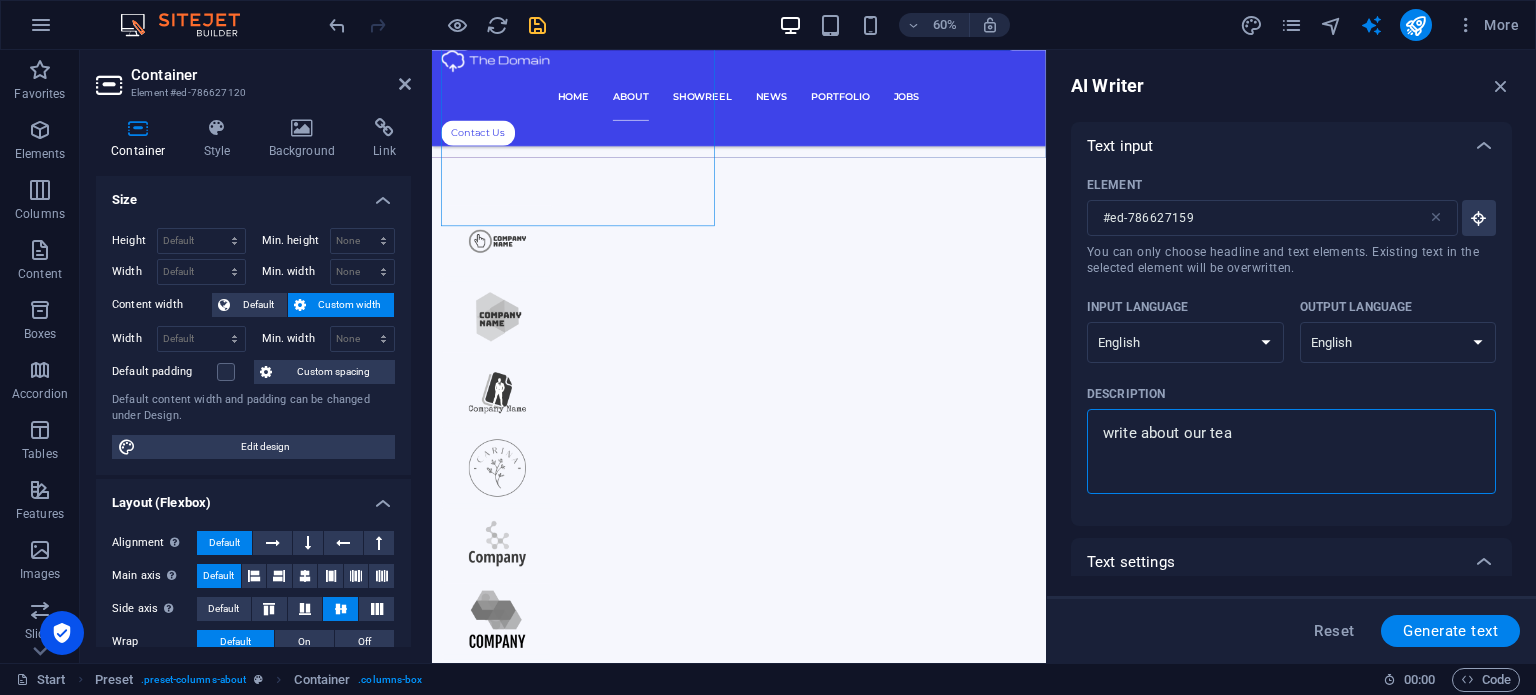 type on "write about our team" 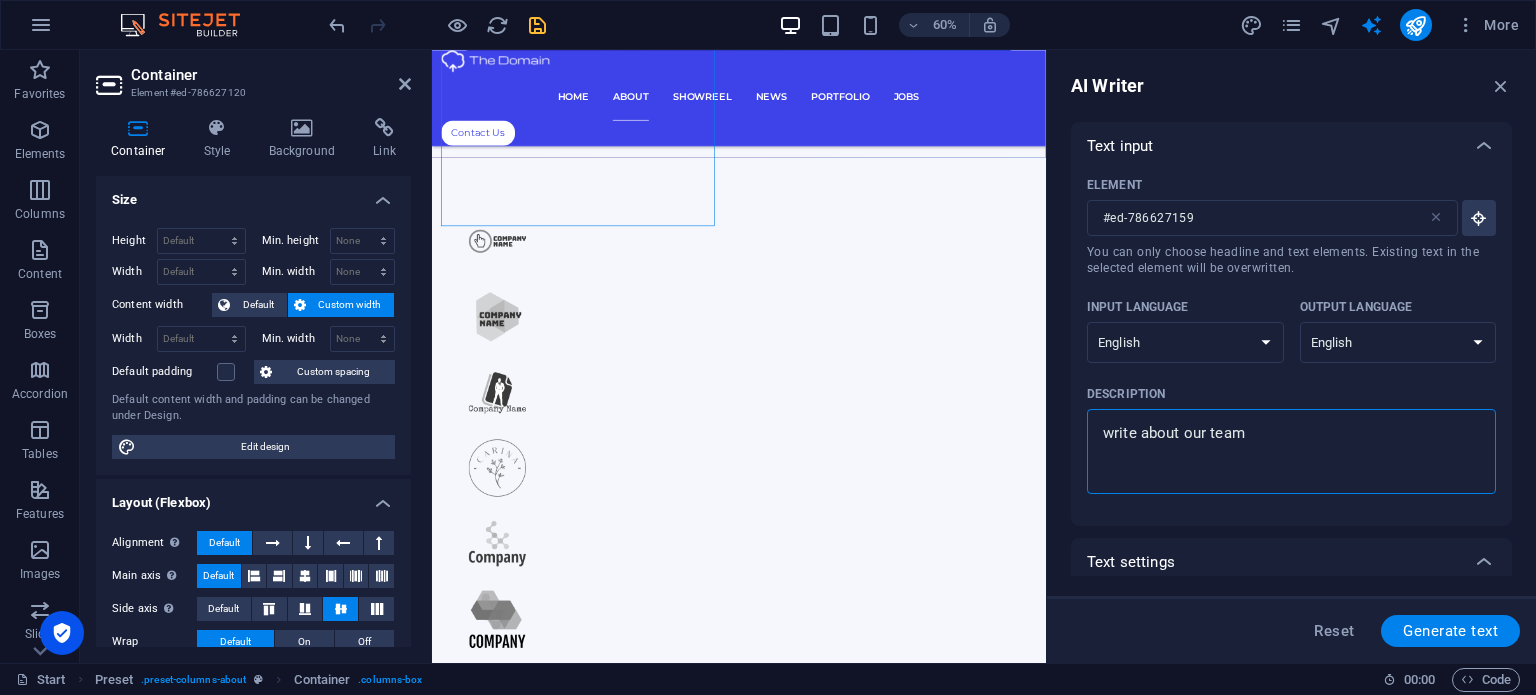 type on "write about our team" 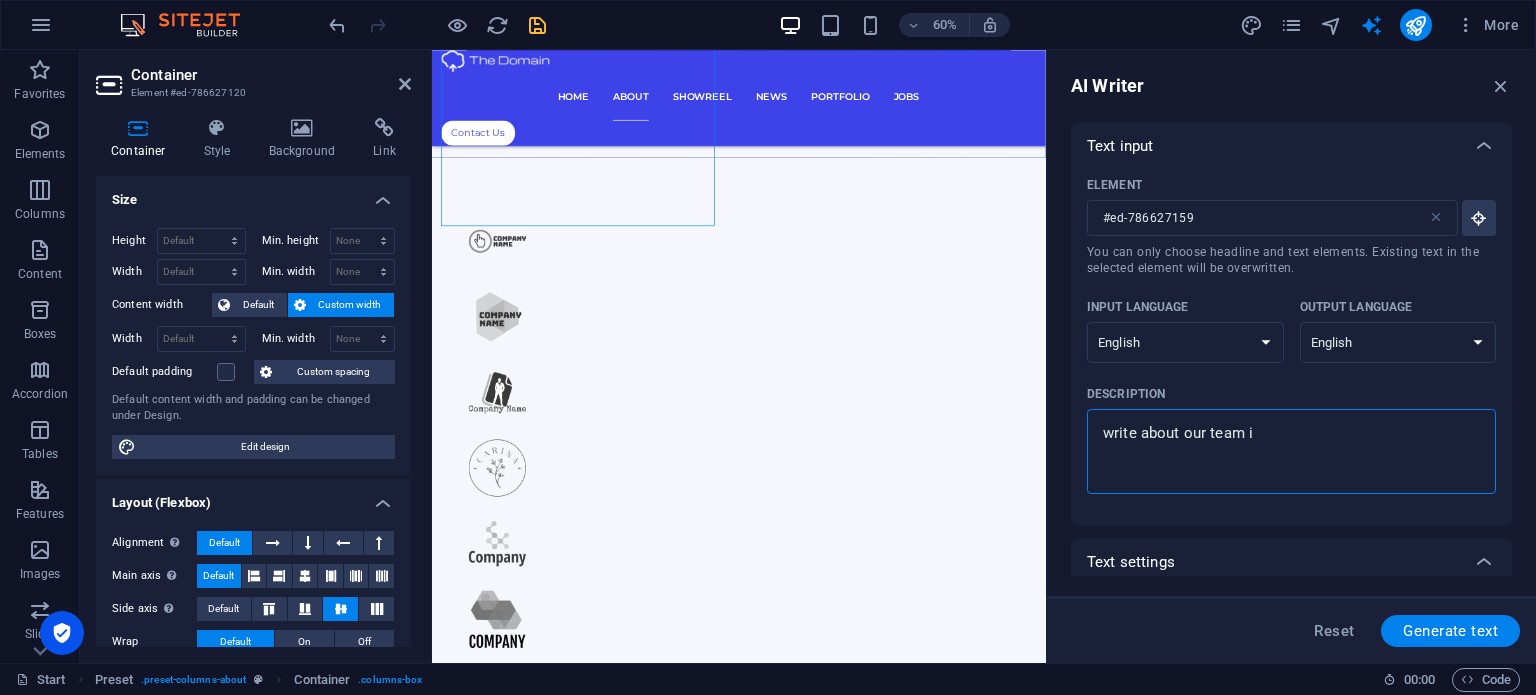 type on "write about our team in" 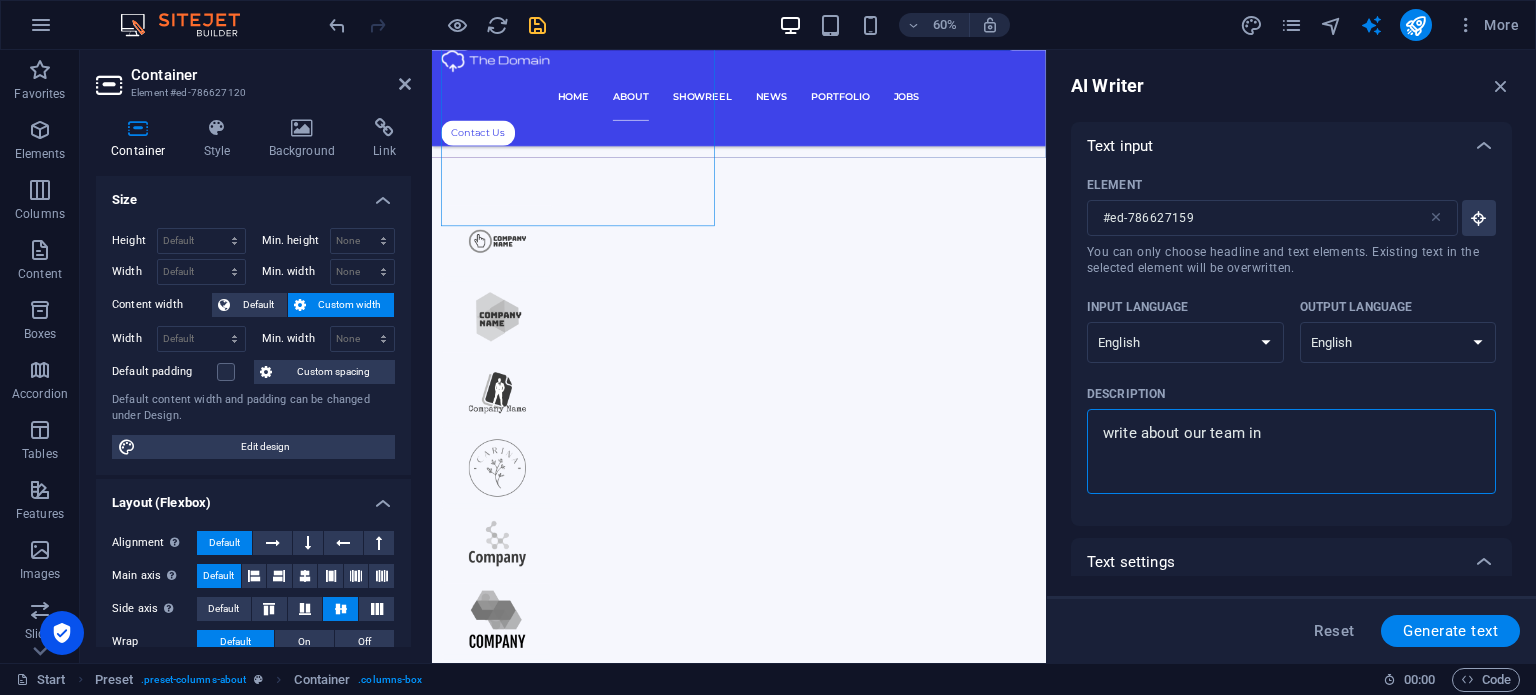 type on "x" 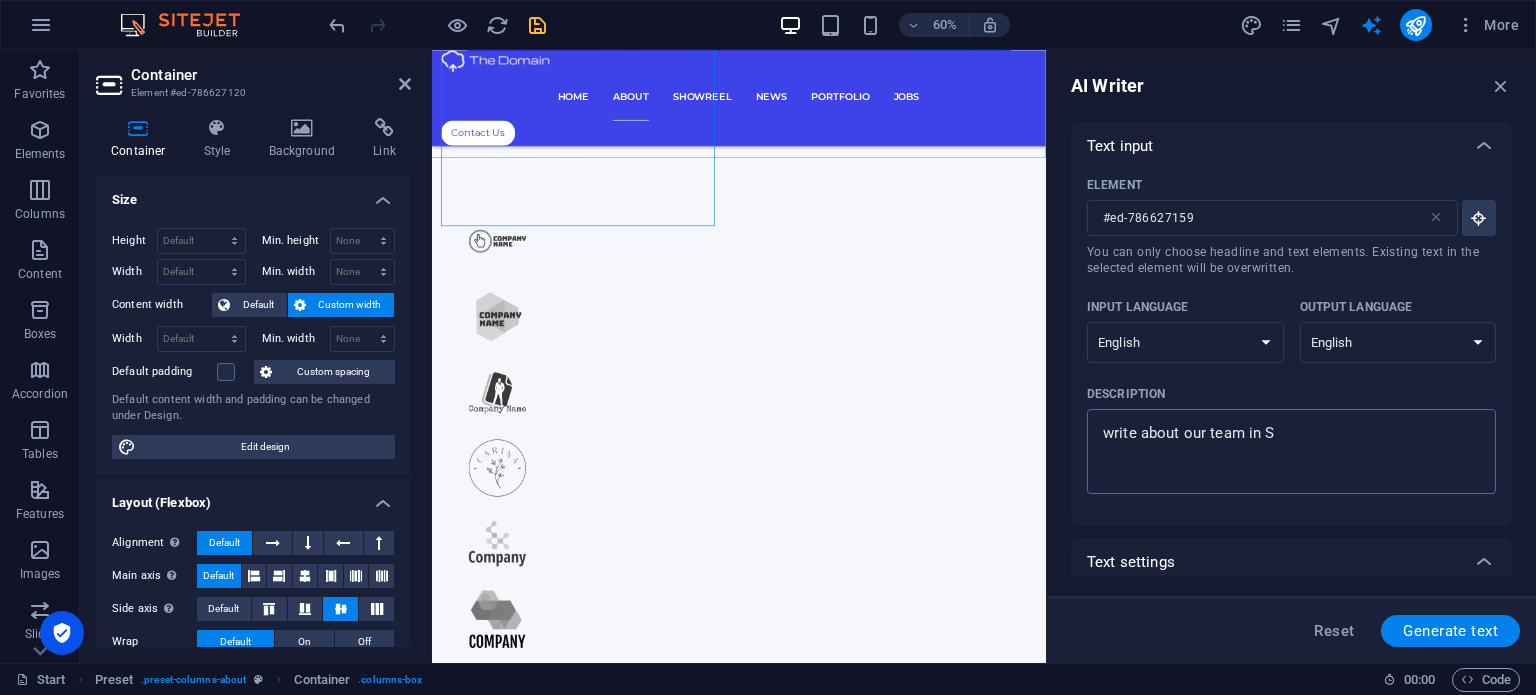 type on "write about our team in [GEOGRAPHIC_DATA]" 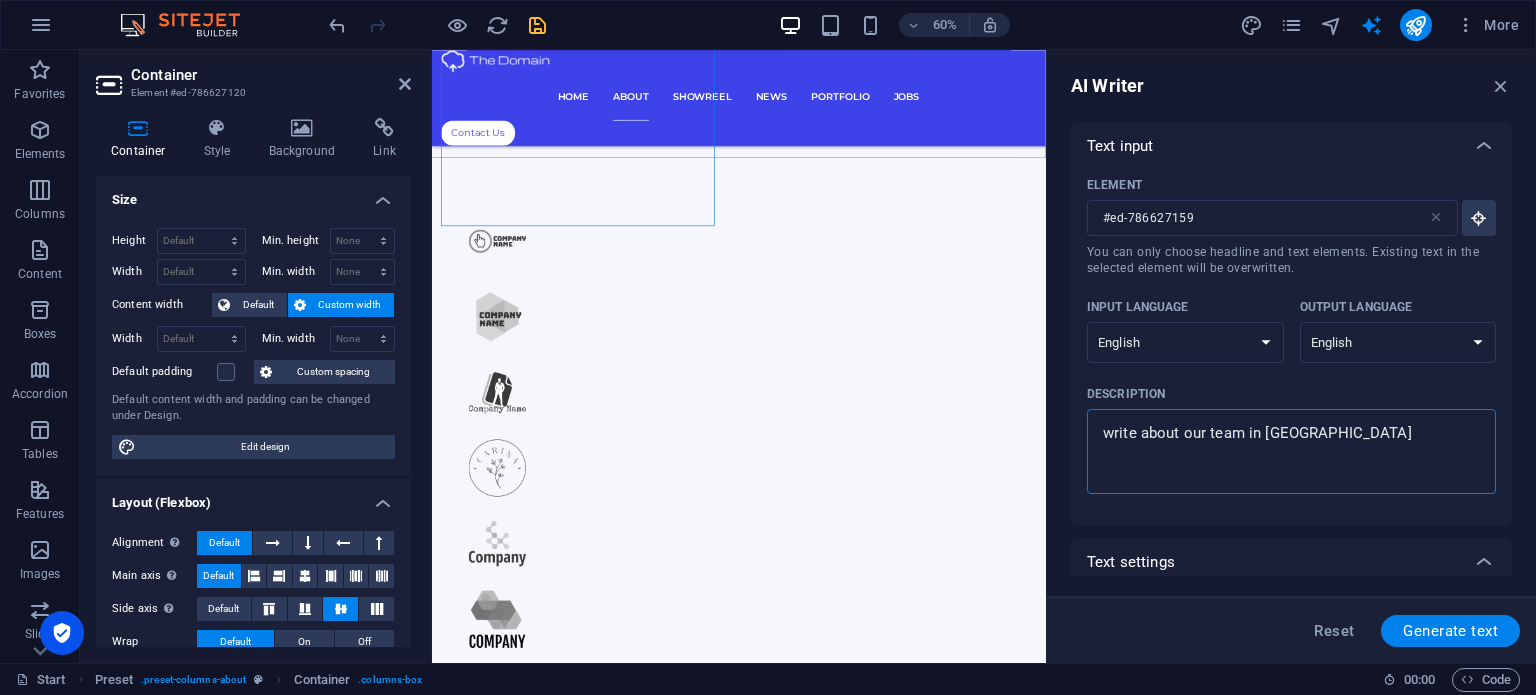 type on "write about our team in SYN" 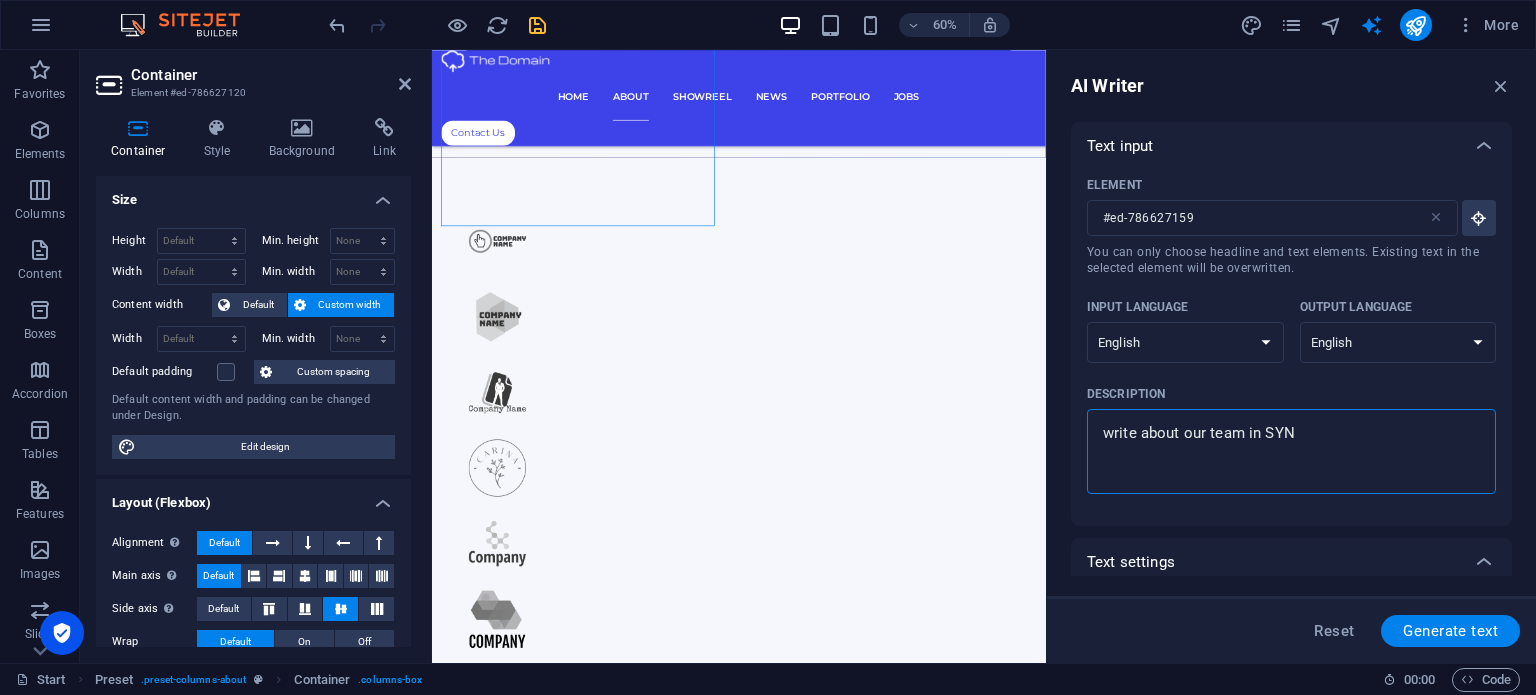 type on "write about our team in SYNE" 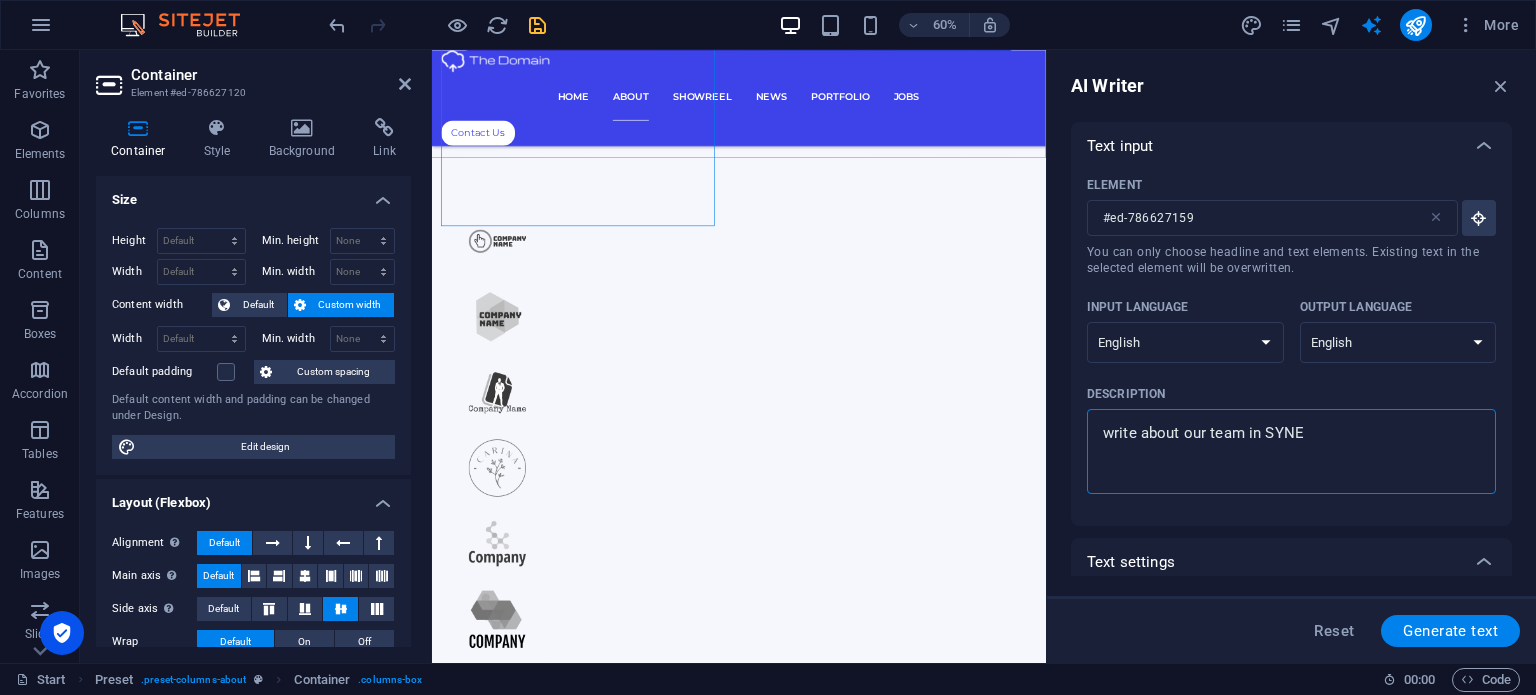 type on "write about our team in SYNEL" 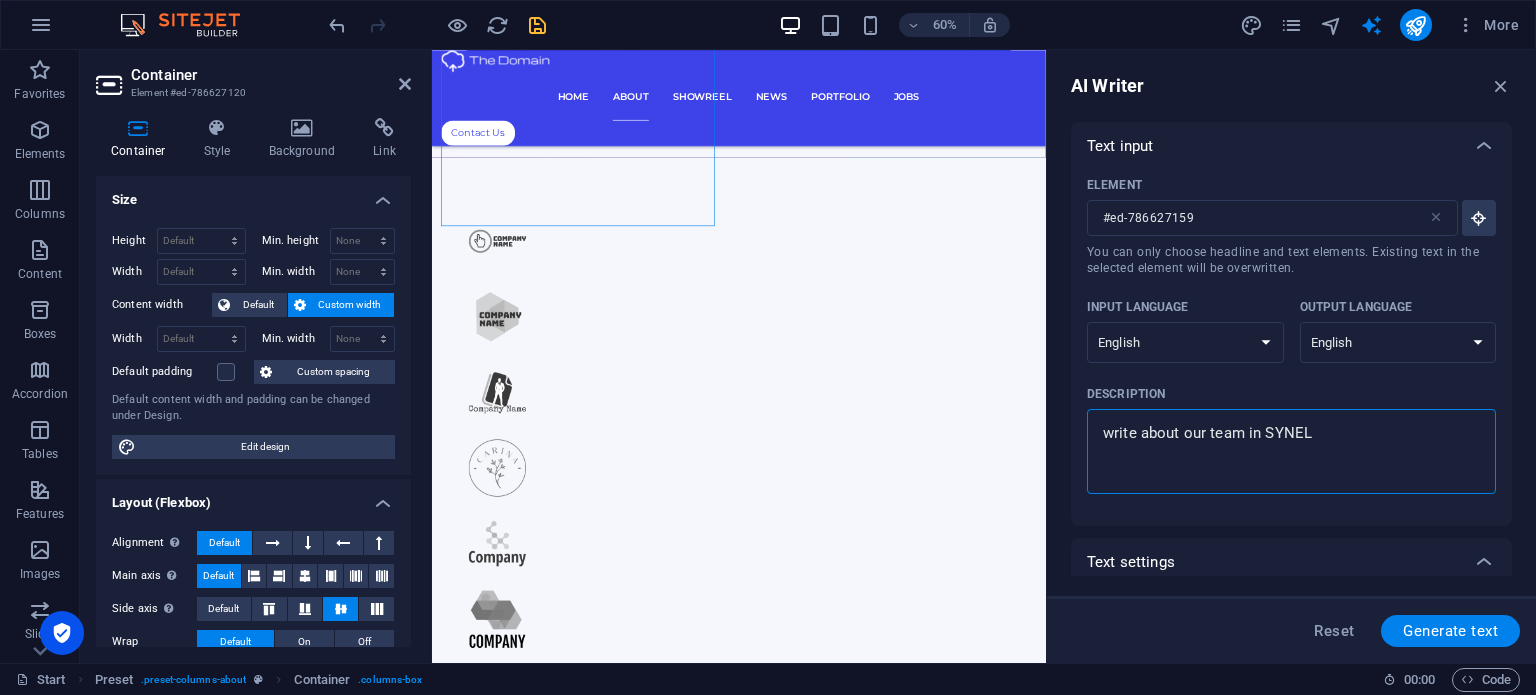 type on "write about our team in SYNELC" 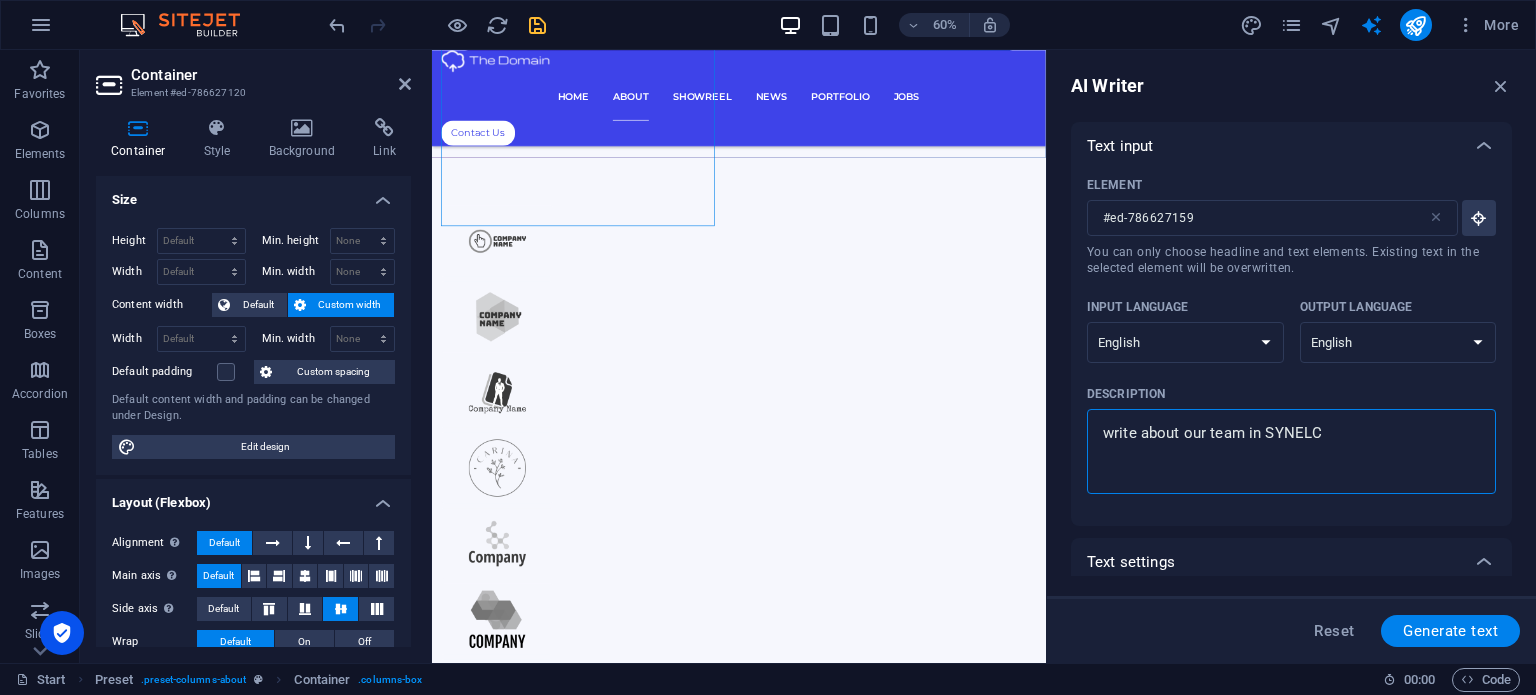 type on "write about our team in SYNELCO" 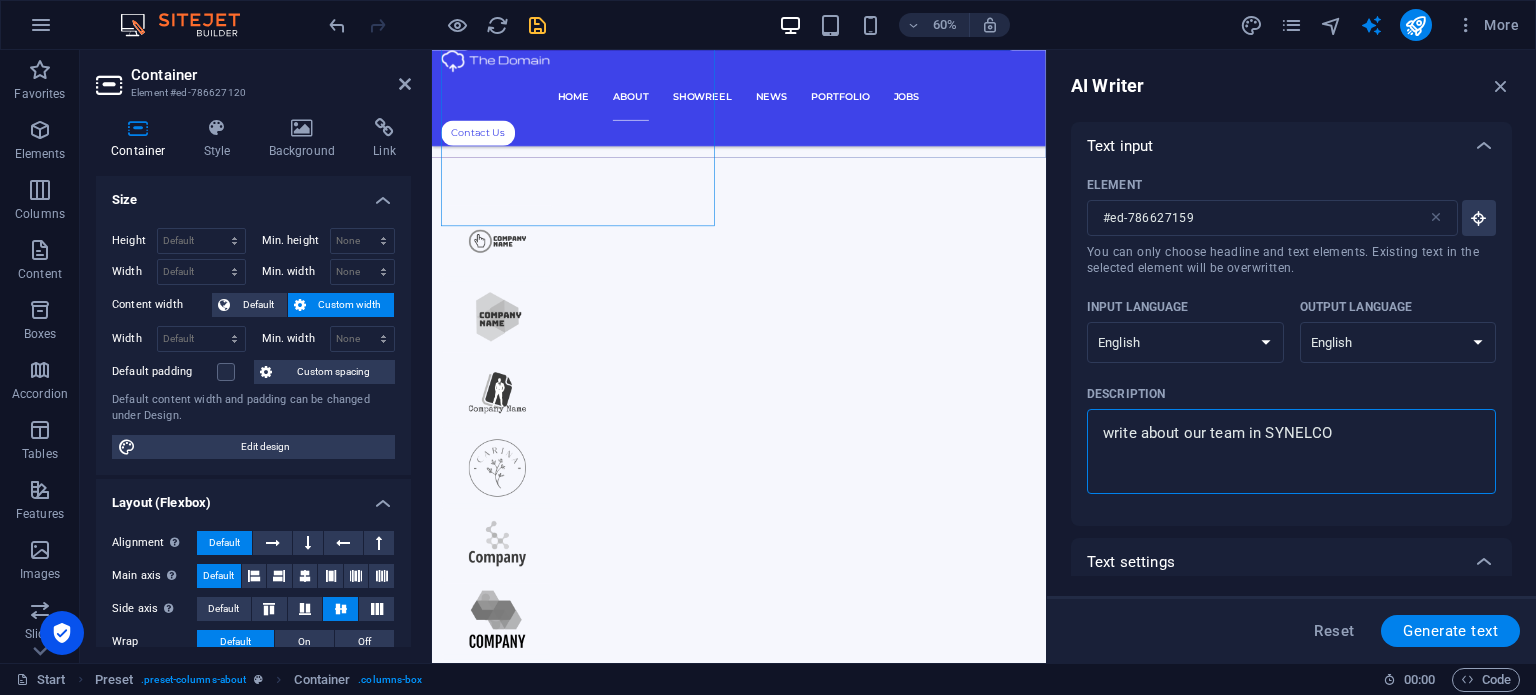 type on "write about our team in SYNELCOM" 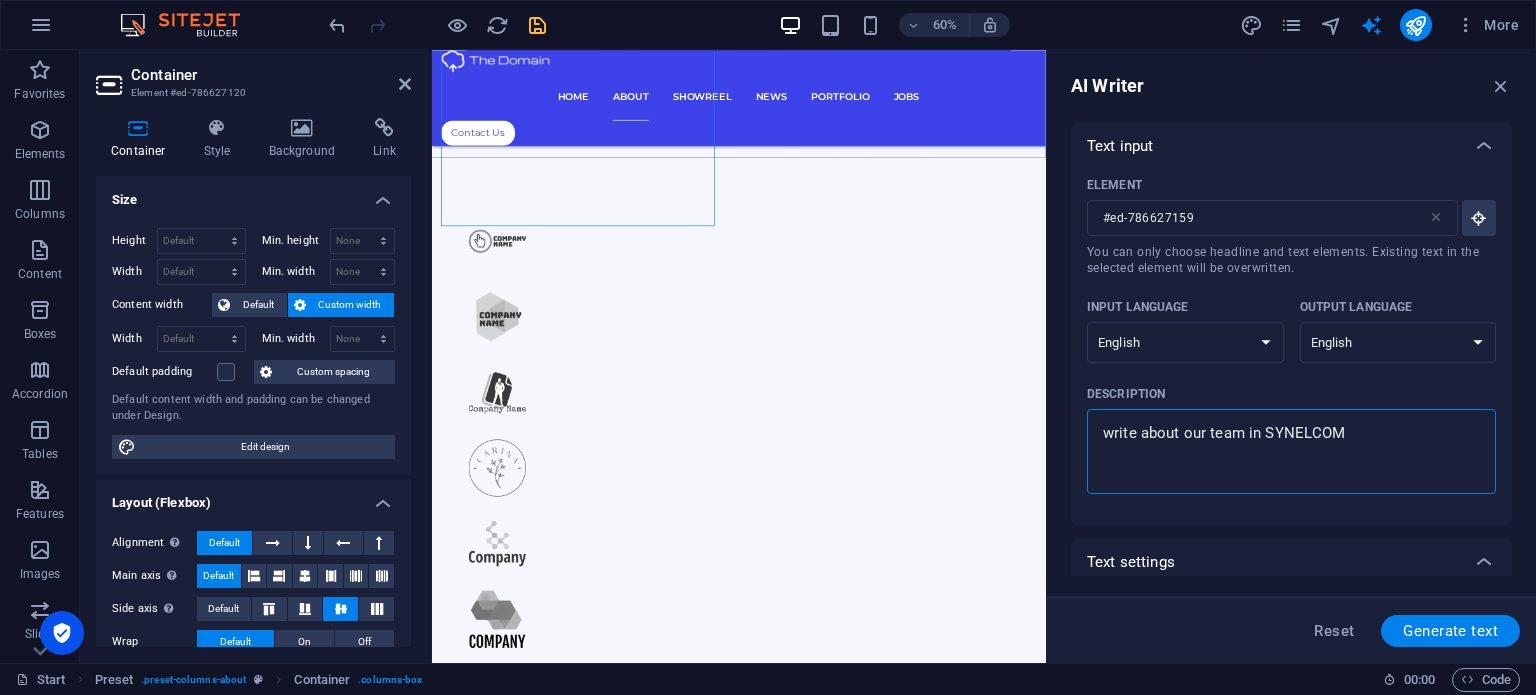 type on "write about our team in SYNELCOM" 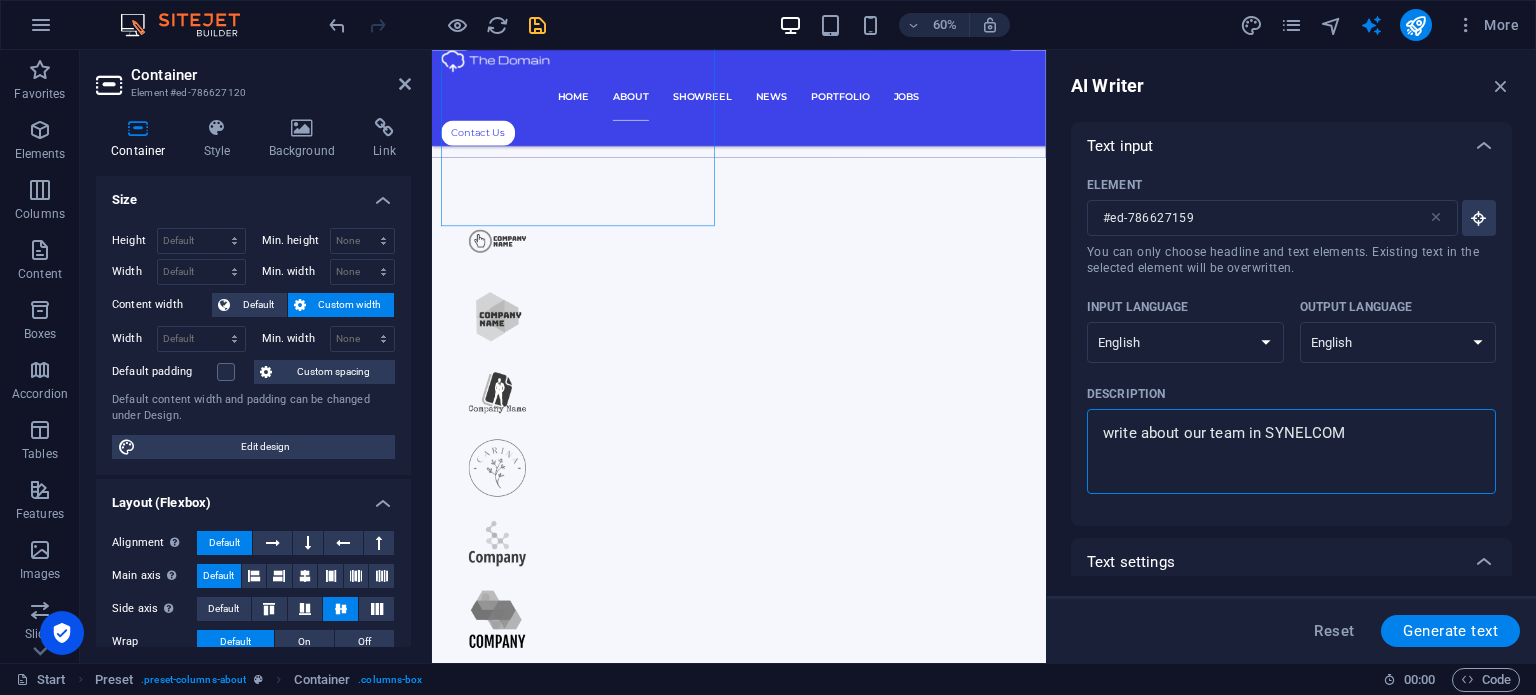type on "write about our team in SYNELCOM d" 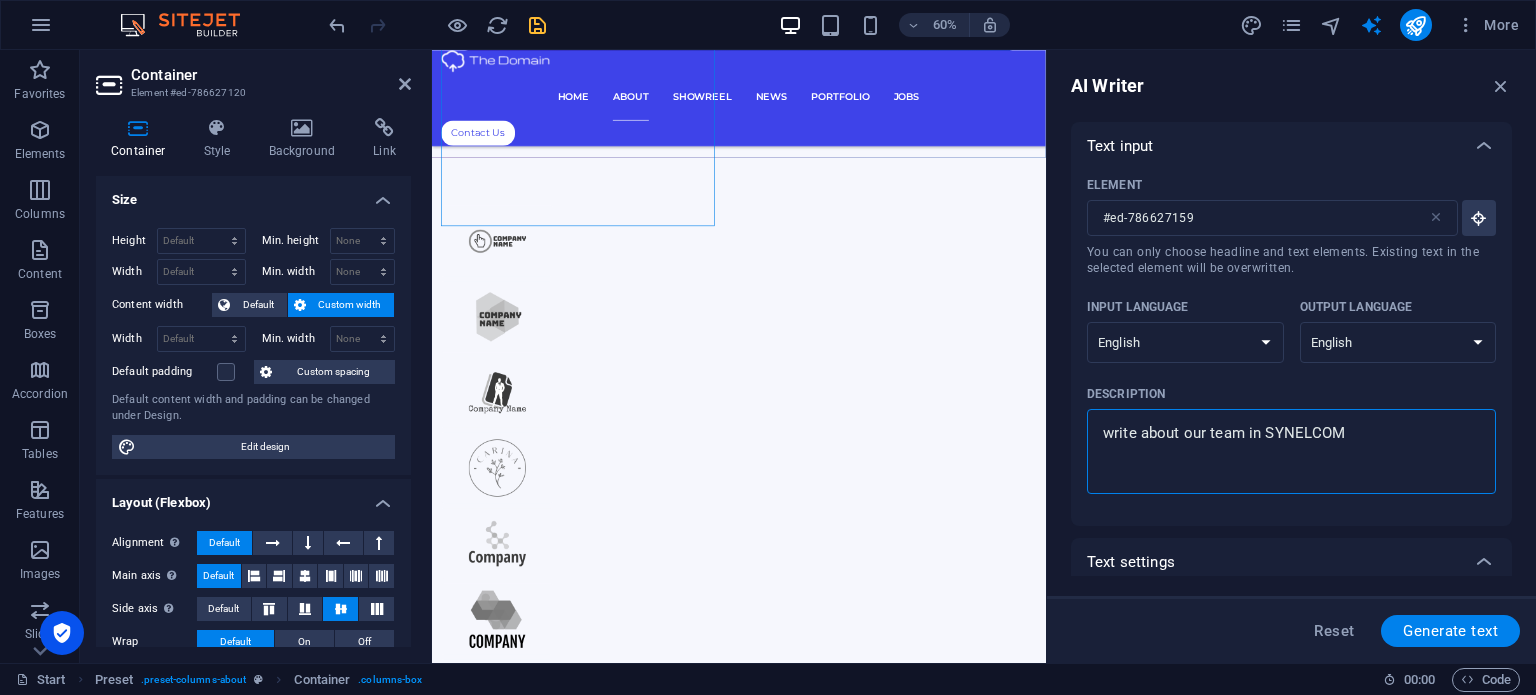 type on "x" 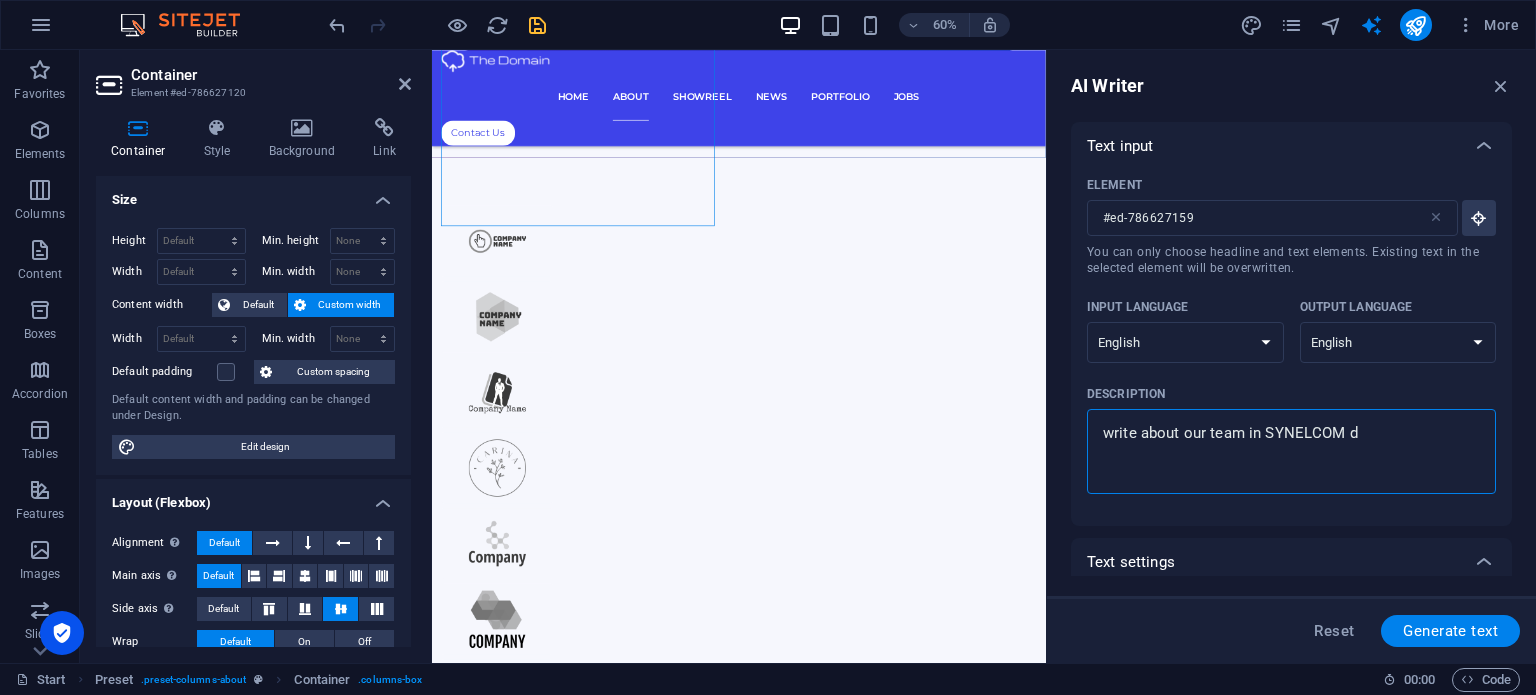 type on "write about our team in SYNELCOM de" 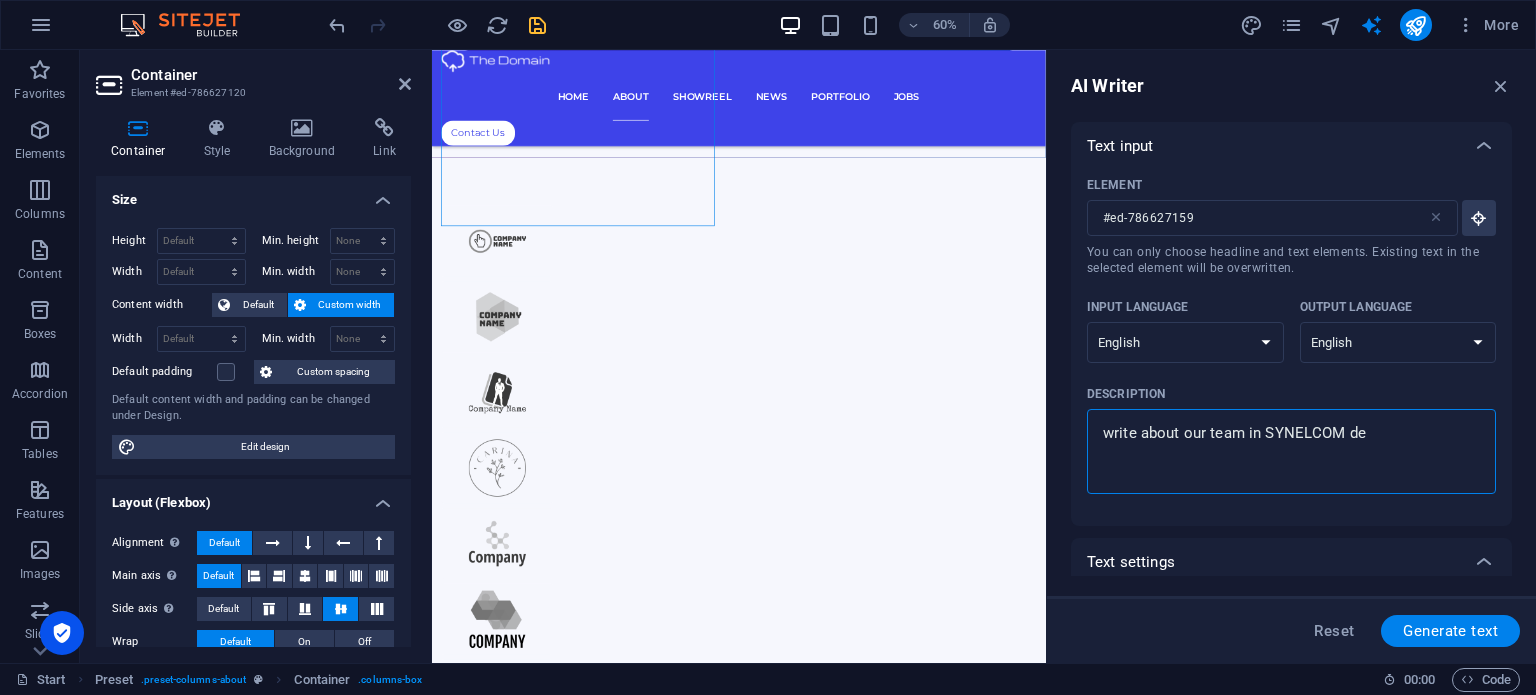 type on "write about our team in SYNELCOM des" 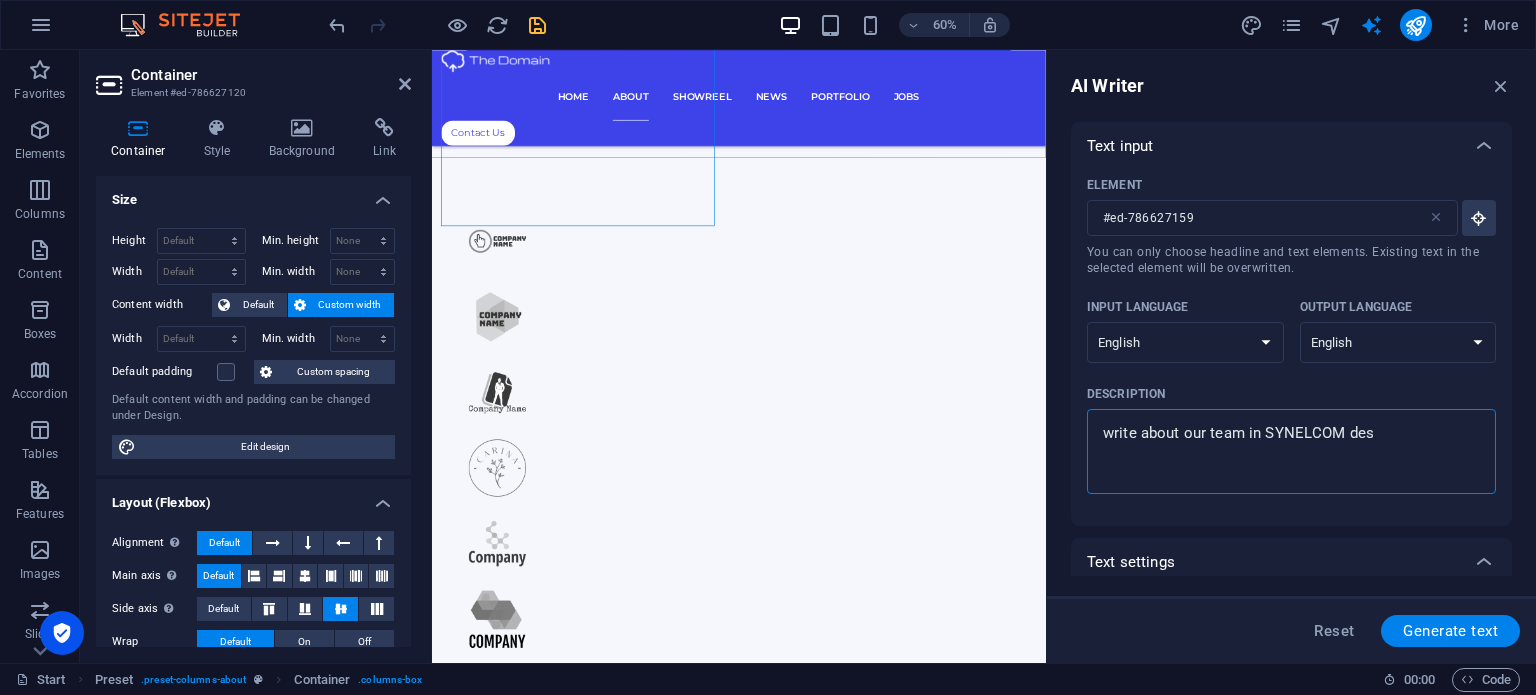 type on "x" 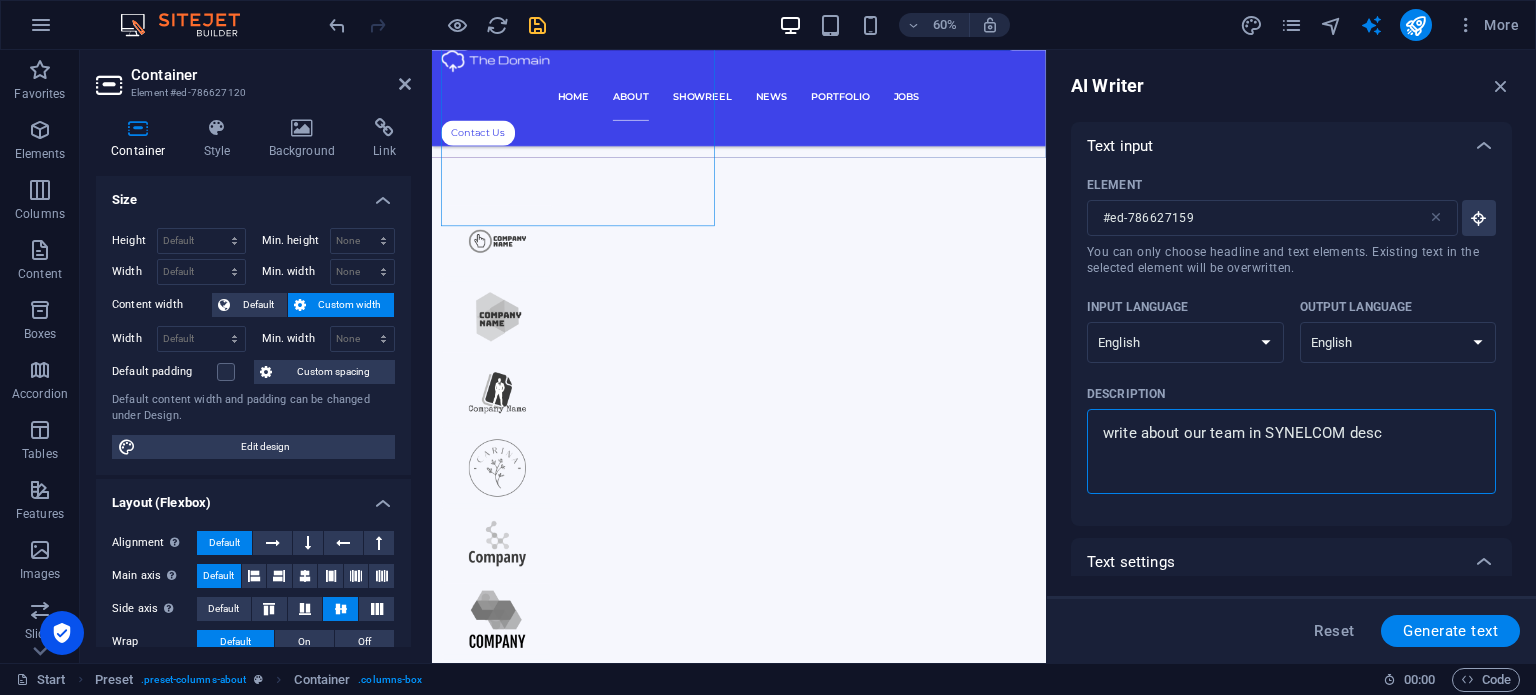 type on "write about our team in SYNELCOM descr" 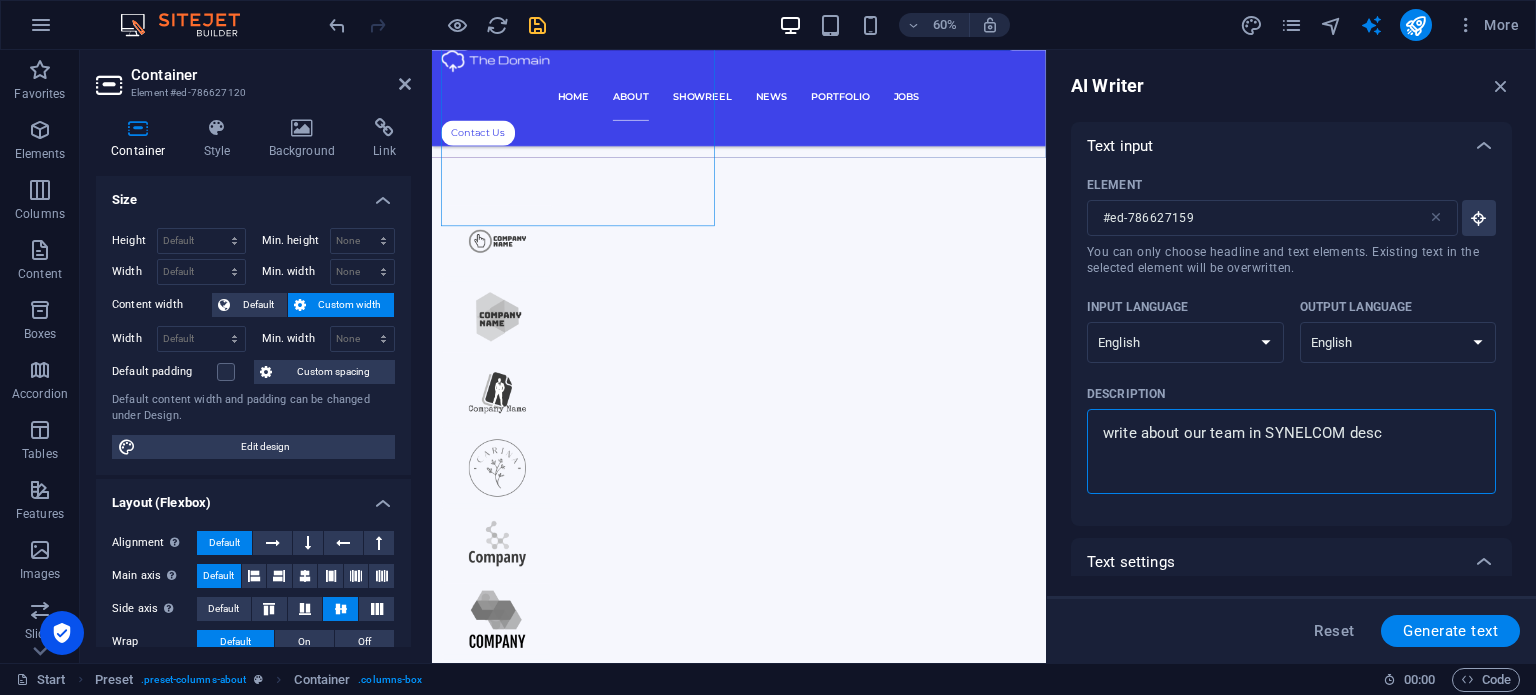 type on "x" 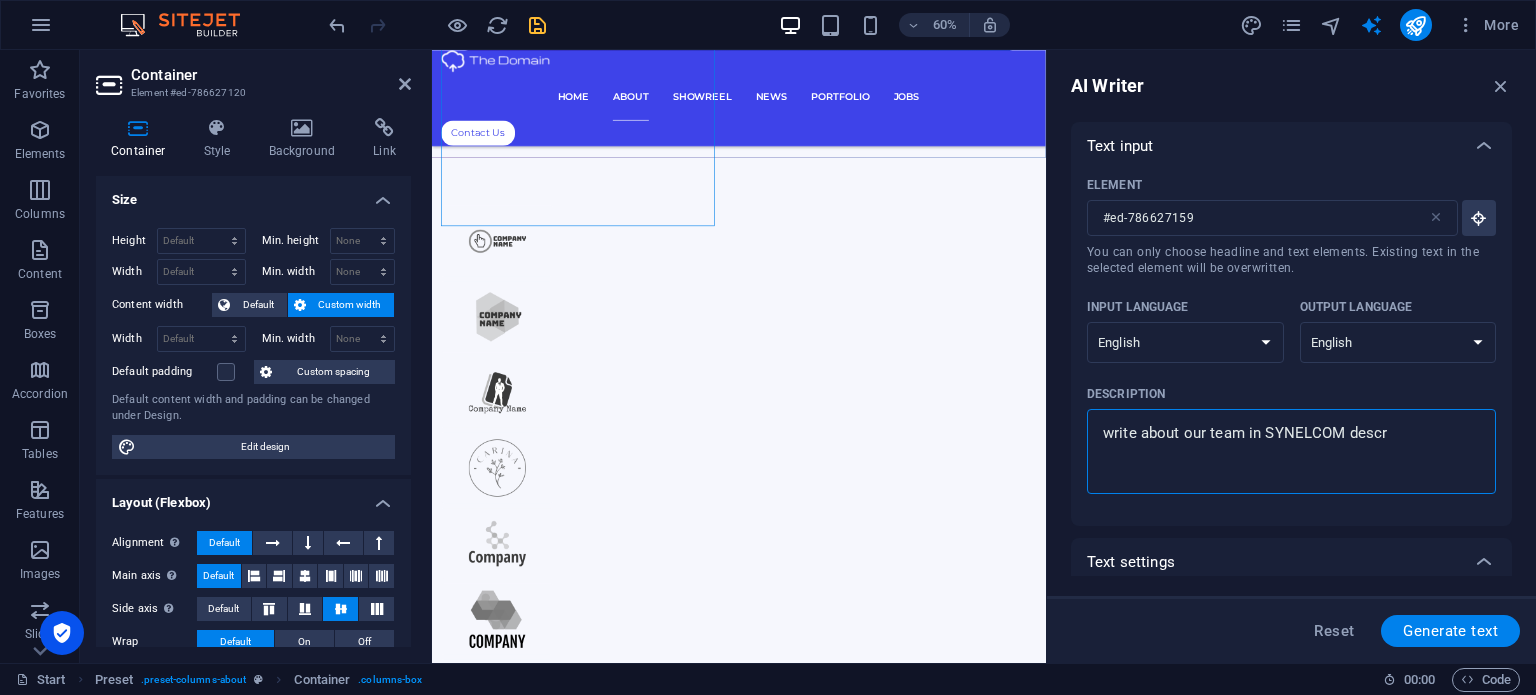 type on "write about our team in SYNELCOM descri" 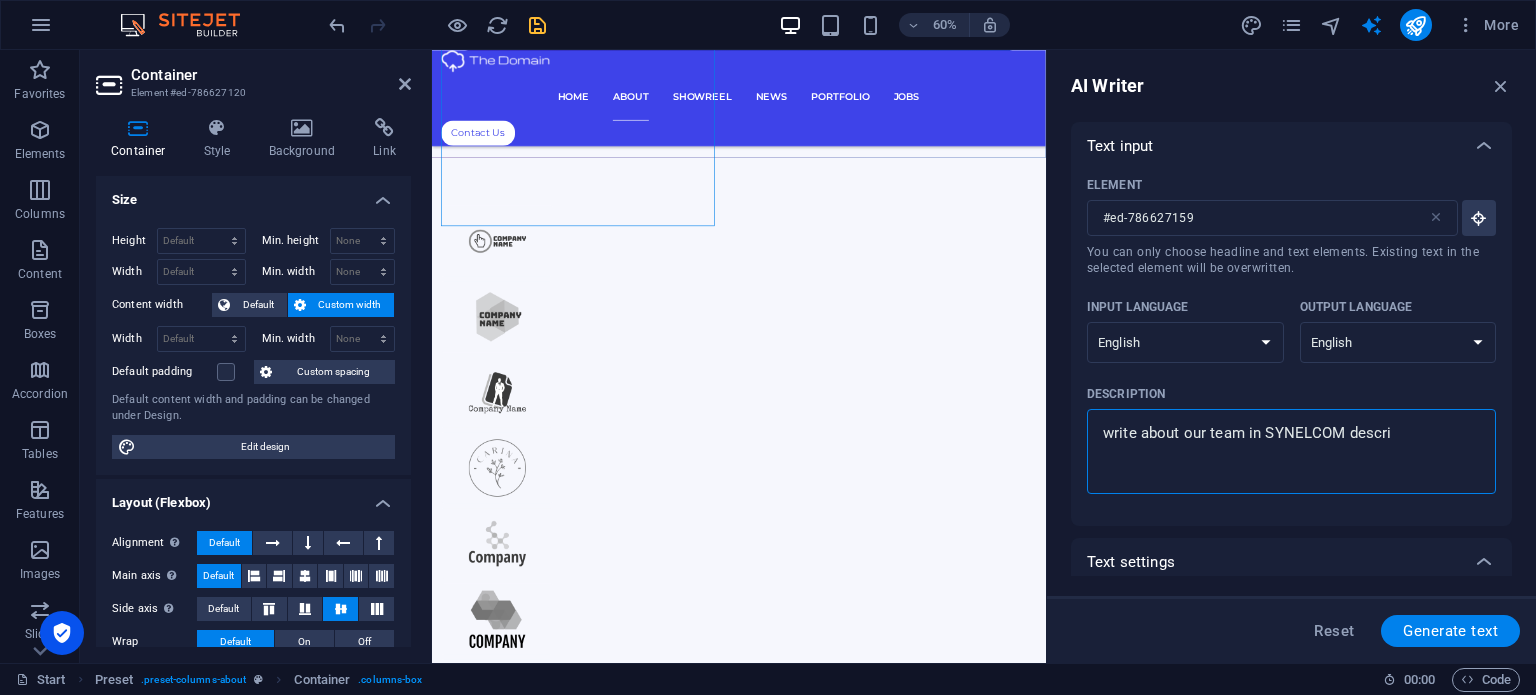 type on "write about our team in SYNELCOM describ" 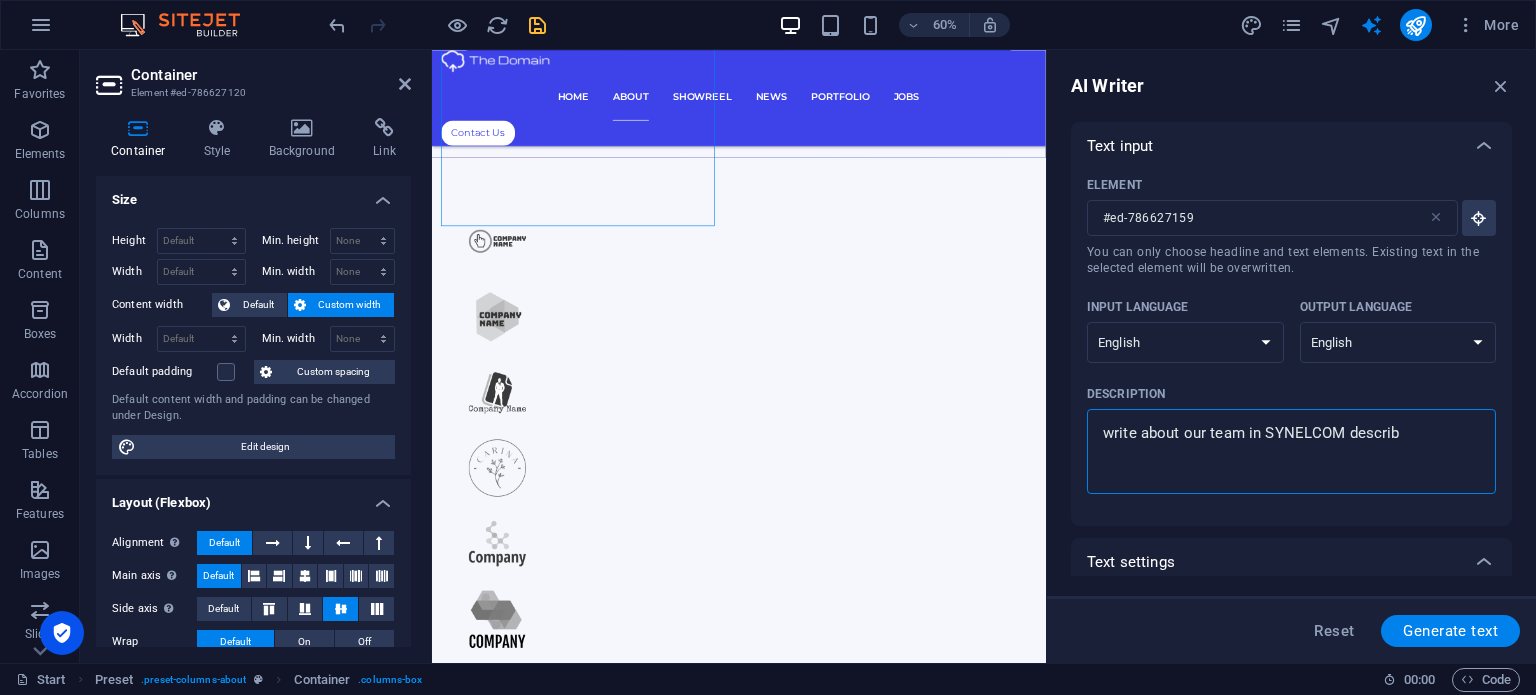 type on "x" 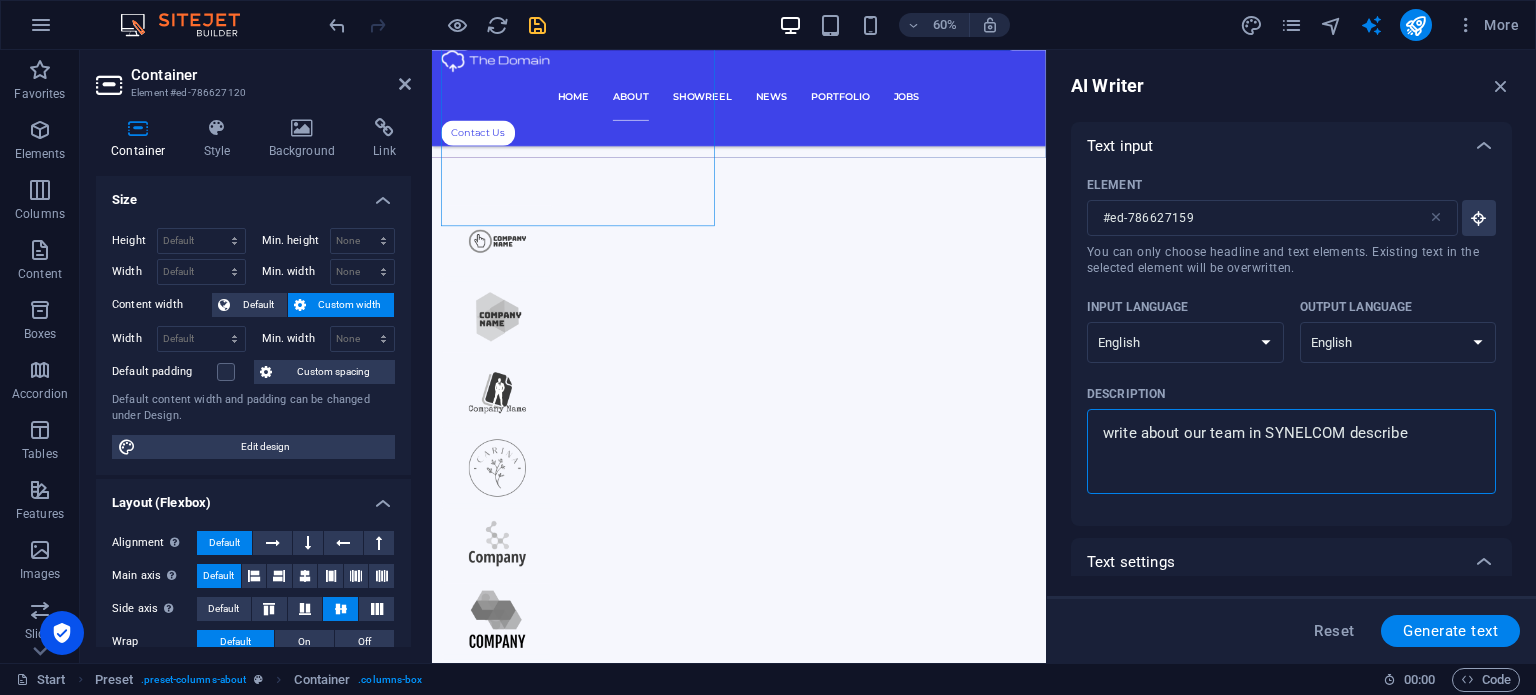 type on "write about our team in SYNELCOM describe" 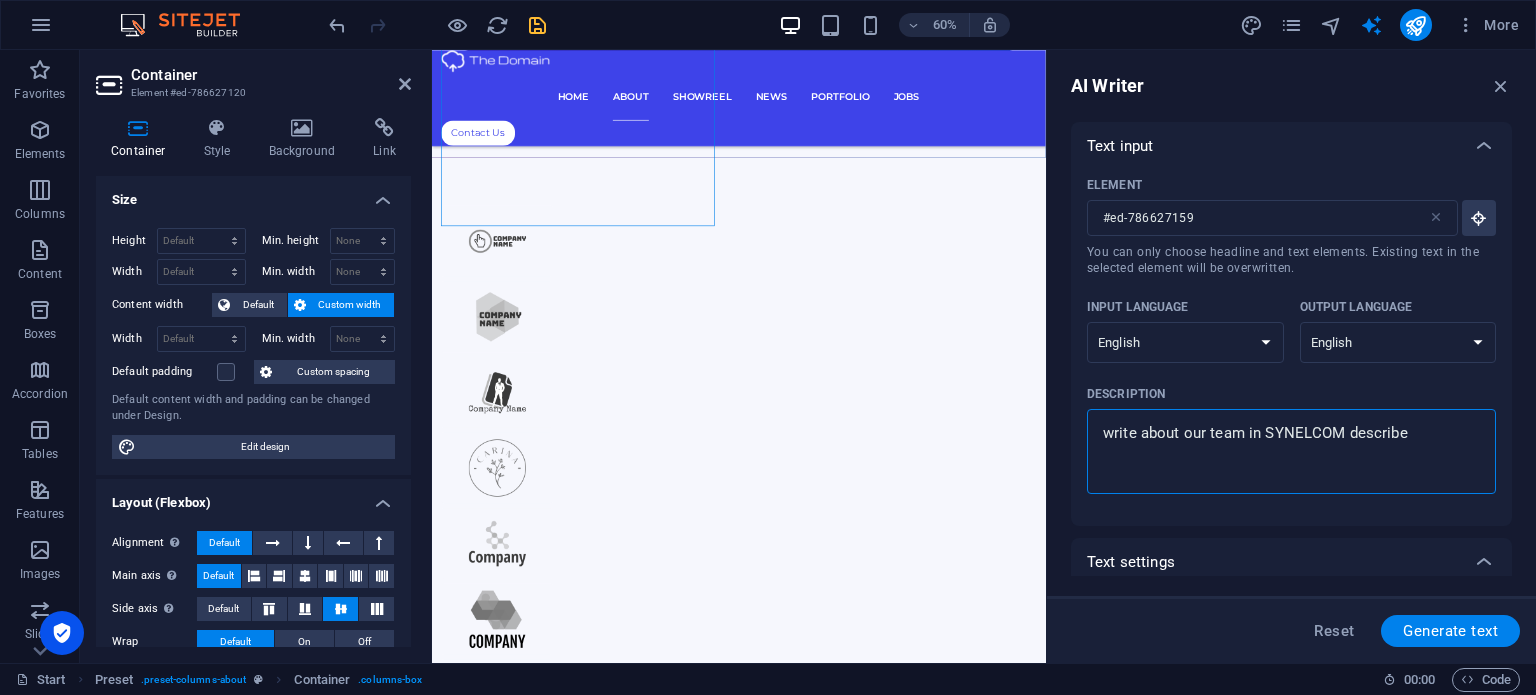 type on "write about our team in SYNELCOM describe o" 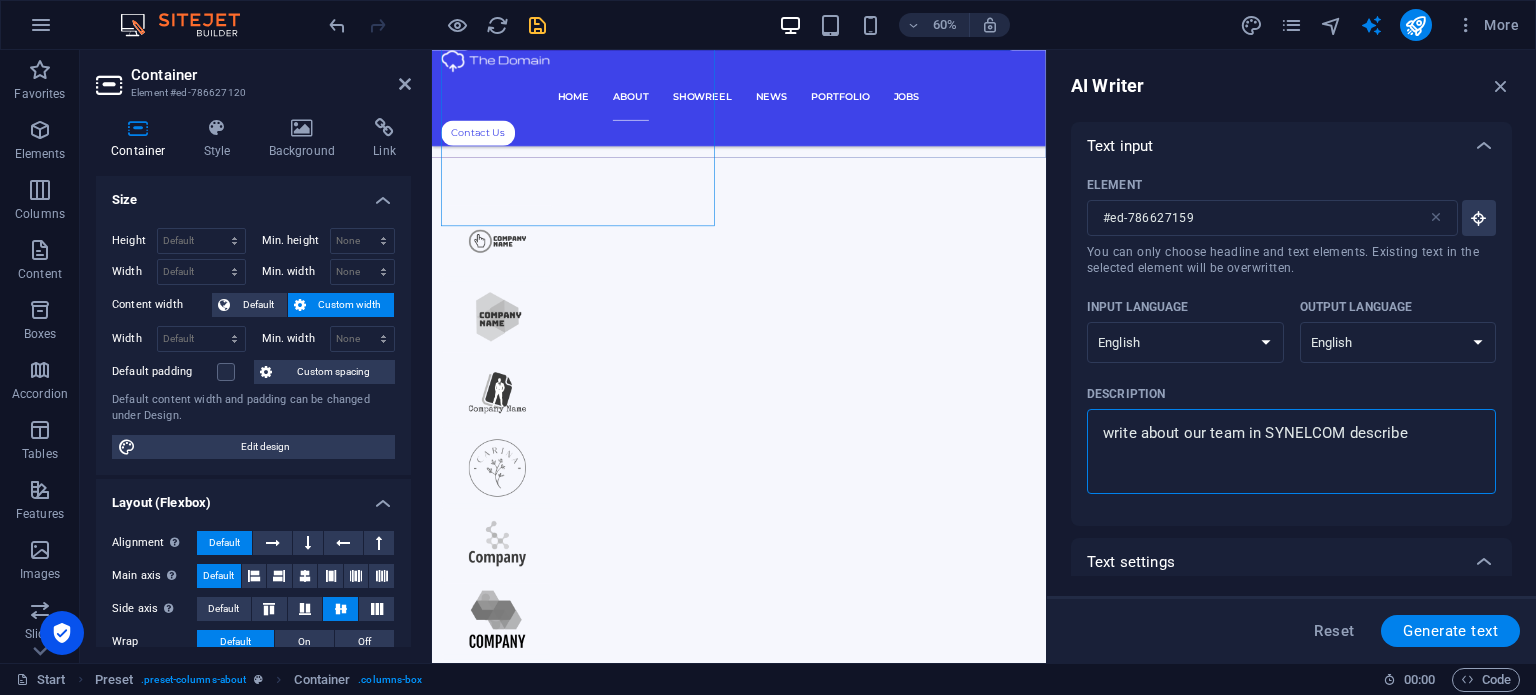 type on "x" 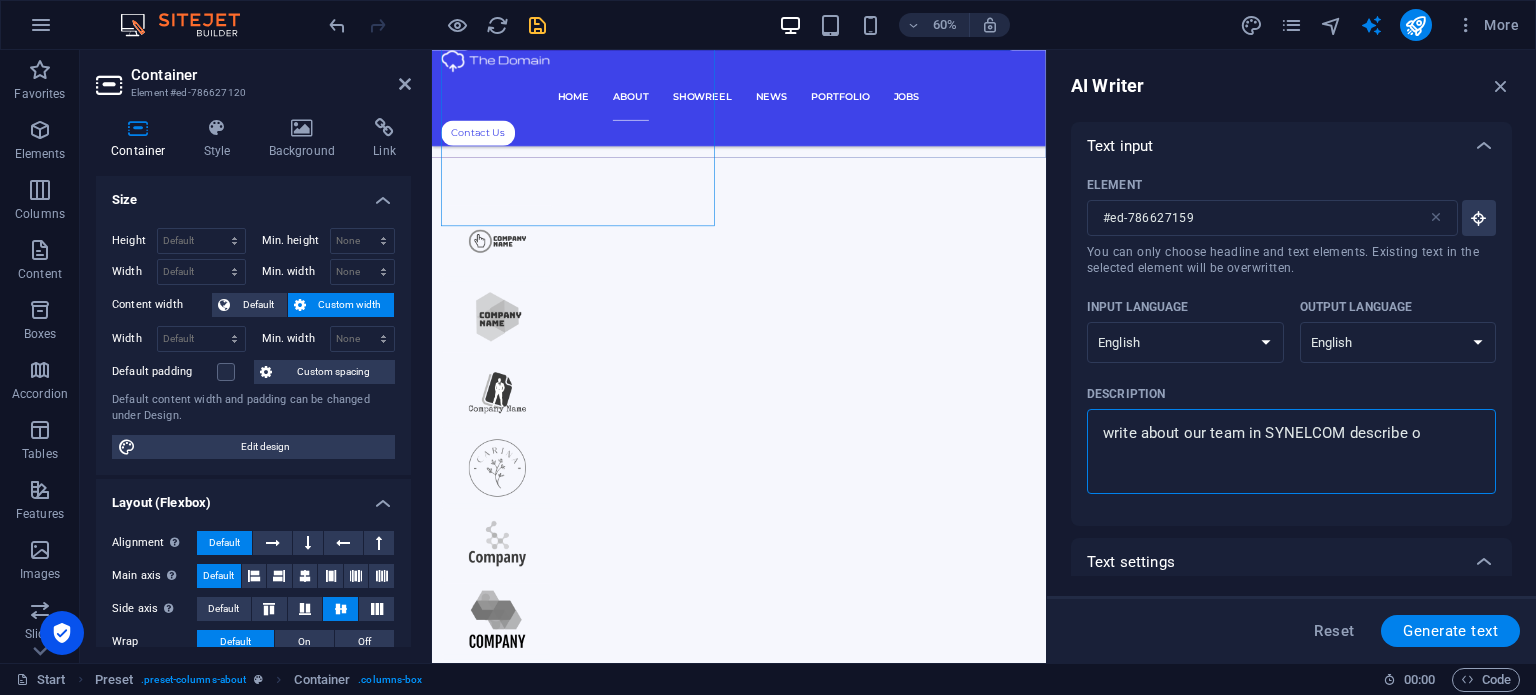 type on "write about our team in SYNELCOM describe or" 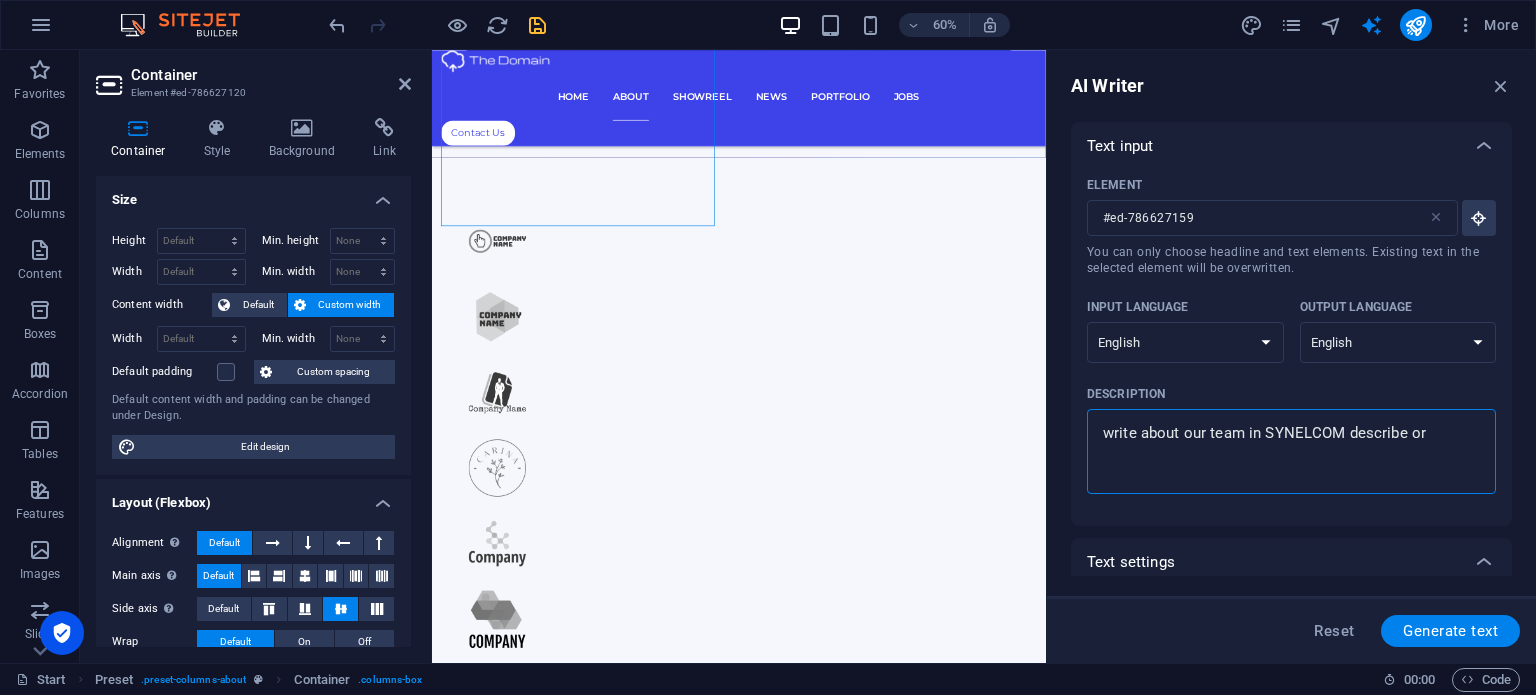 type on "x" 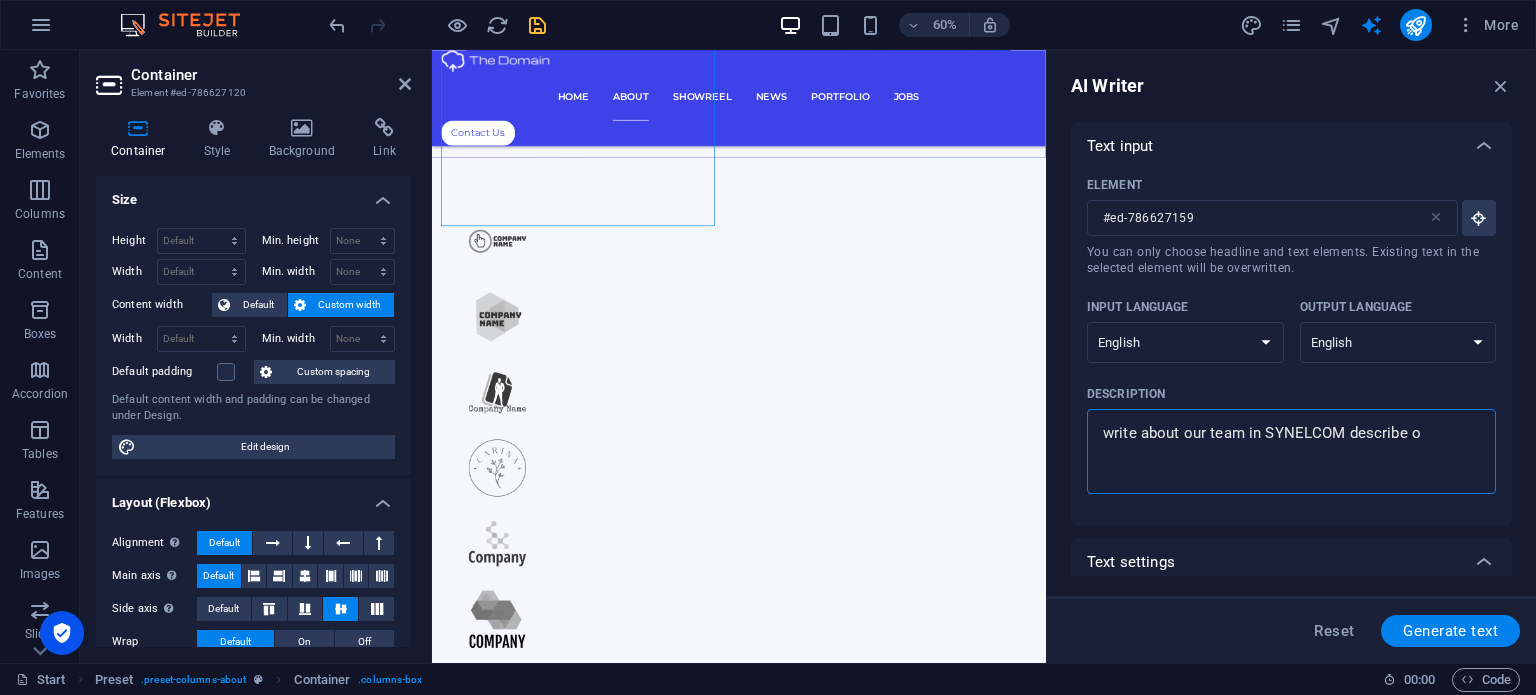 type on "x" 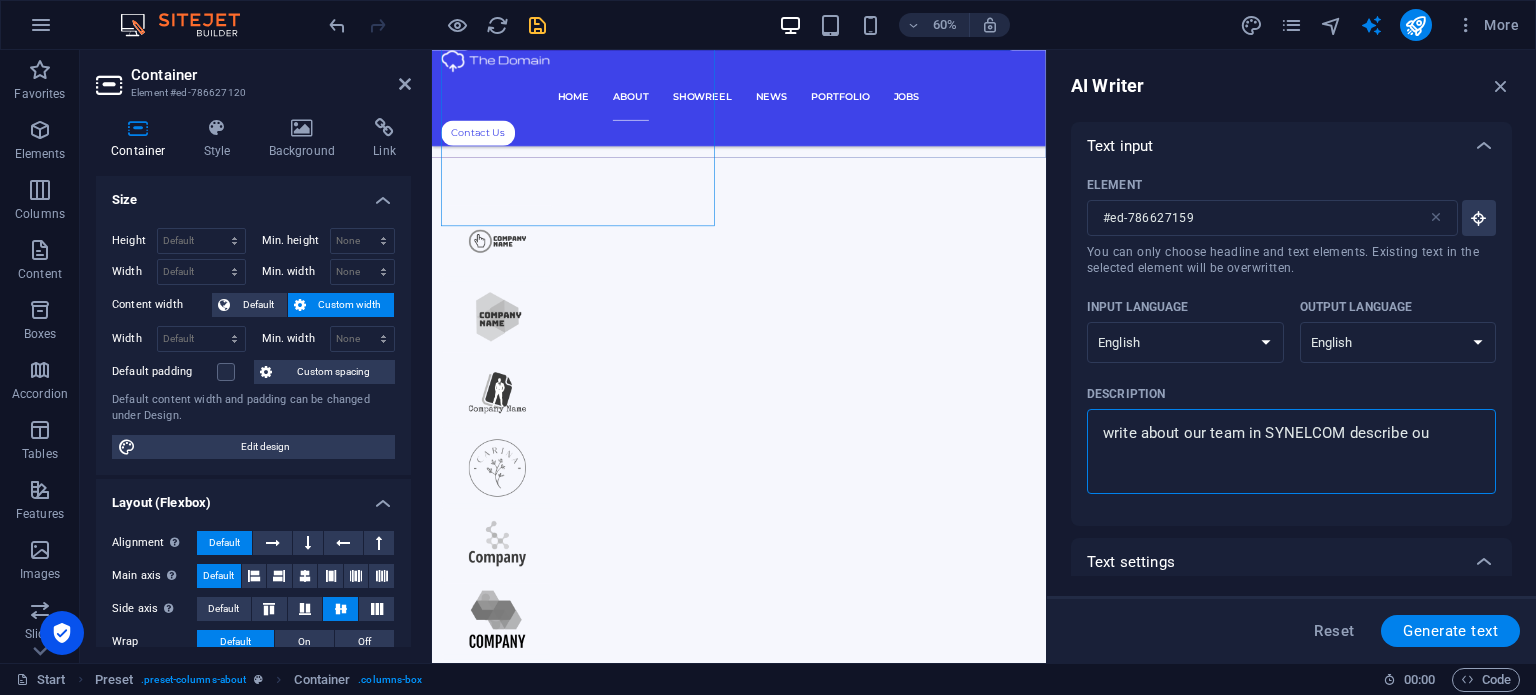 type on "write about our team in SYNELCOM describe our" 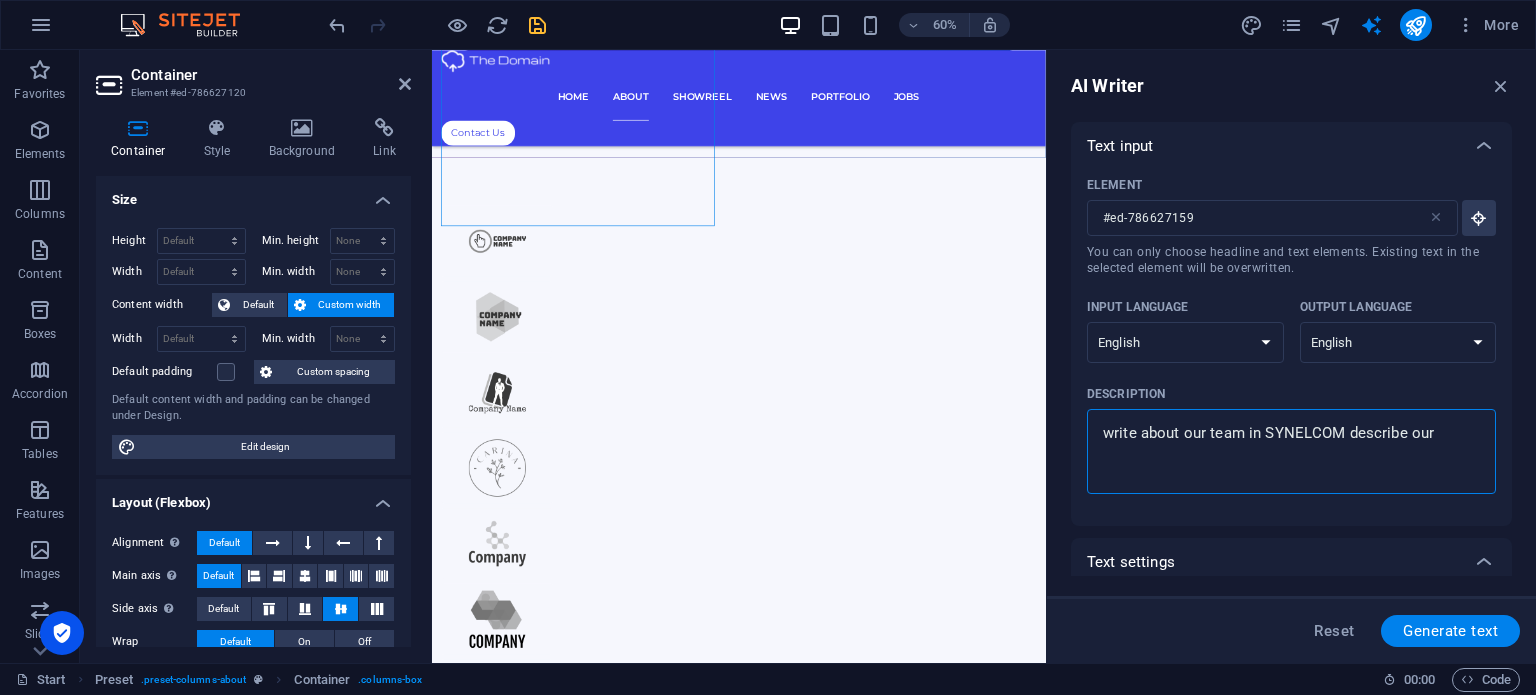 type on "write about our team in SYNELCOM describe our" 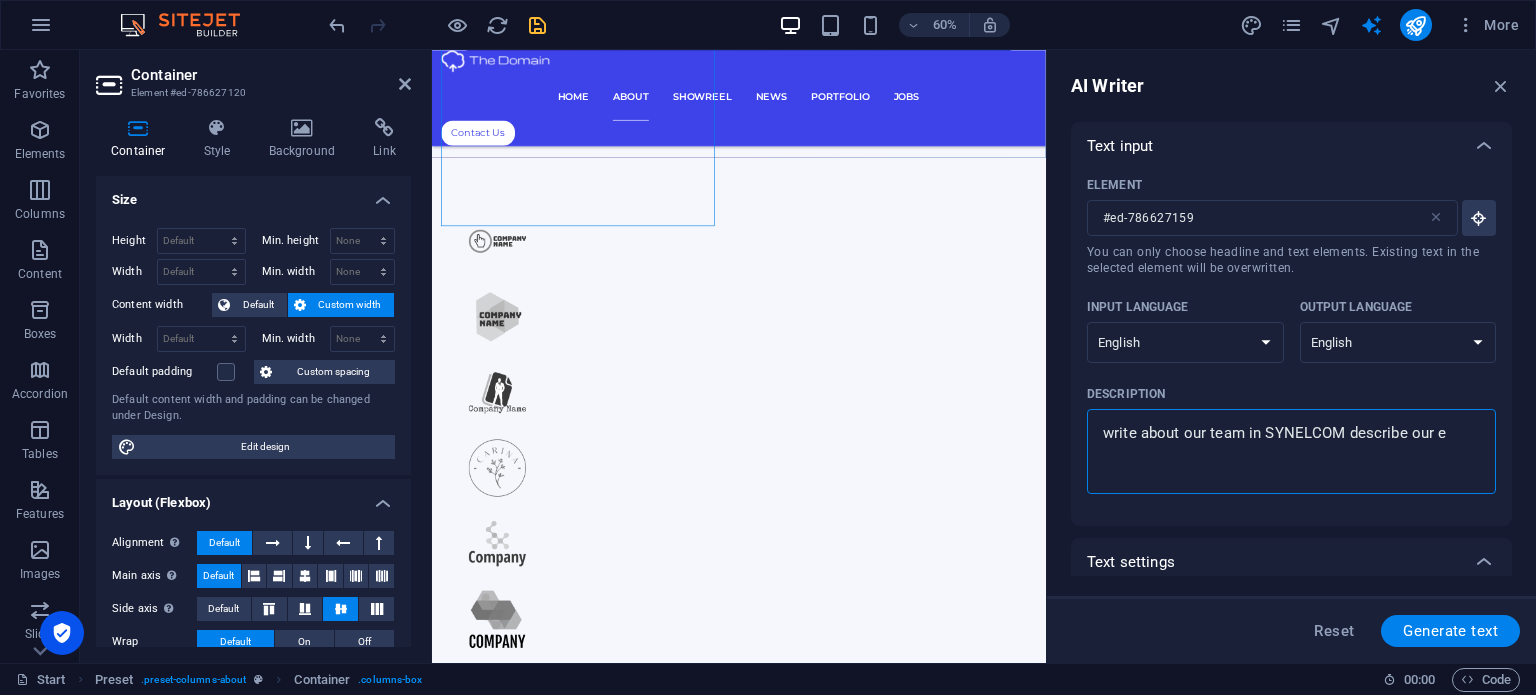 type on "write about our team in SYNELCOM describe our ex" 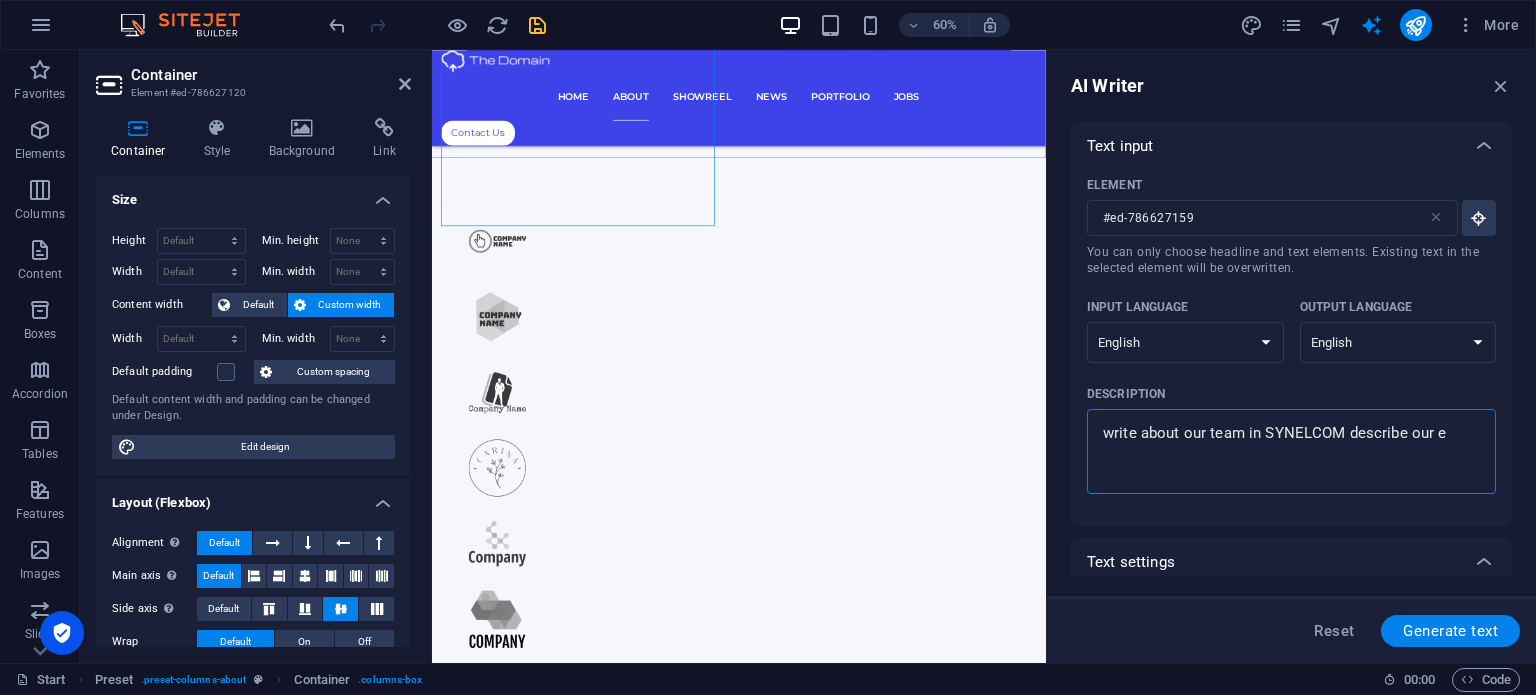 type on "x" 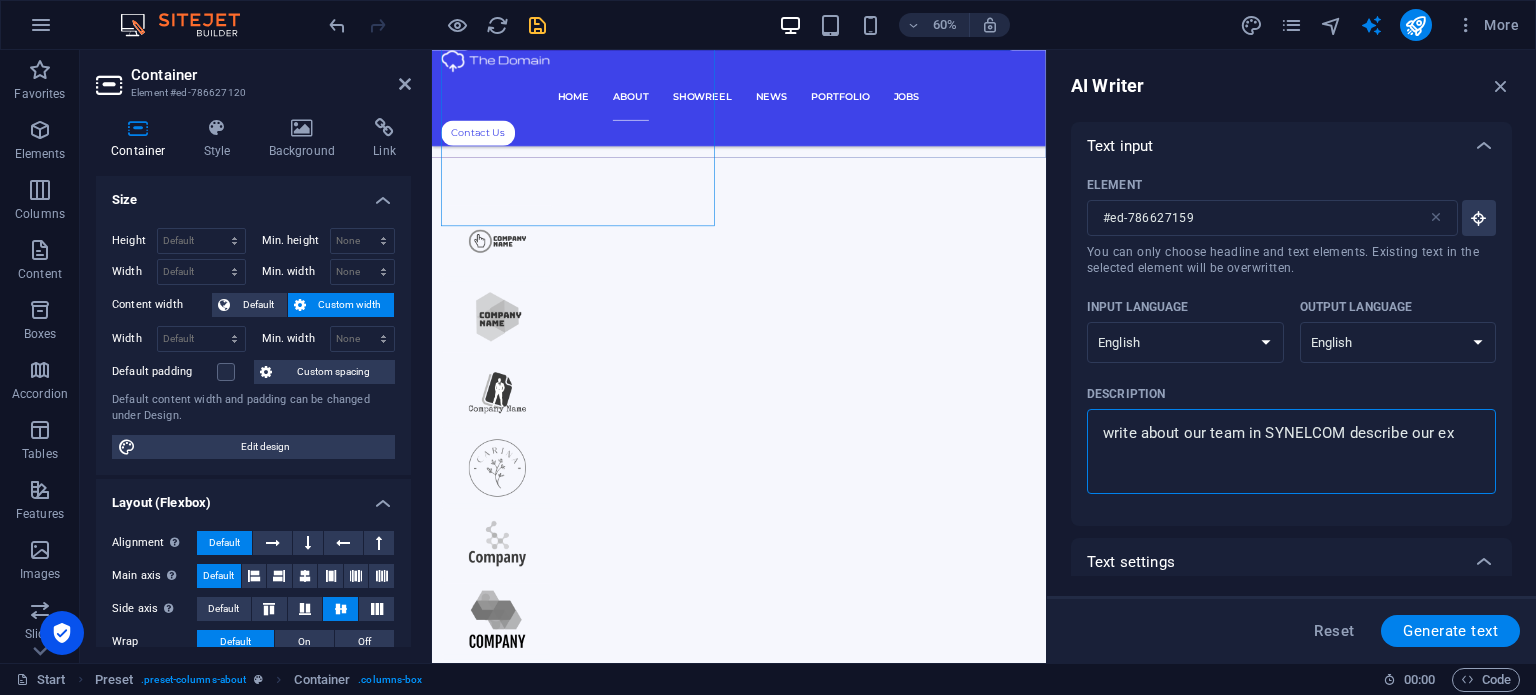type on "write about our team in SYNELCOM describe our exp" 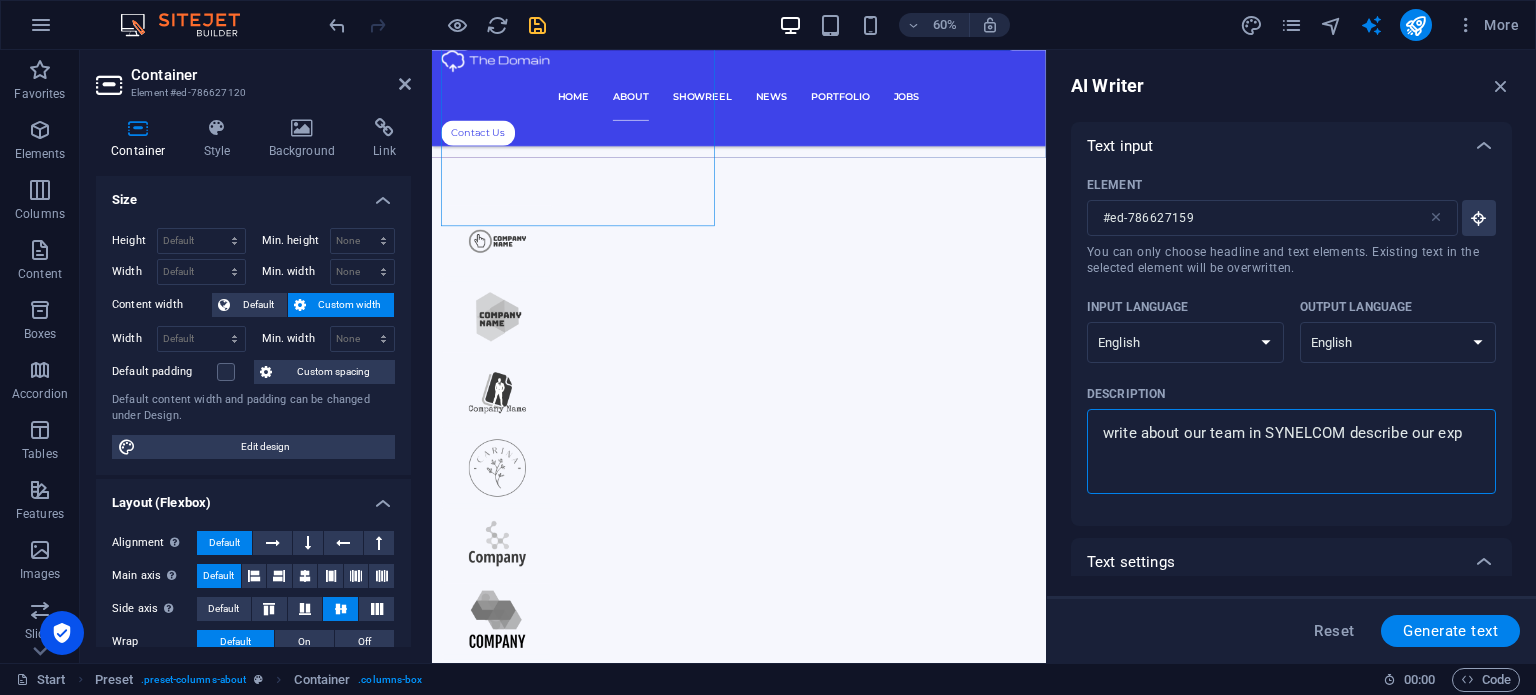 type on "write about our team in SYNELCOM describe our expe" 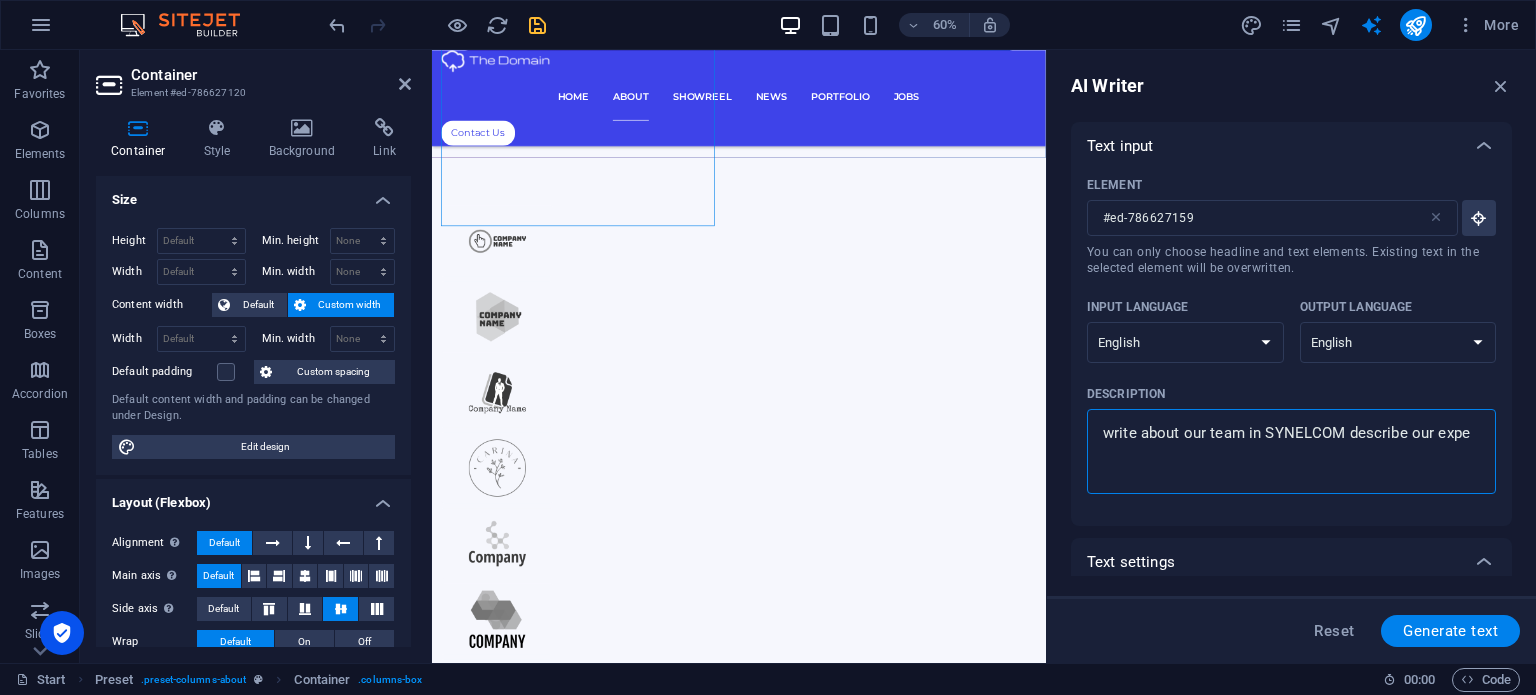 type on "write about our team in SYNELCOM describe our exper" 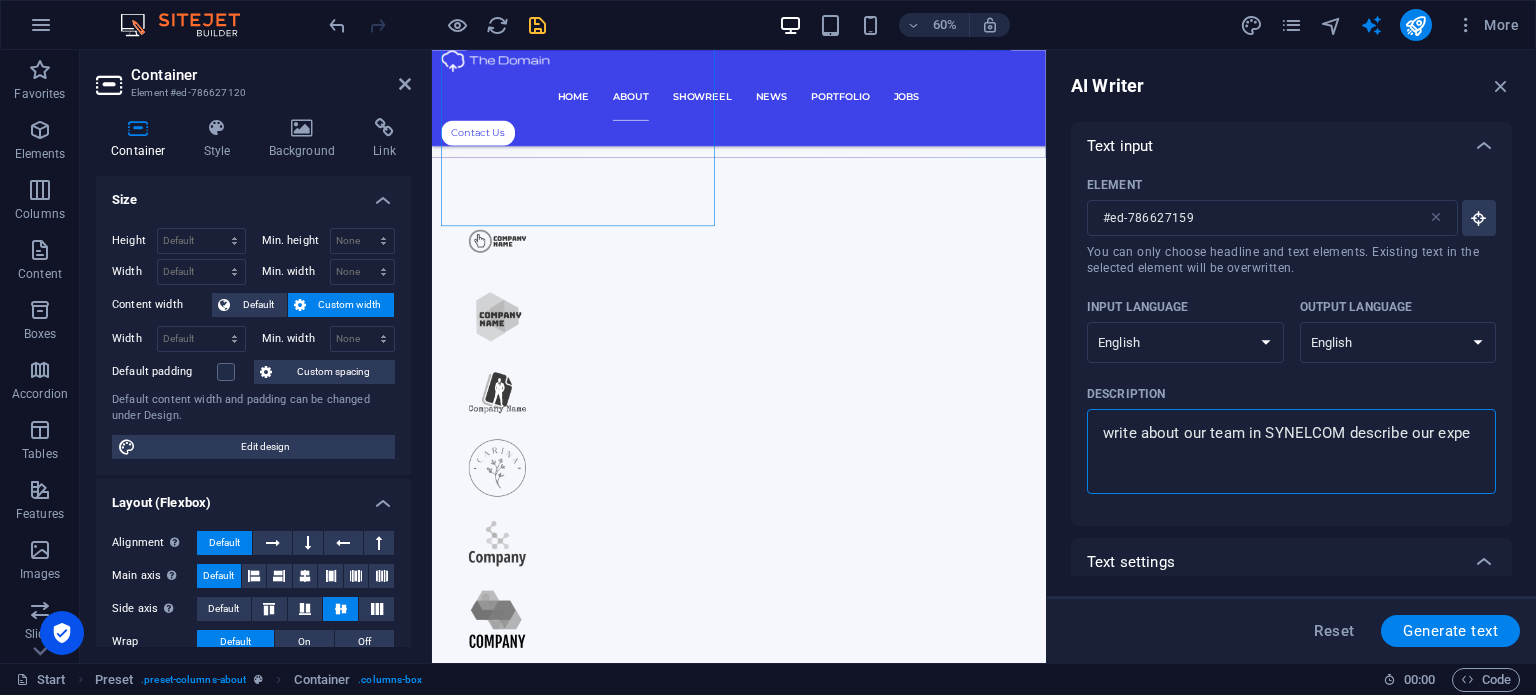 type on "x" 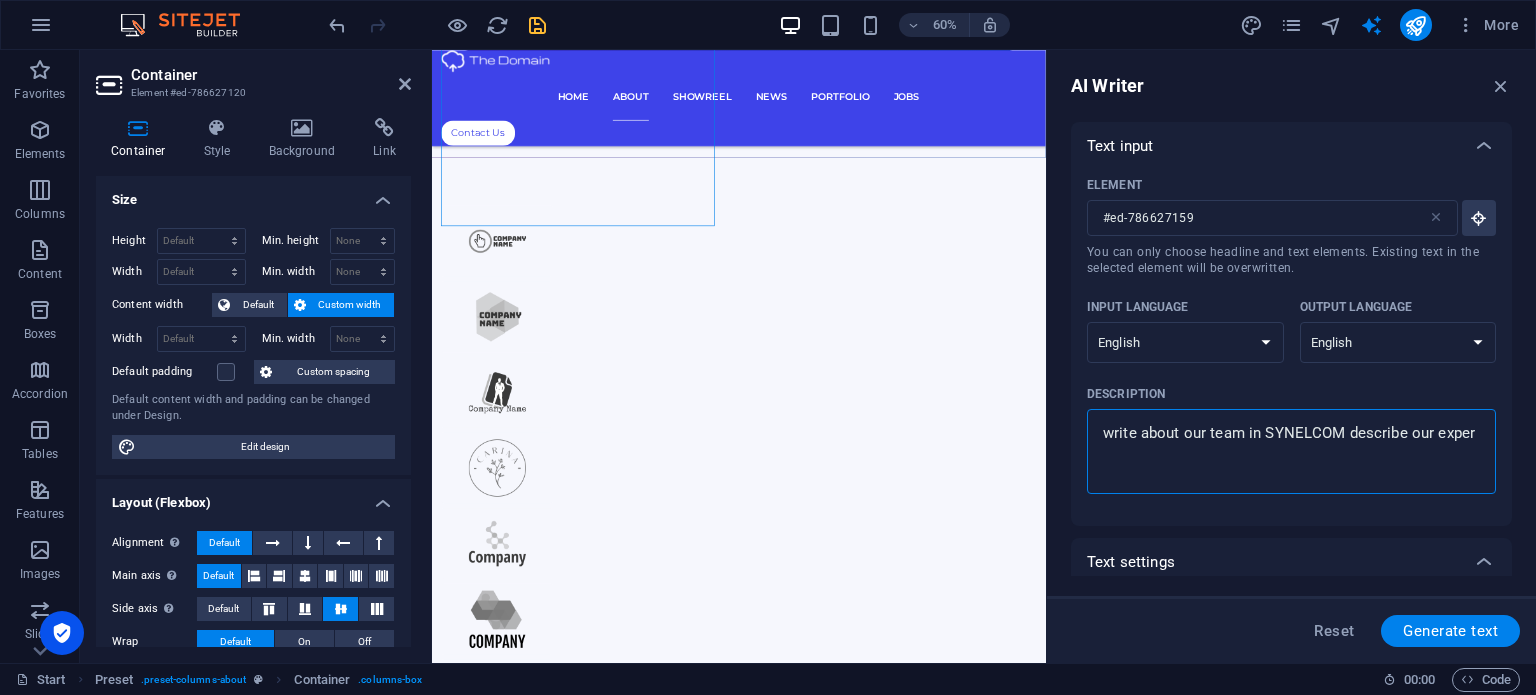 type on "write about our team in SYNELCOM describe our experi" 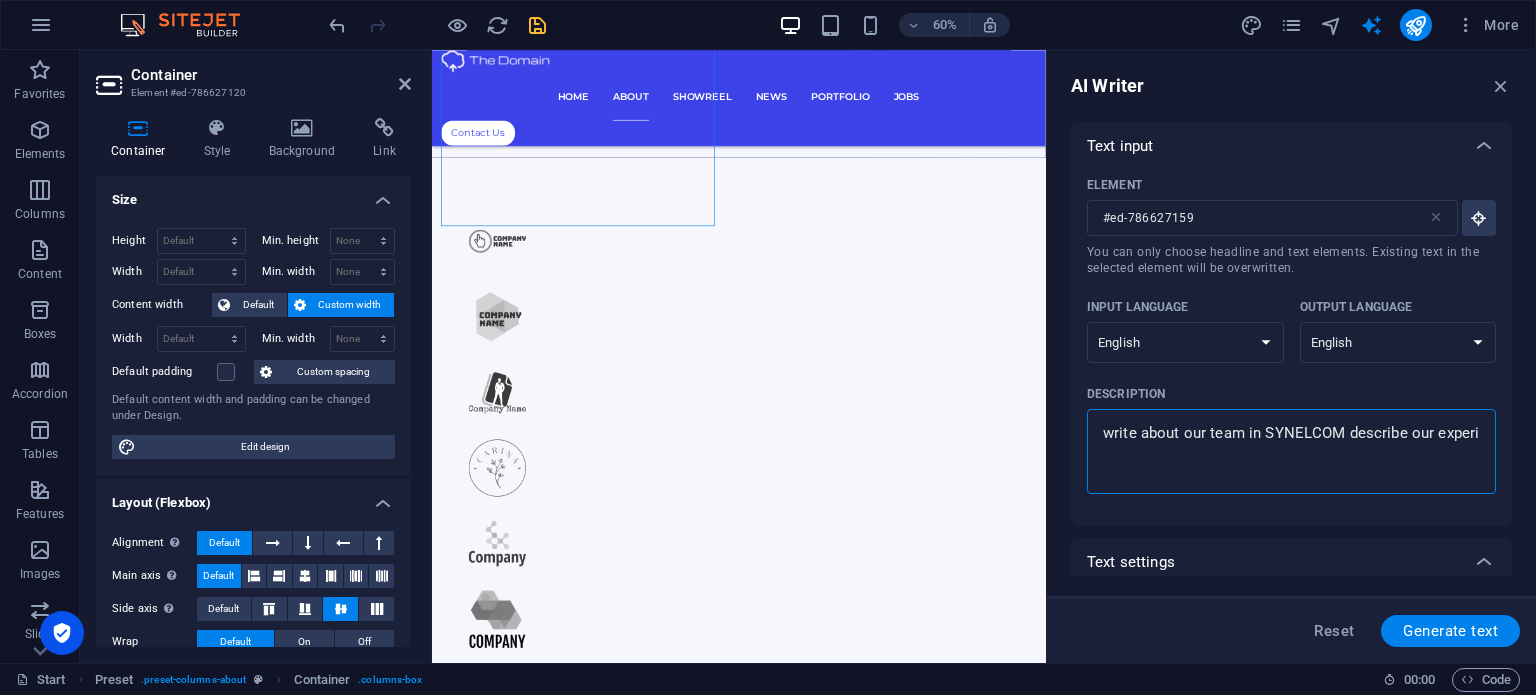 type on "write about our team in SYNELCOM describe our experie" 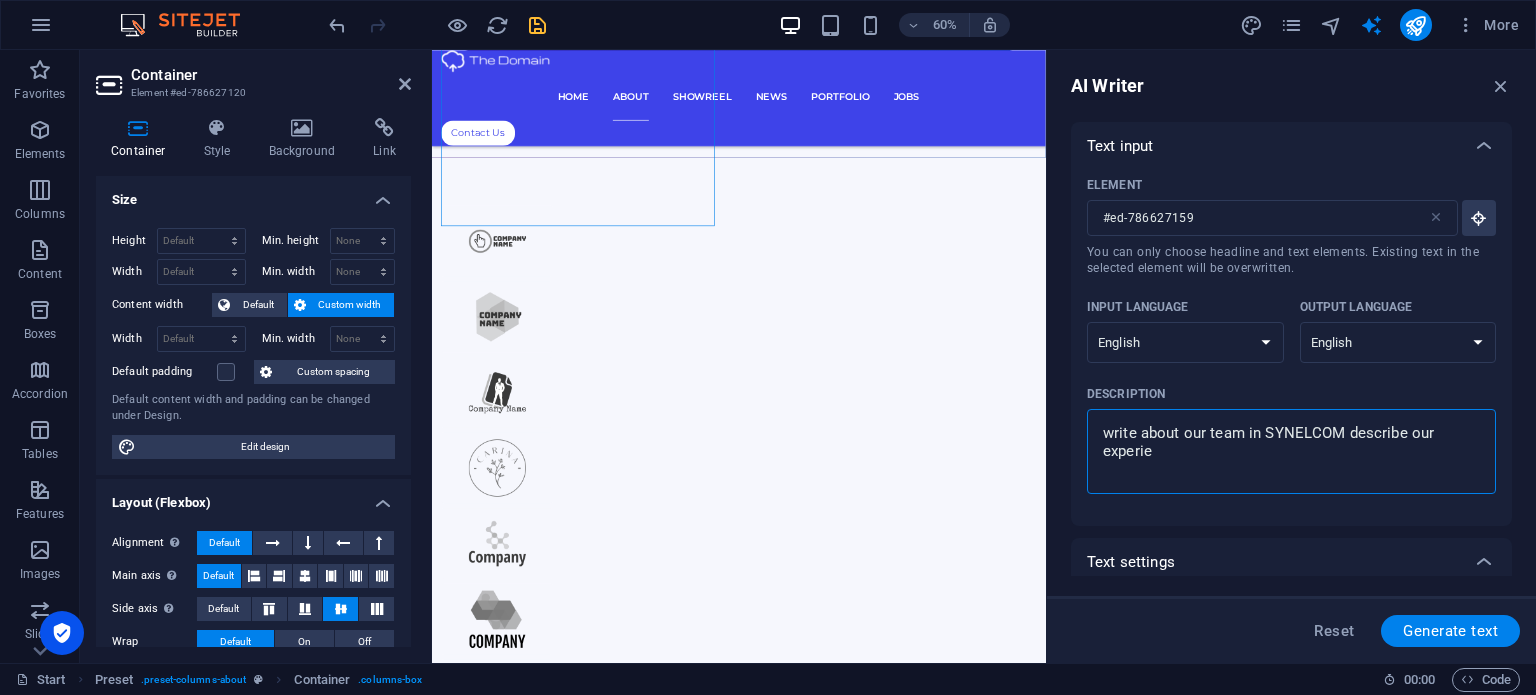 type on "write about our team in SYNELCOM describe our experien" 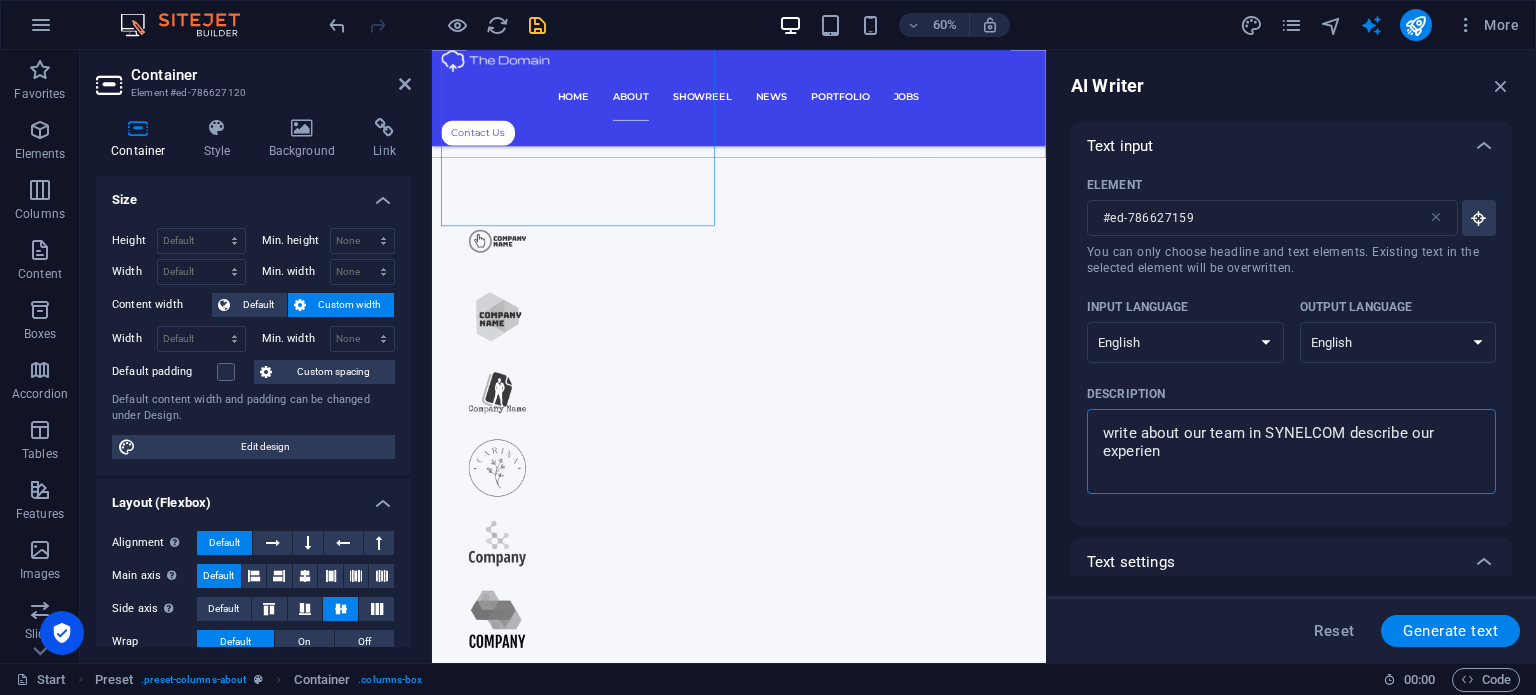 type on "write about our team in SYNELCOM describe our experienc" 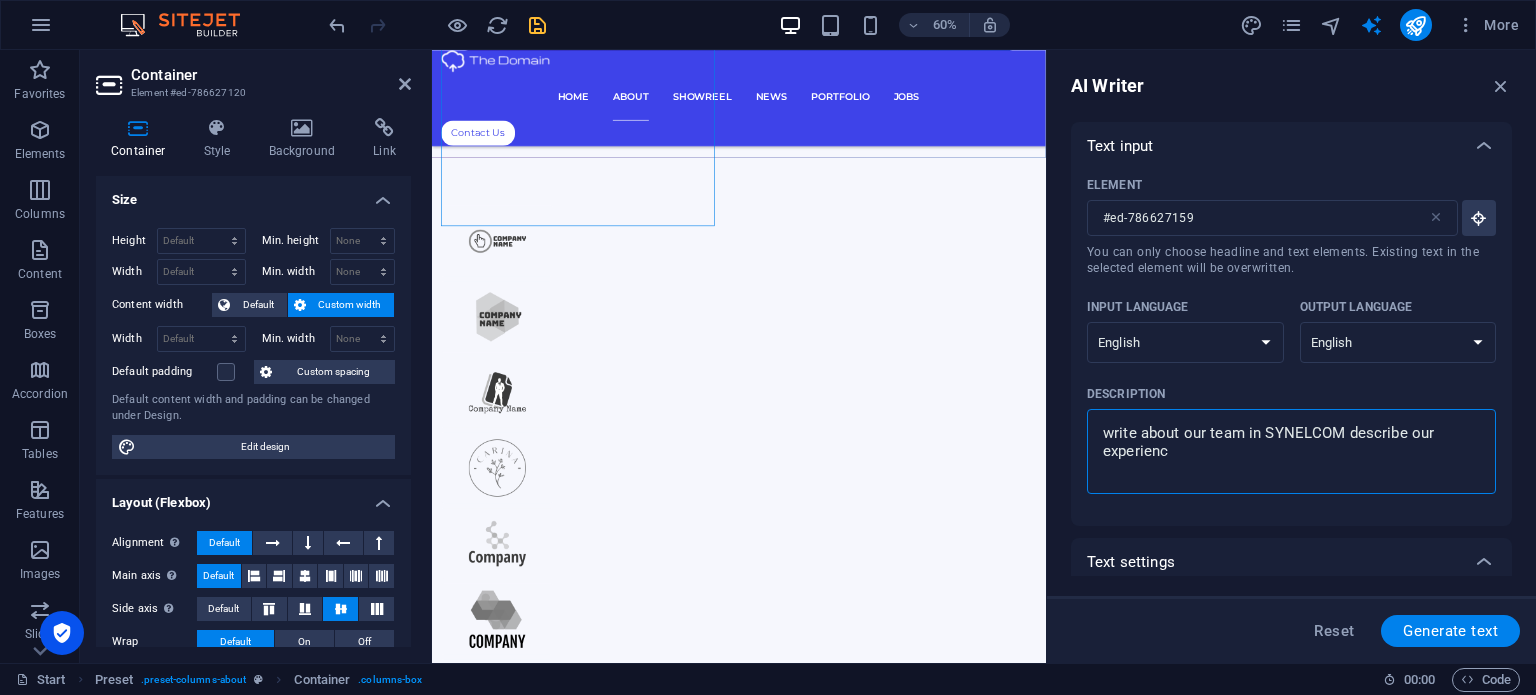 type on "write about our team in SYNELCOM describe our experience" 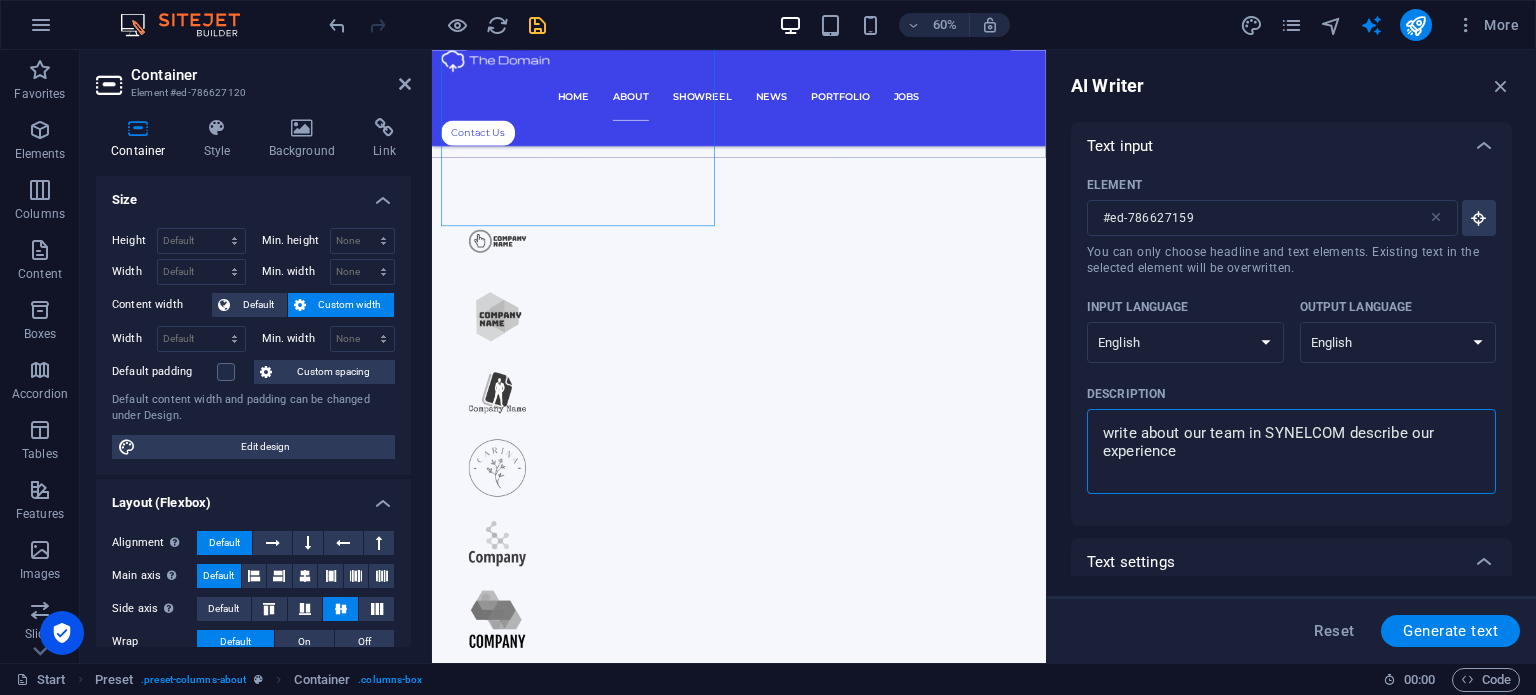 type on "write about our team in SYNELCOM describe our experience" 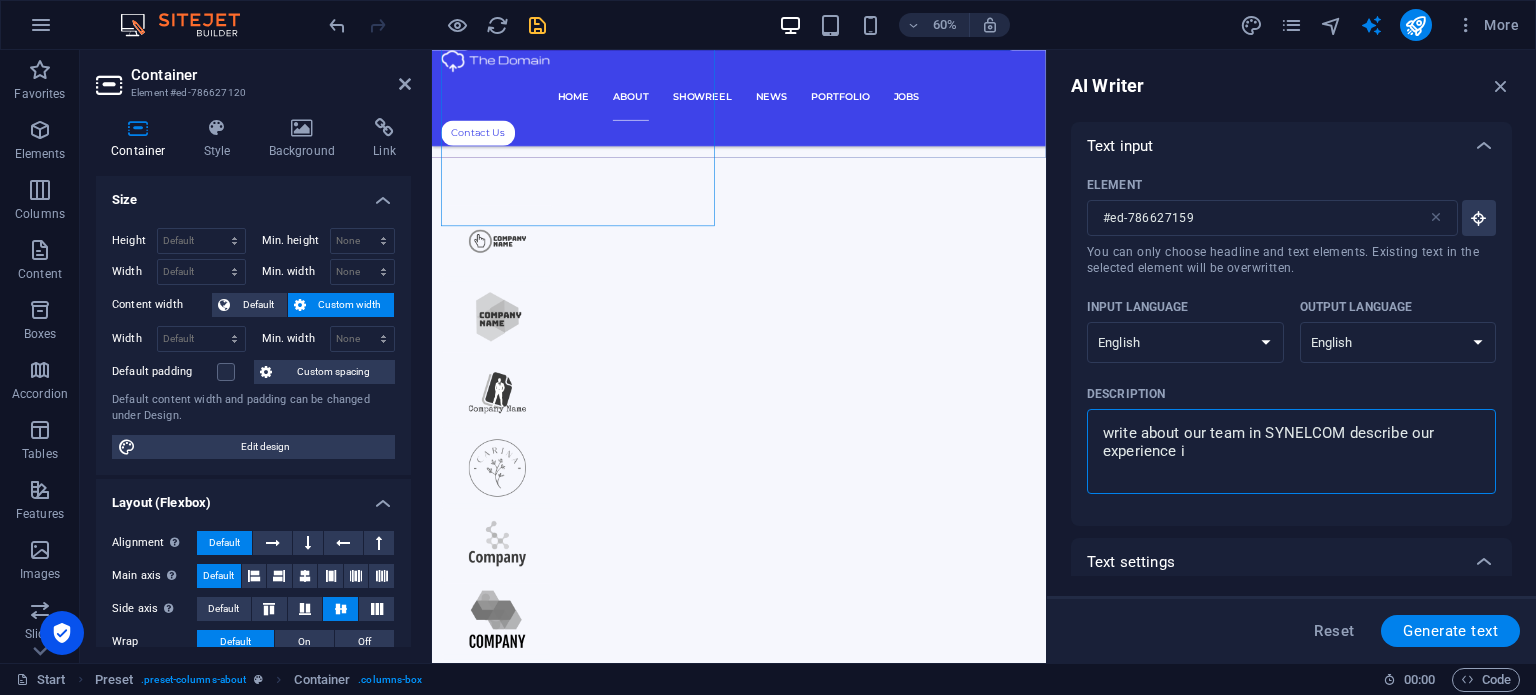 type on "write about our team in SYNELCOM describe our experience in" 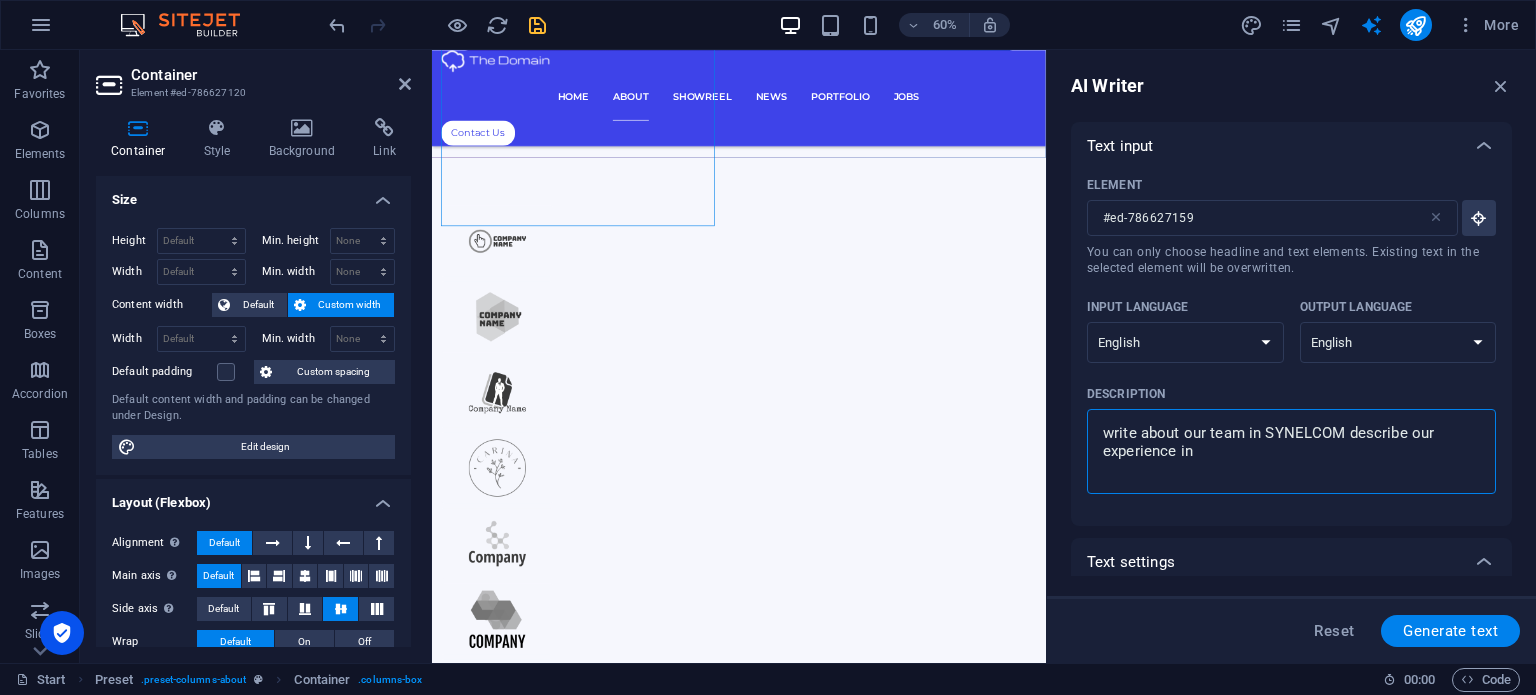 type on "write about our team in SYNELCOM describe our experience in" 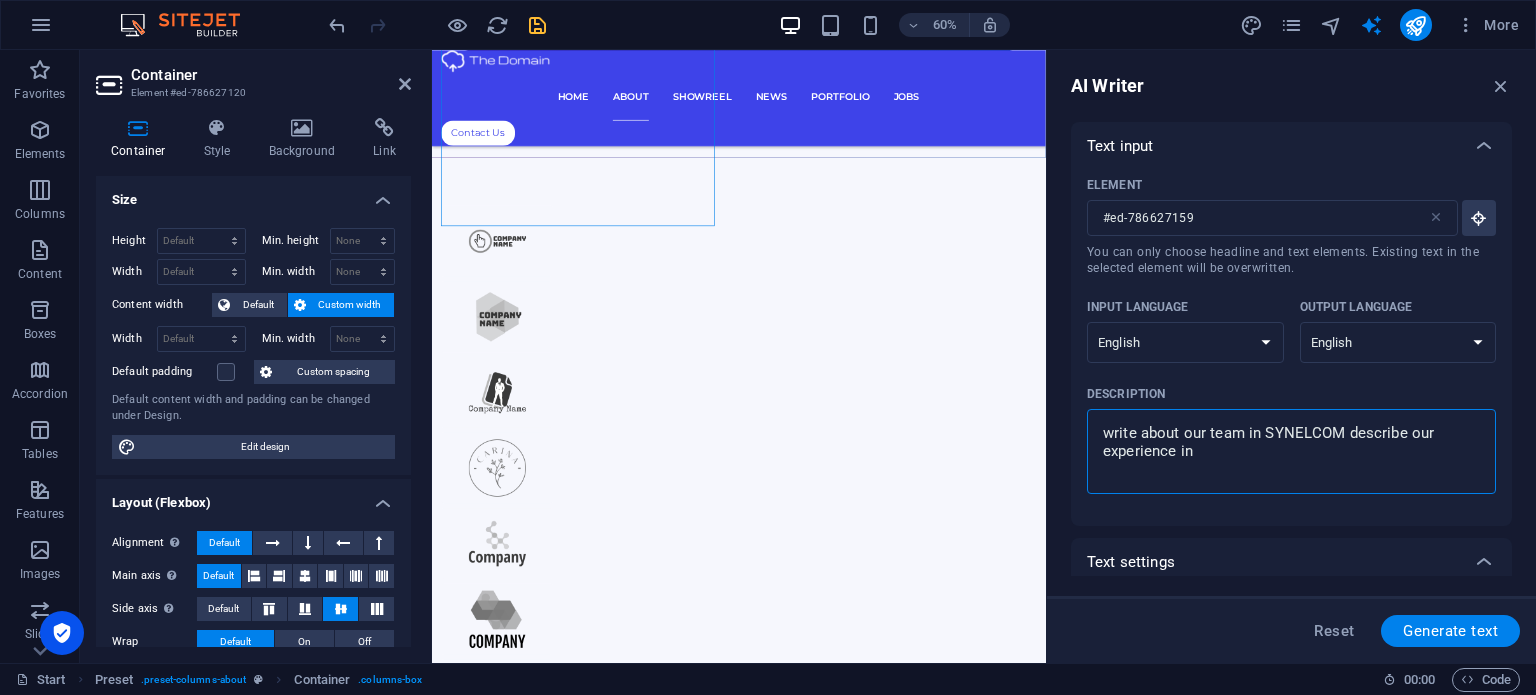 type on "write about our team in SYNELCOM describe our experience in" 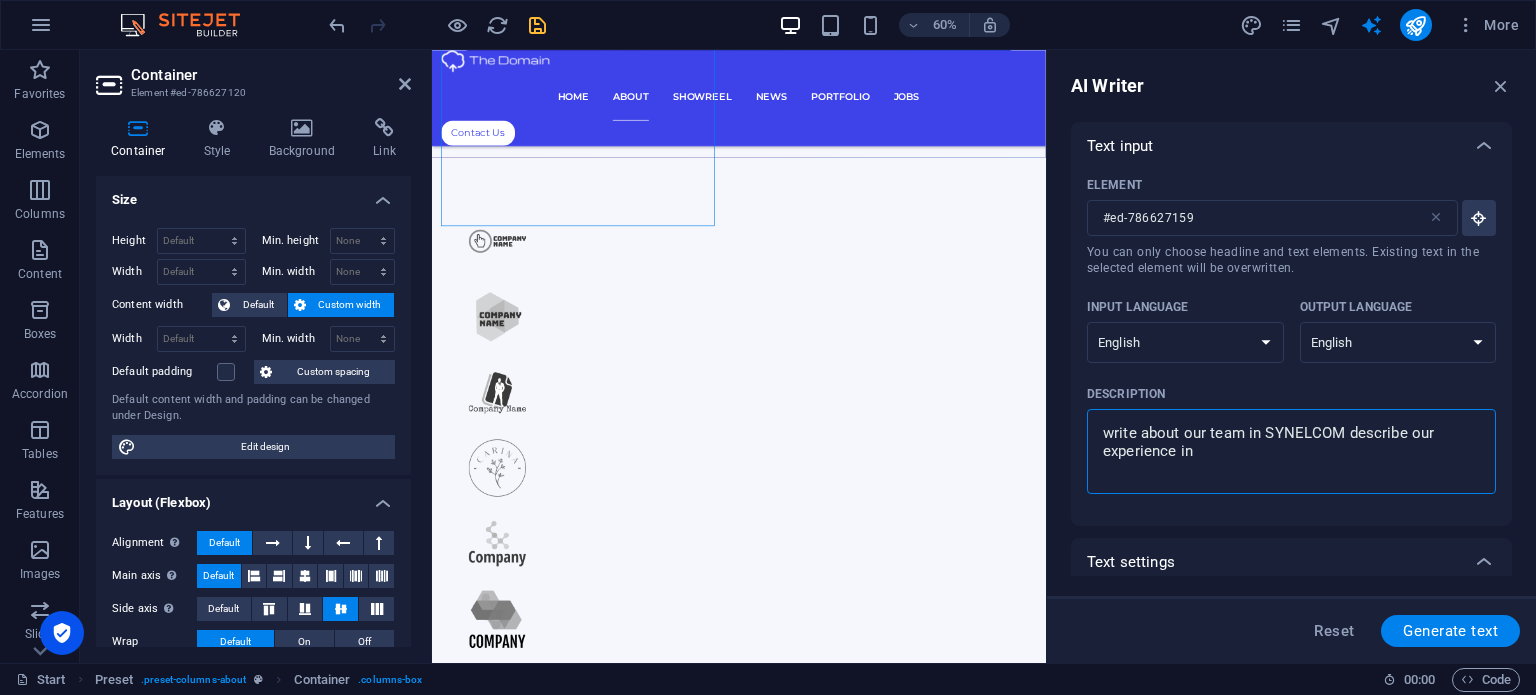 type on "x" 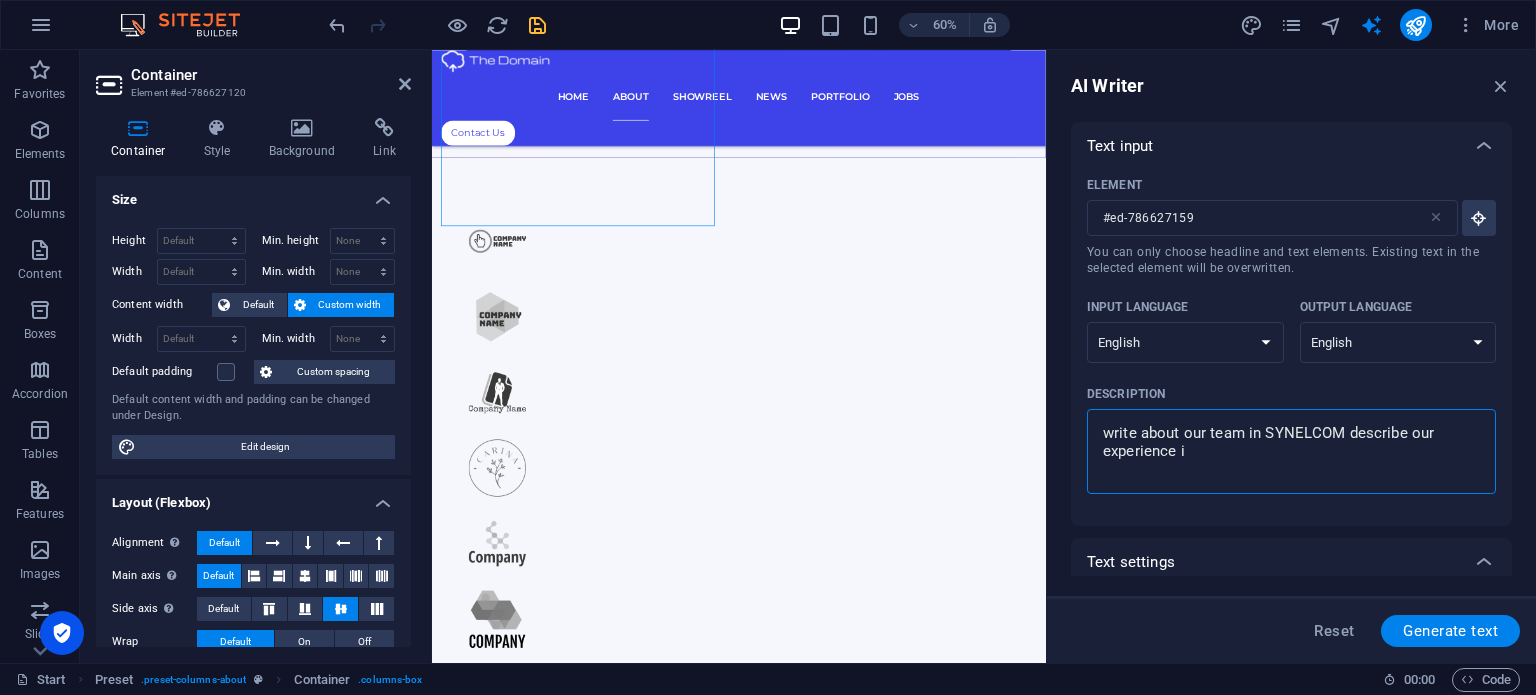 type on "write about our team in SYNELCOM describe our experience" 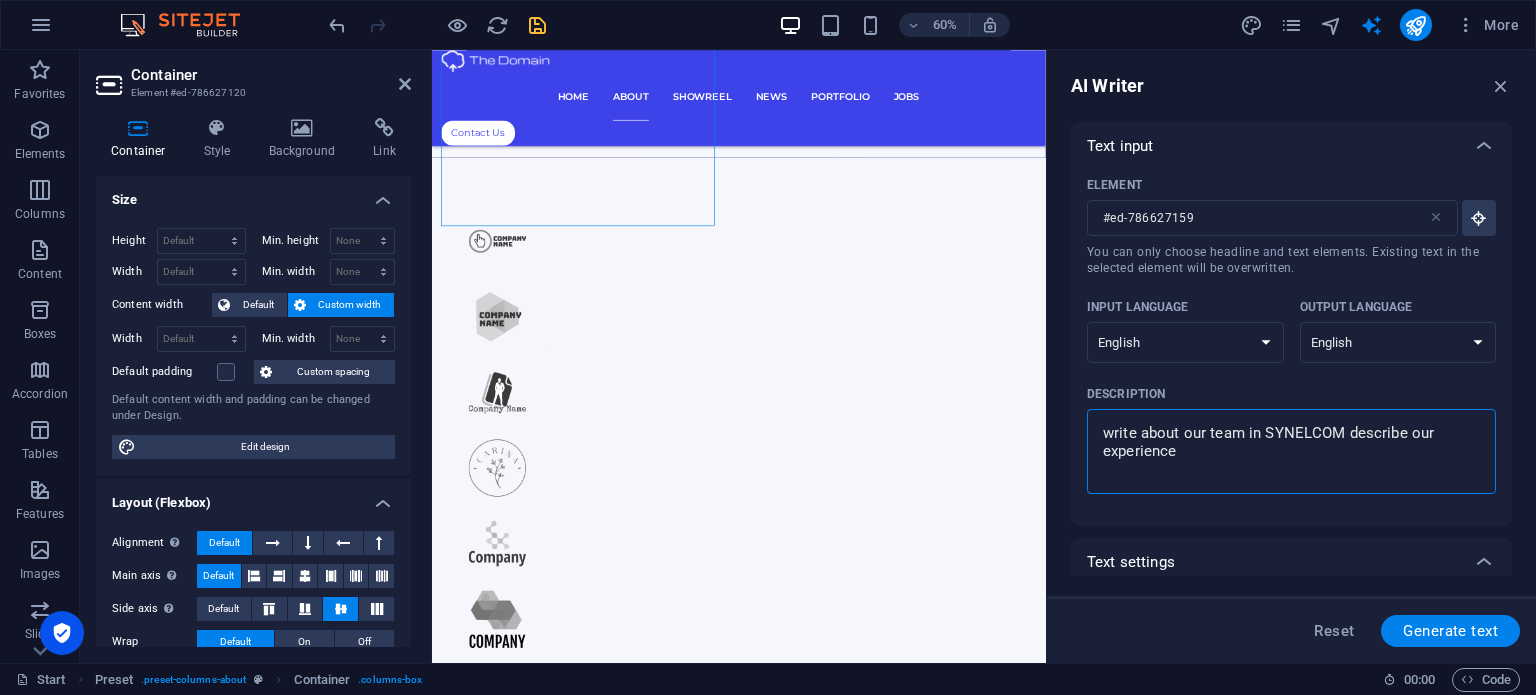 type on "write about our team in SYNELCOM describe our experience a" 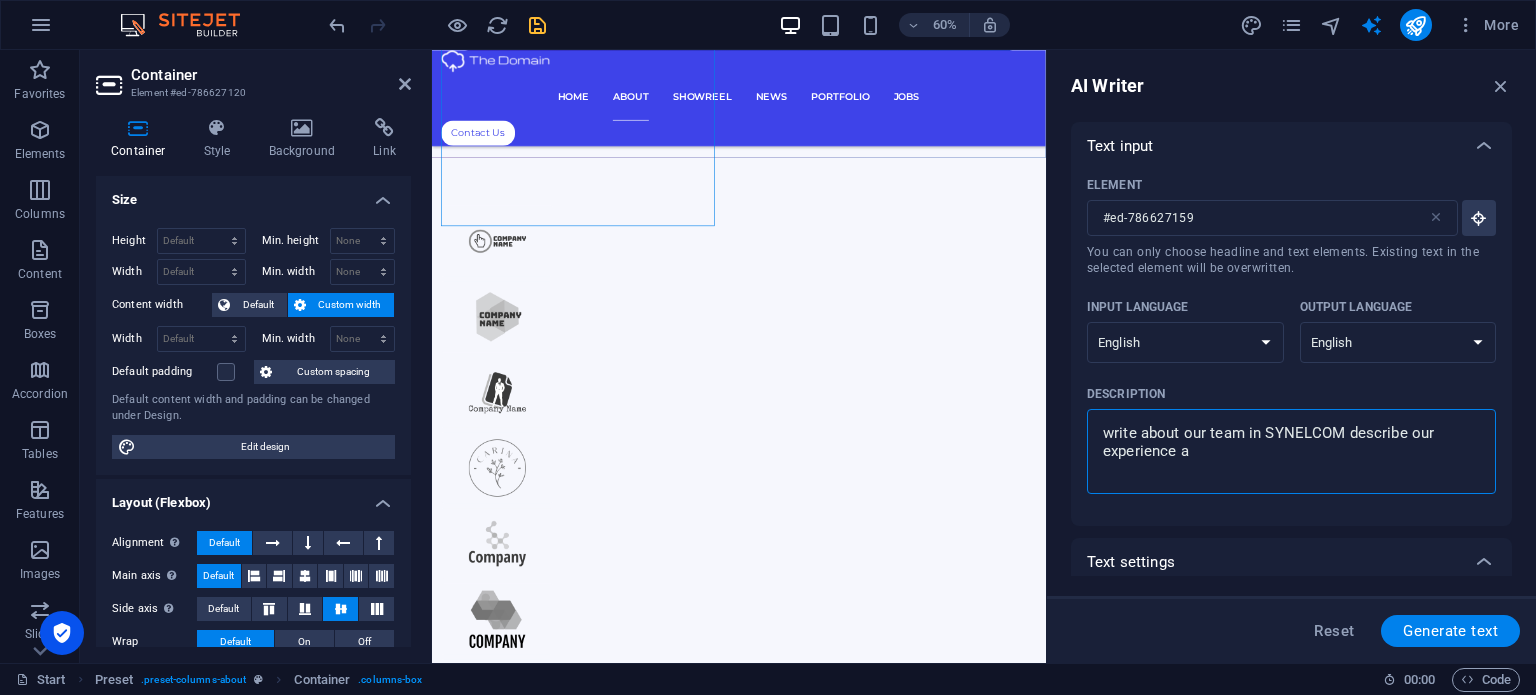 type on "write about our team in SYNELCOM describe our experience an" 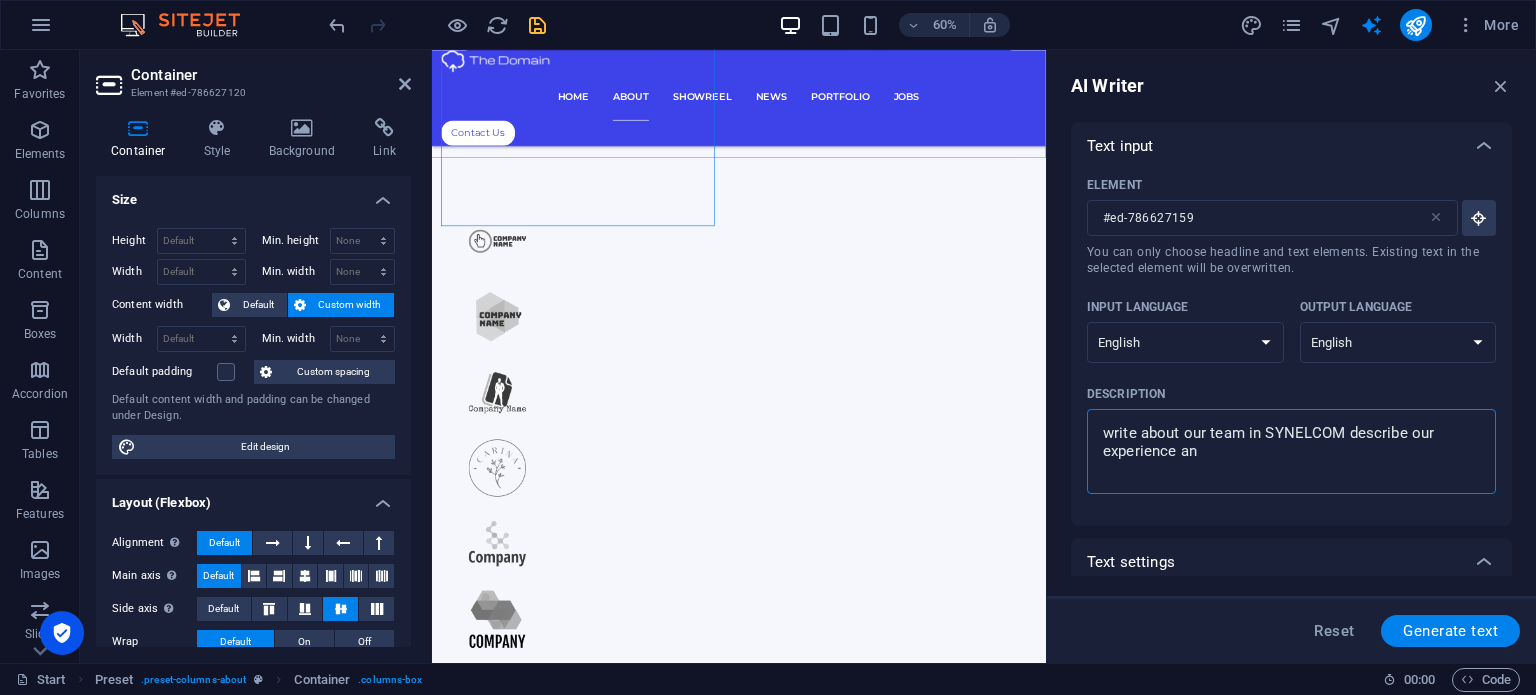 type on "write about our team in SYNELCOM describe our experience an" 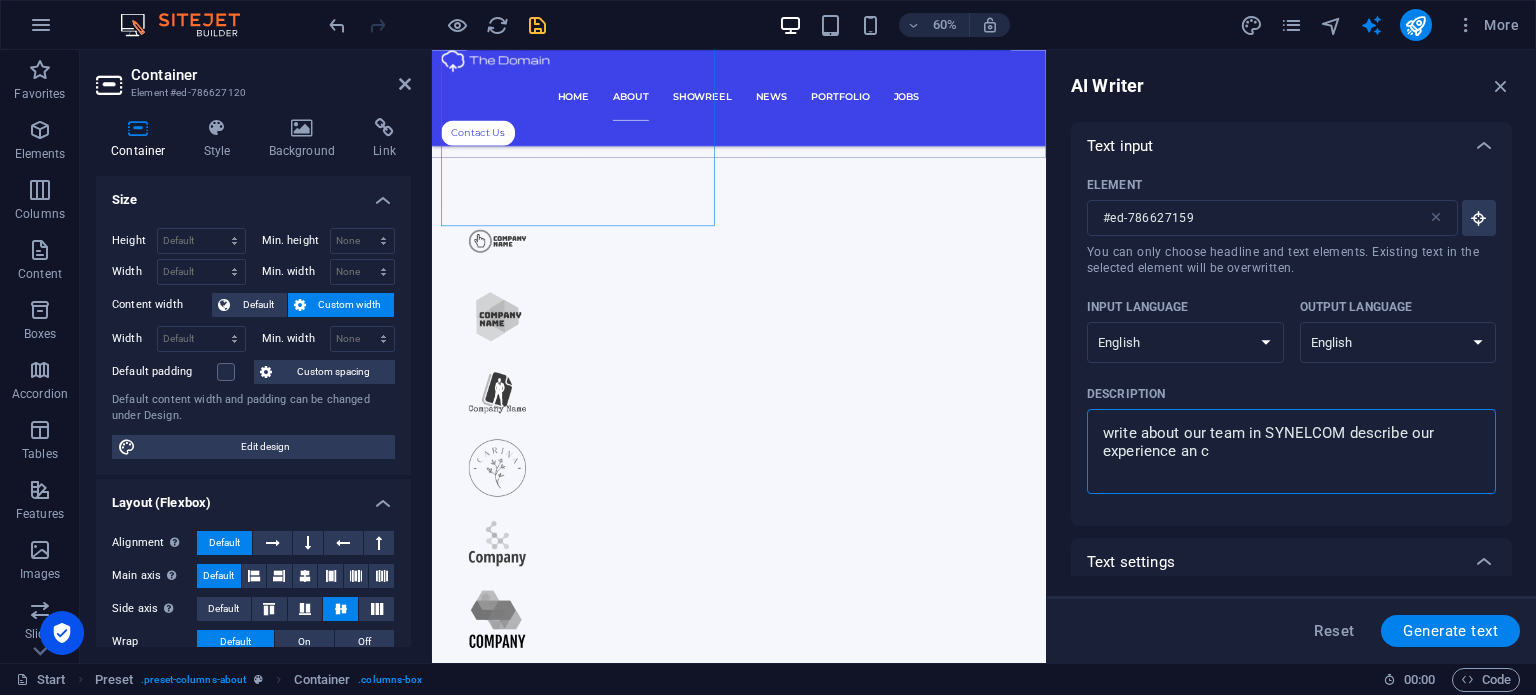 type on "write about our team in SYNELCOM describe our experience an co" 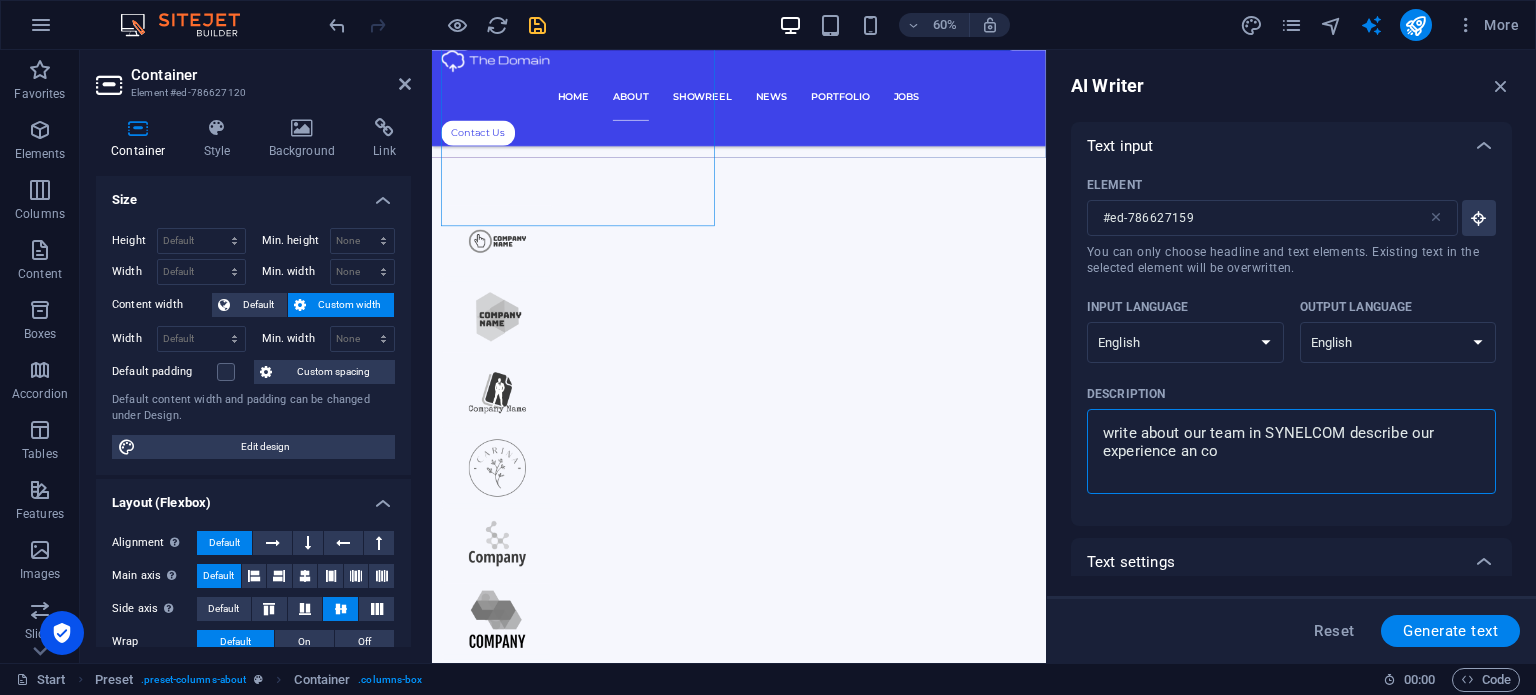 type on "write about our team in SYNELCOM describe our experience an com" 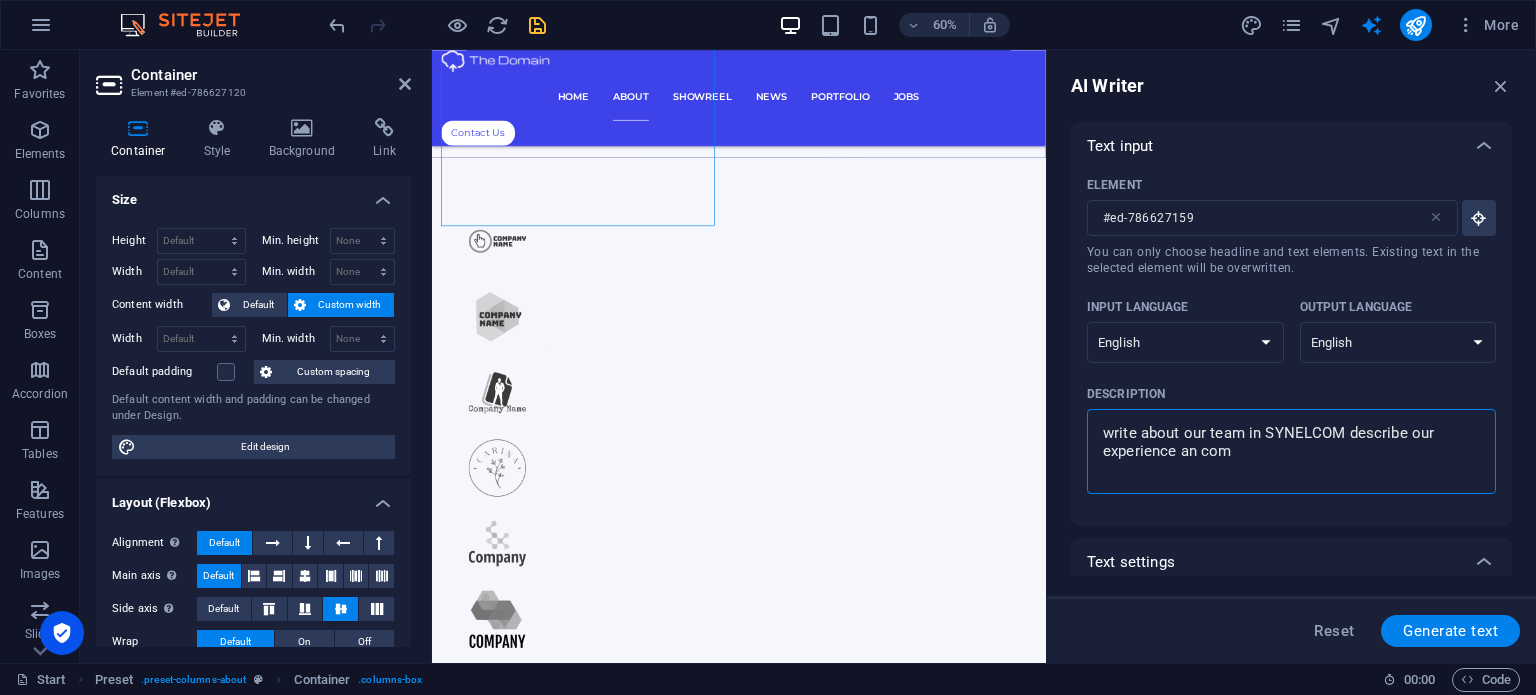 type on "write about our team in SYNELCOM describe our experience an comp" 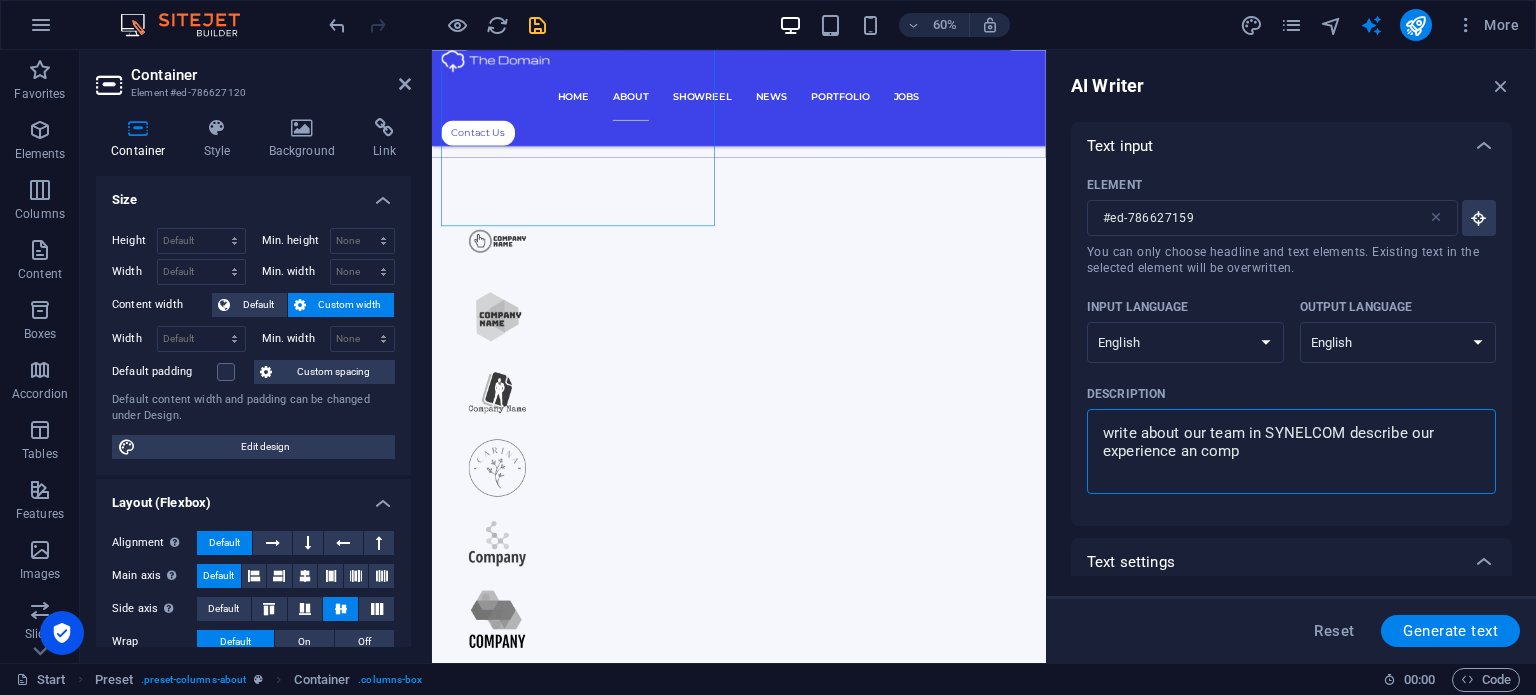 type on "write about our team in SYNELCOM describe our experience an compe" 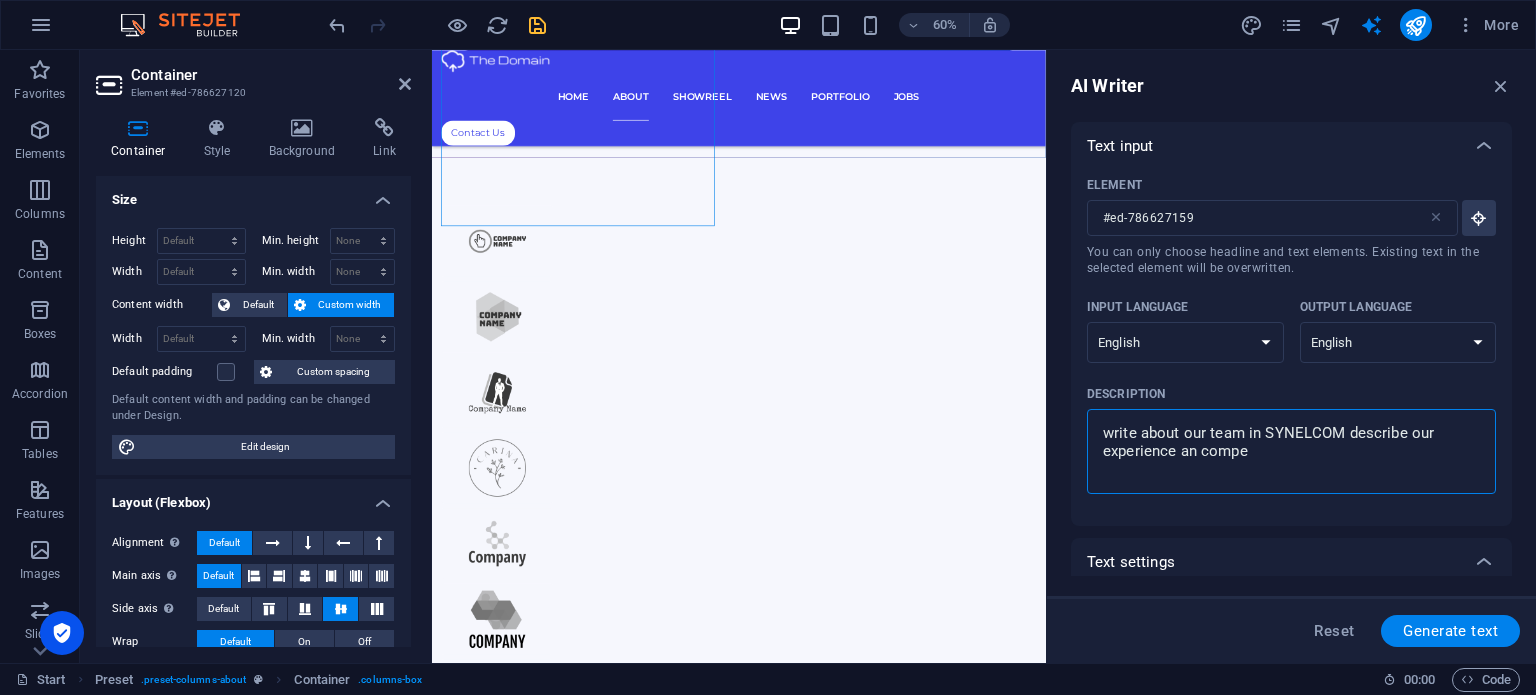 type on "write about our team in SYNELCOM describe our experience an compet" 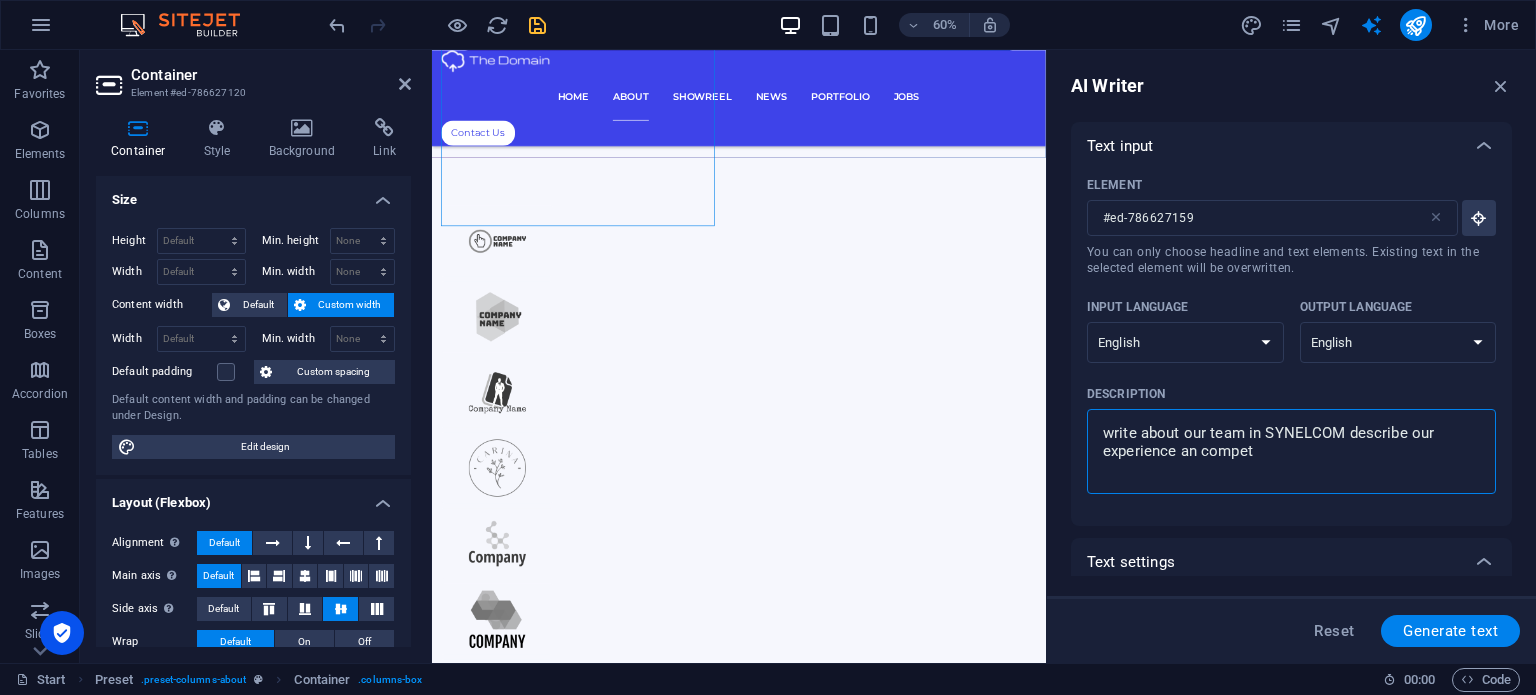 type on "write about our team in SYNELCOM describe our experience an competa" 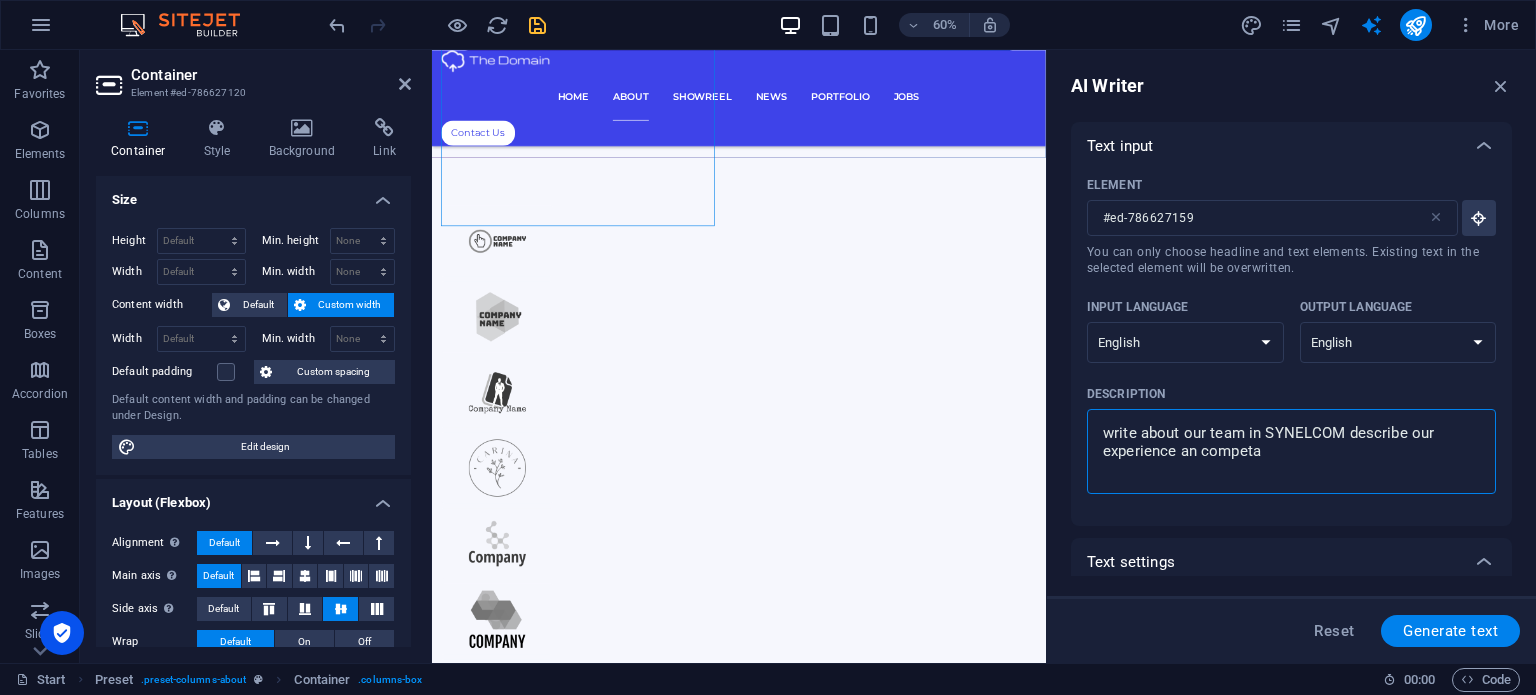 type on "write about our team in SYNELCOM describe our experience an competan" 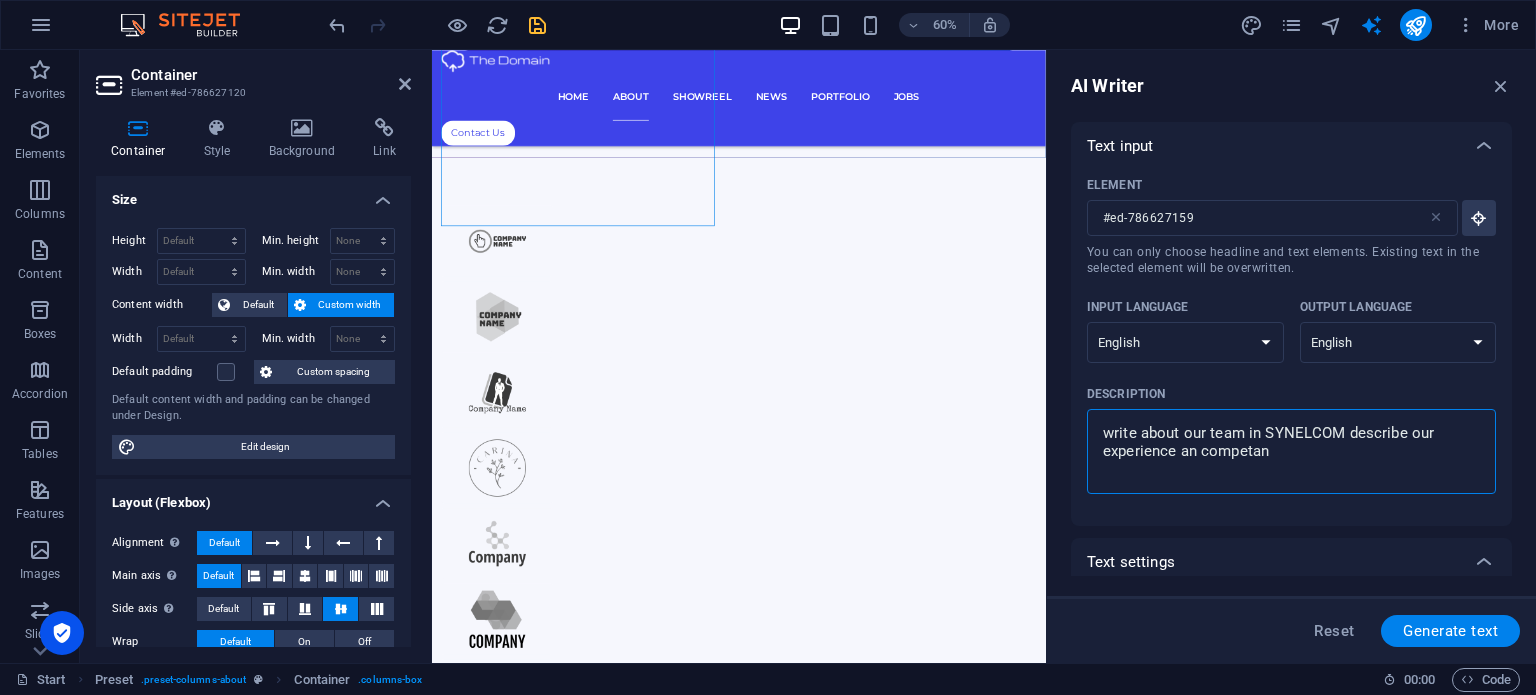 type on "write about our team in SYNELCOM describe our experience an competanc" 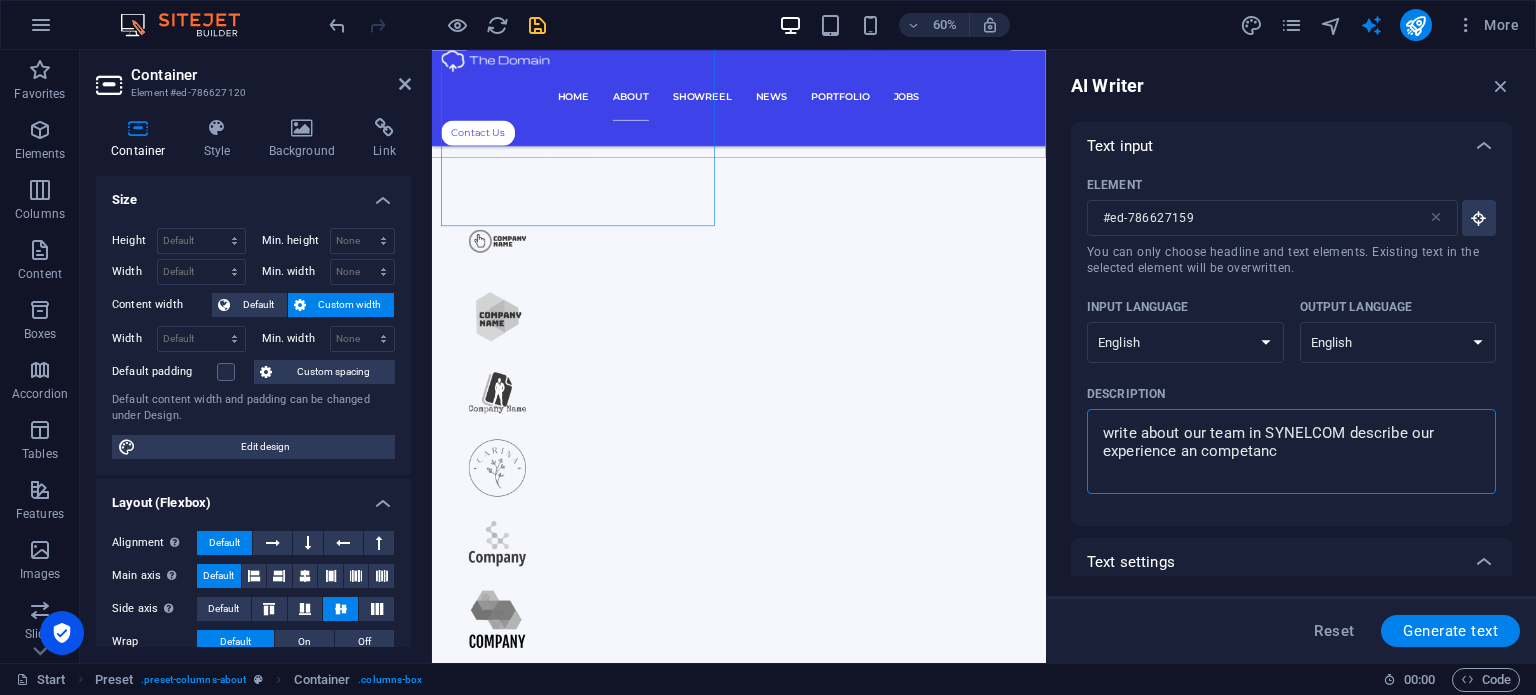 type on "write about our team in SYNELCOM describe our experience an competance" 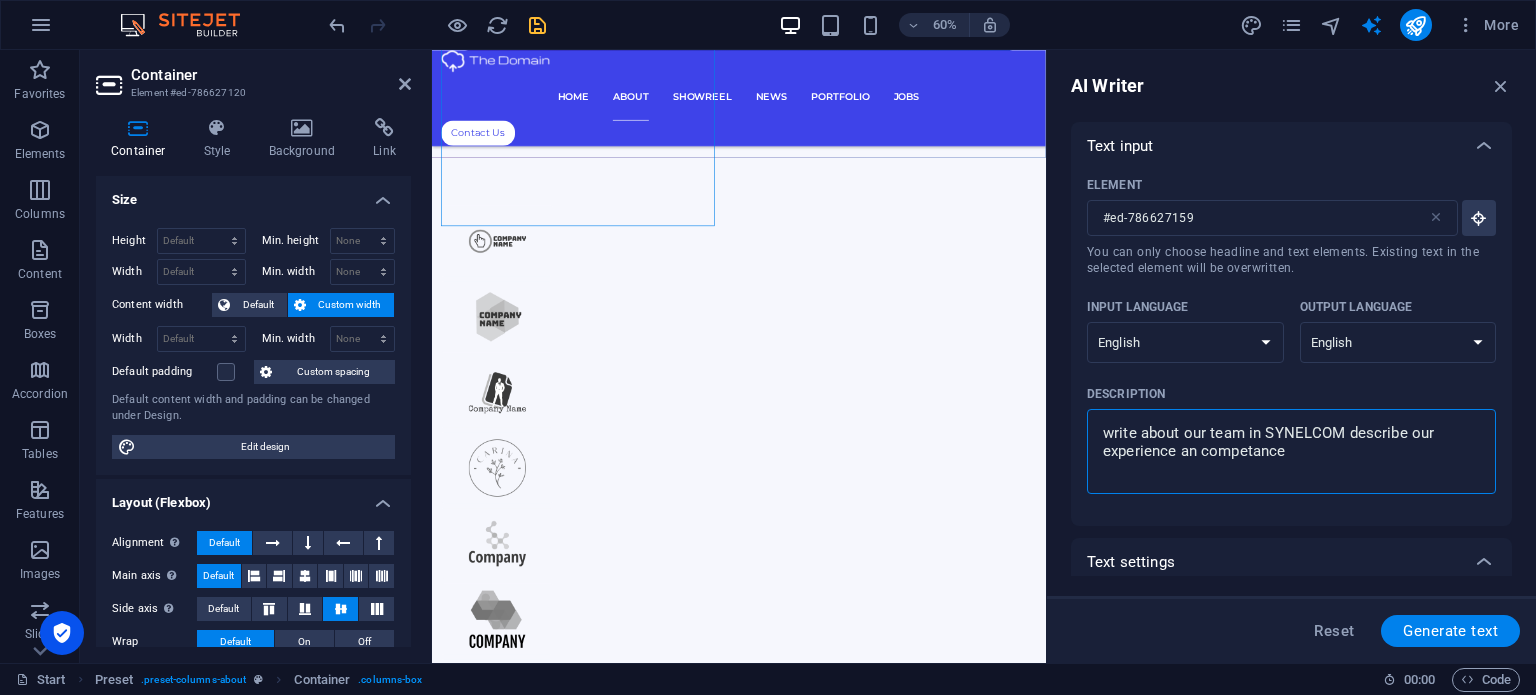 type on "write about our team in SYNELCOM describe our experience an competance" 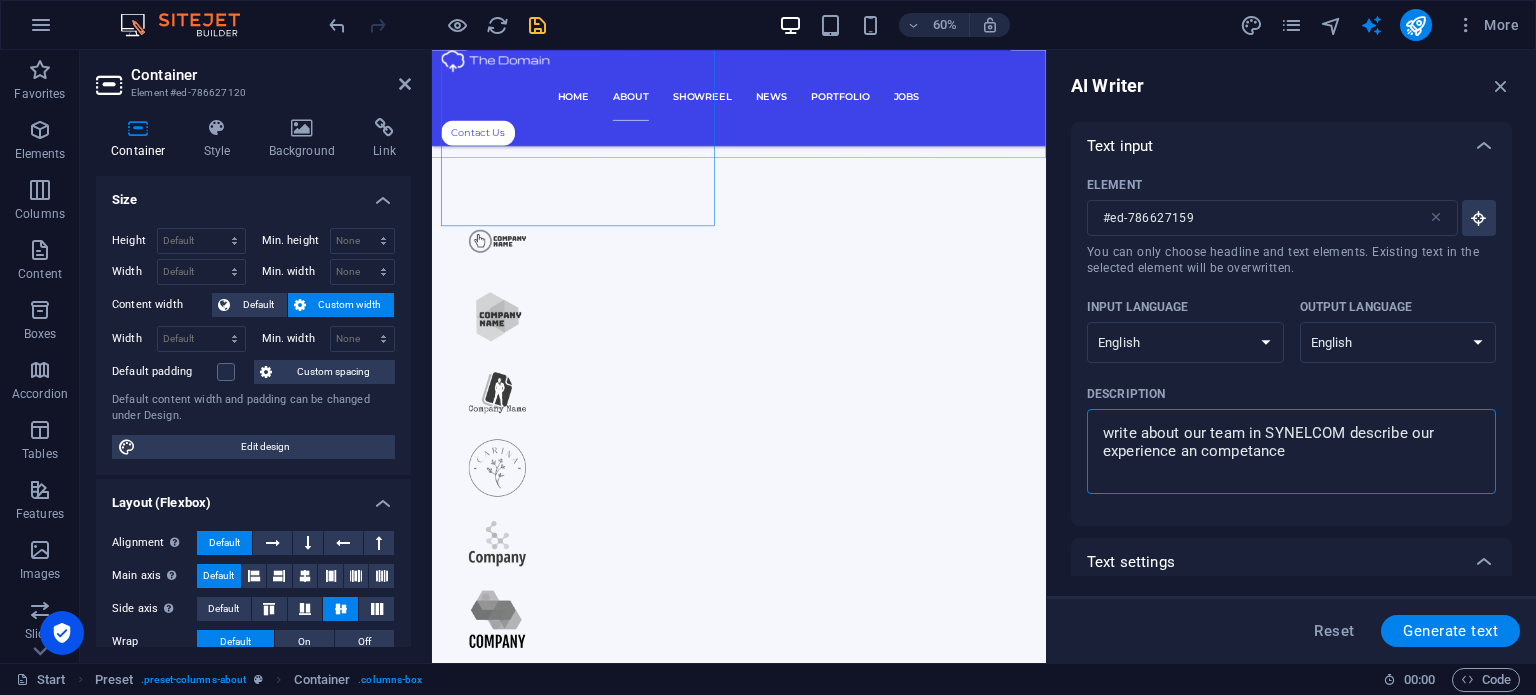 type on "x" 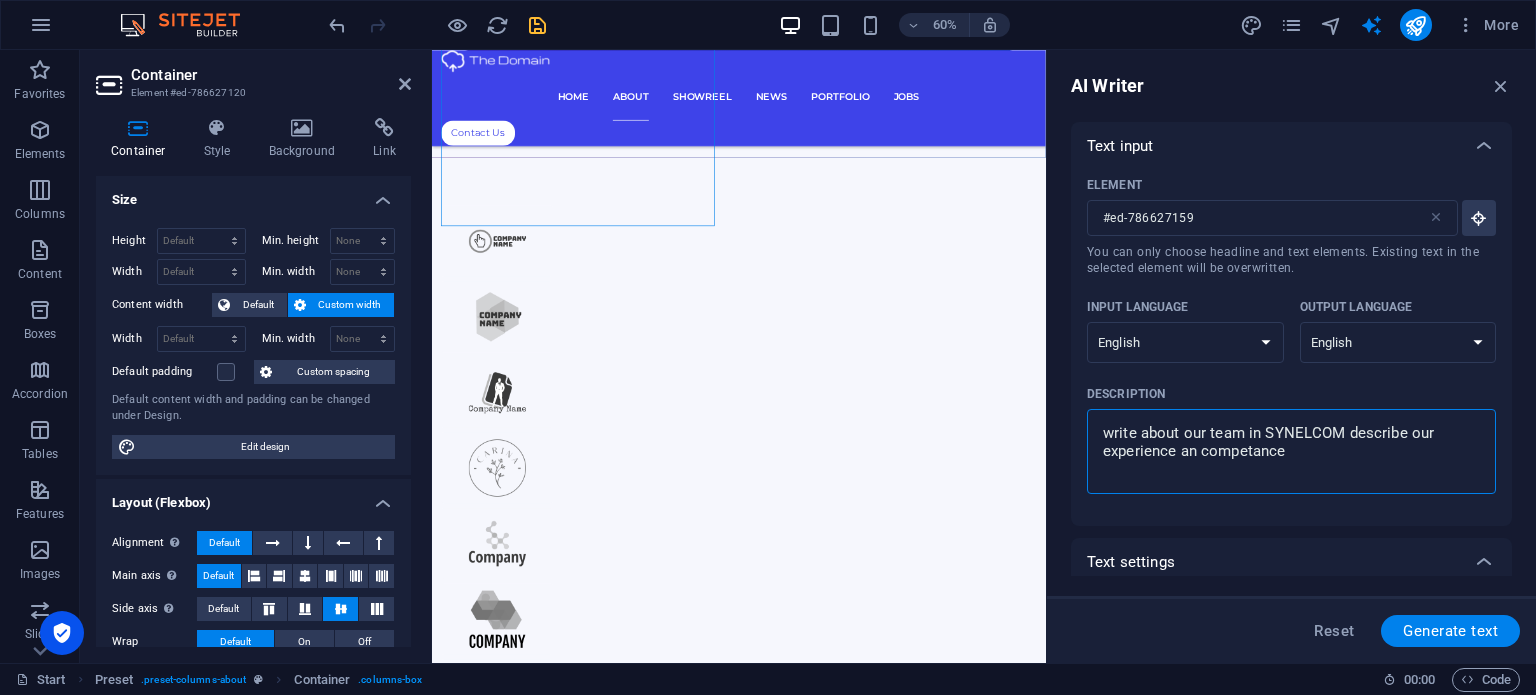 type on "write about our team in SYNELCOM describe our experience an competance f" 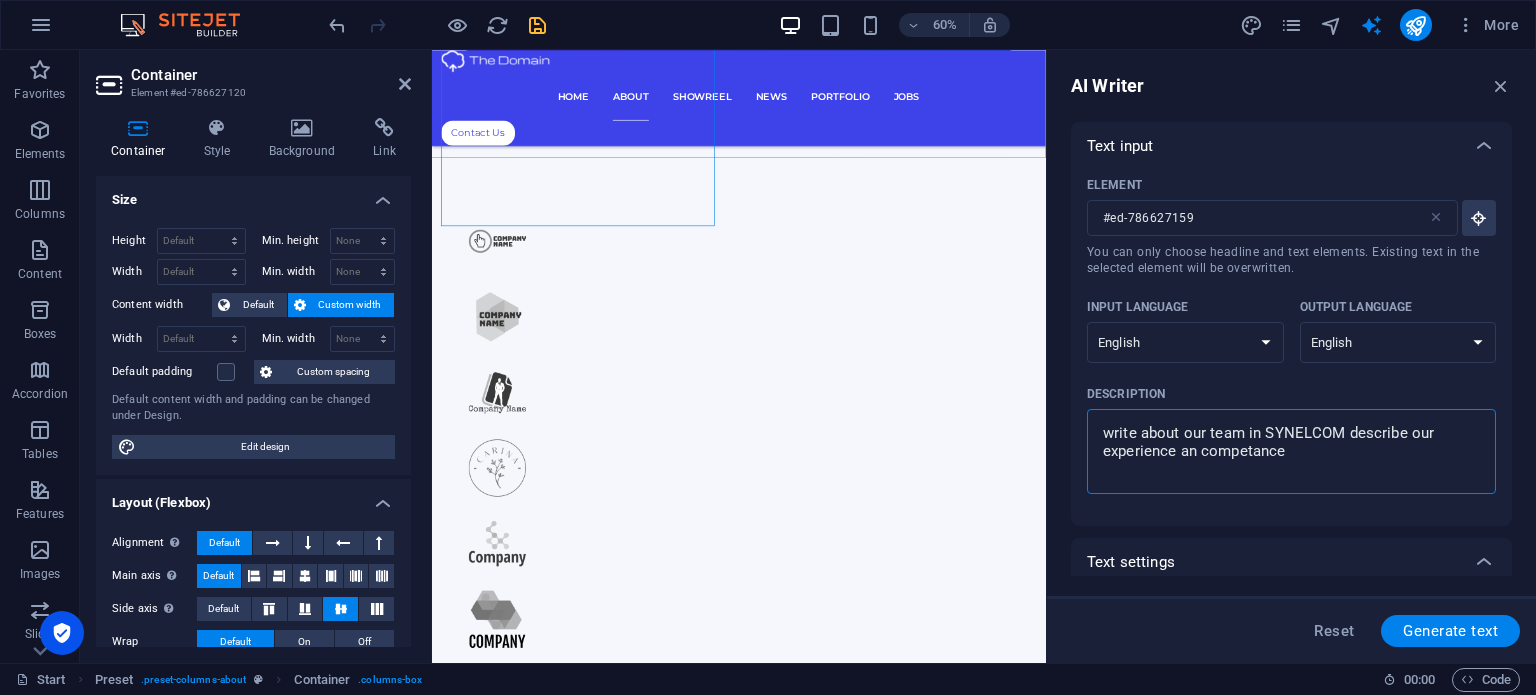 type on "x" 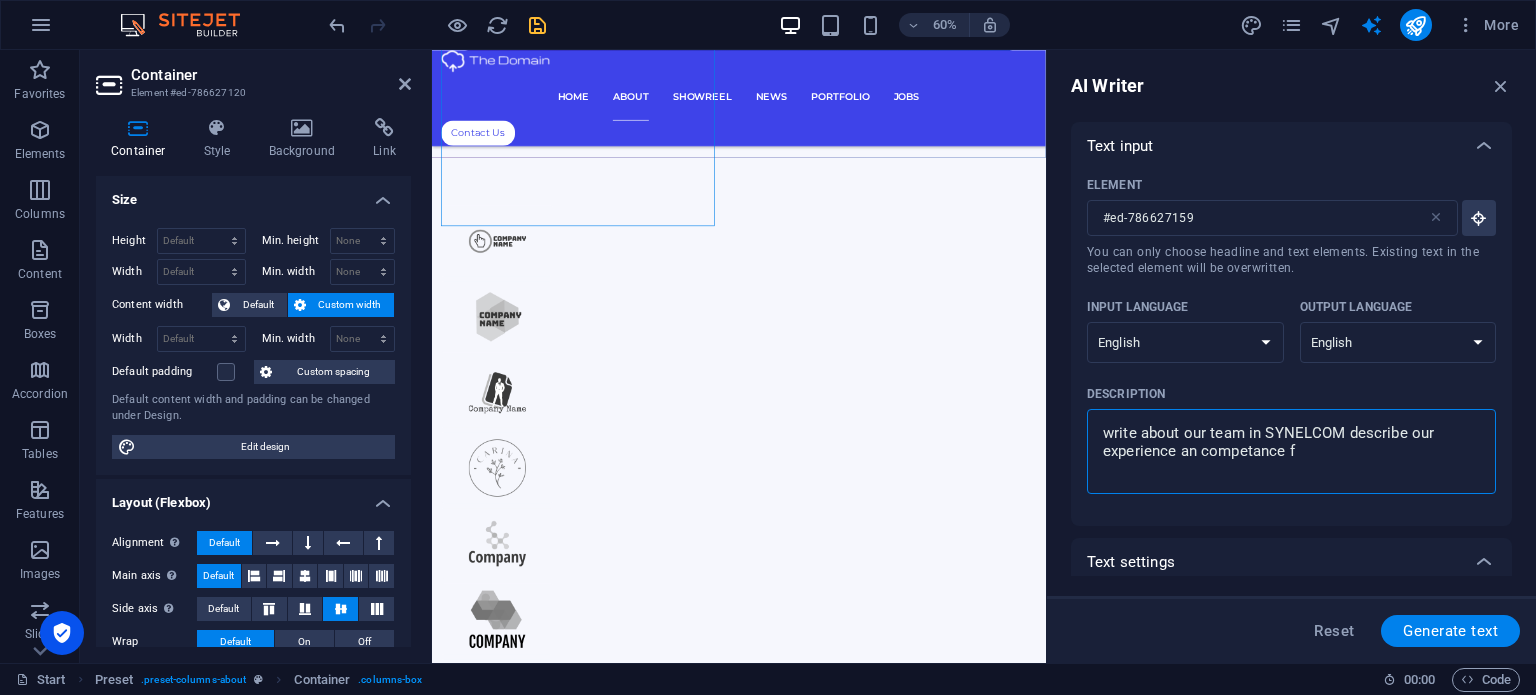 type on "write about our team in SYNELCOM describe our experience an competance fo" 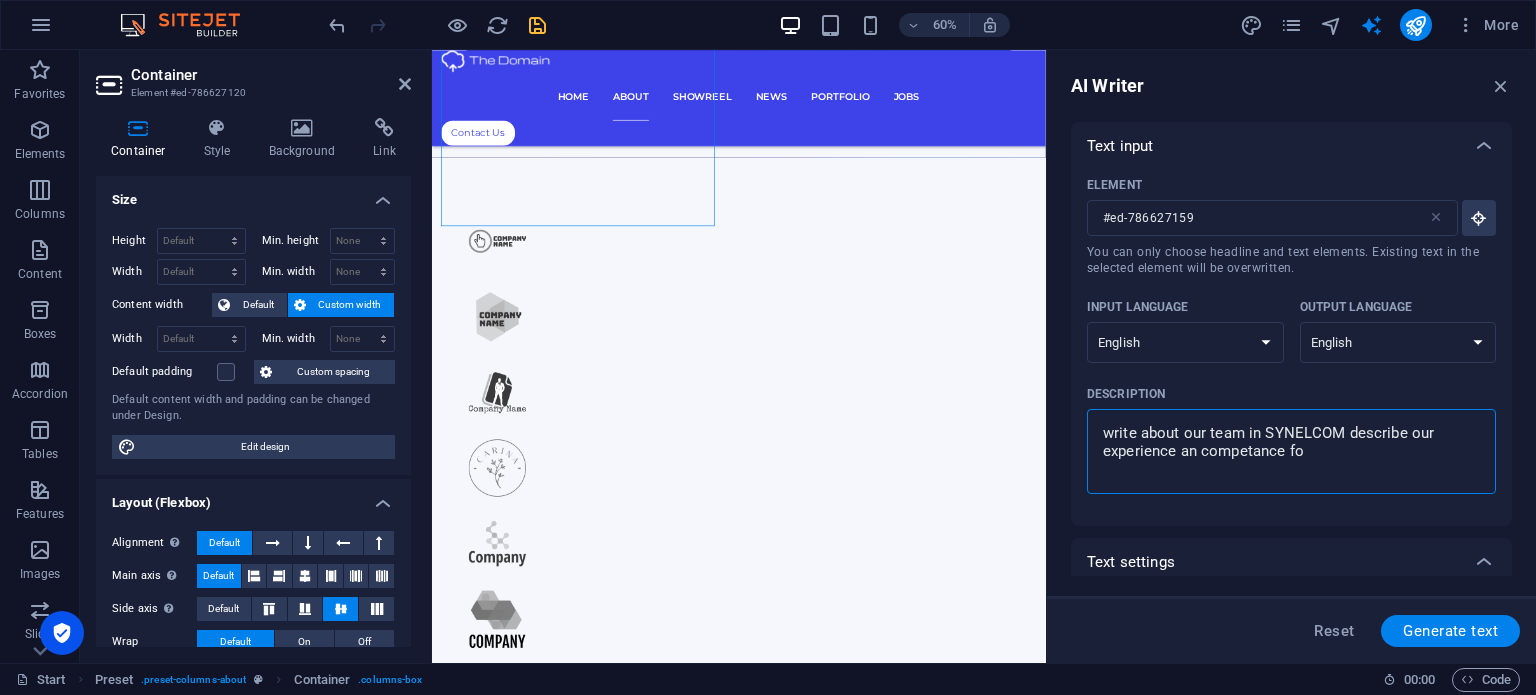 type on "write about our team in SYNELCOM describe our experience an competance for" 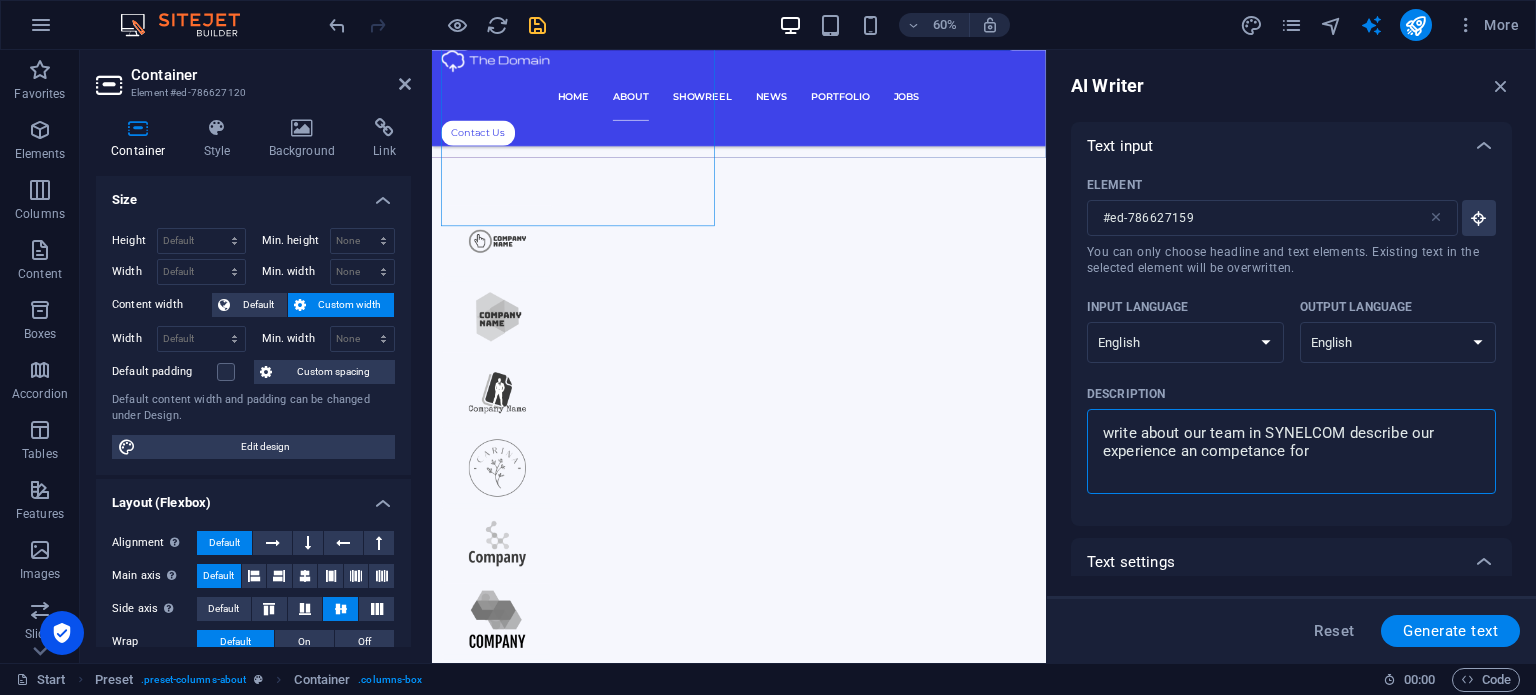 type on "write about our team in SYNELCOM describe our experience an competance for" 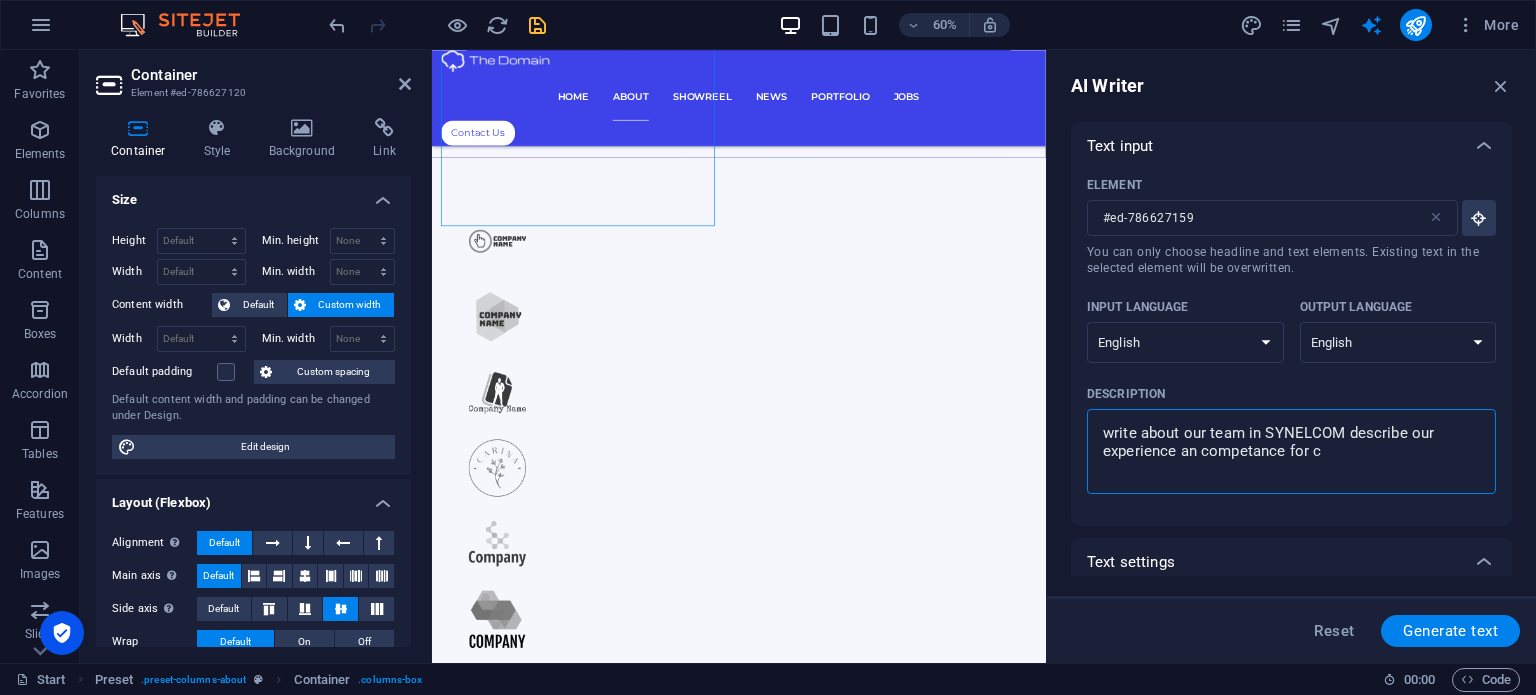 type on "write about our team in SYNELCOM describe our experience an competance for ci" 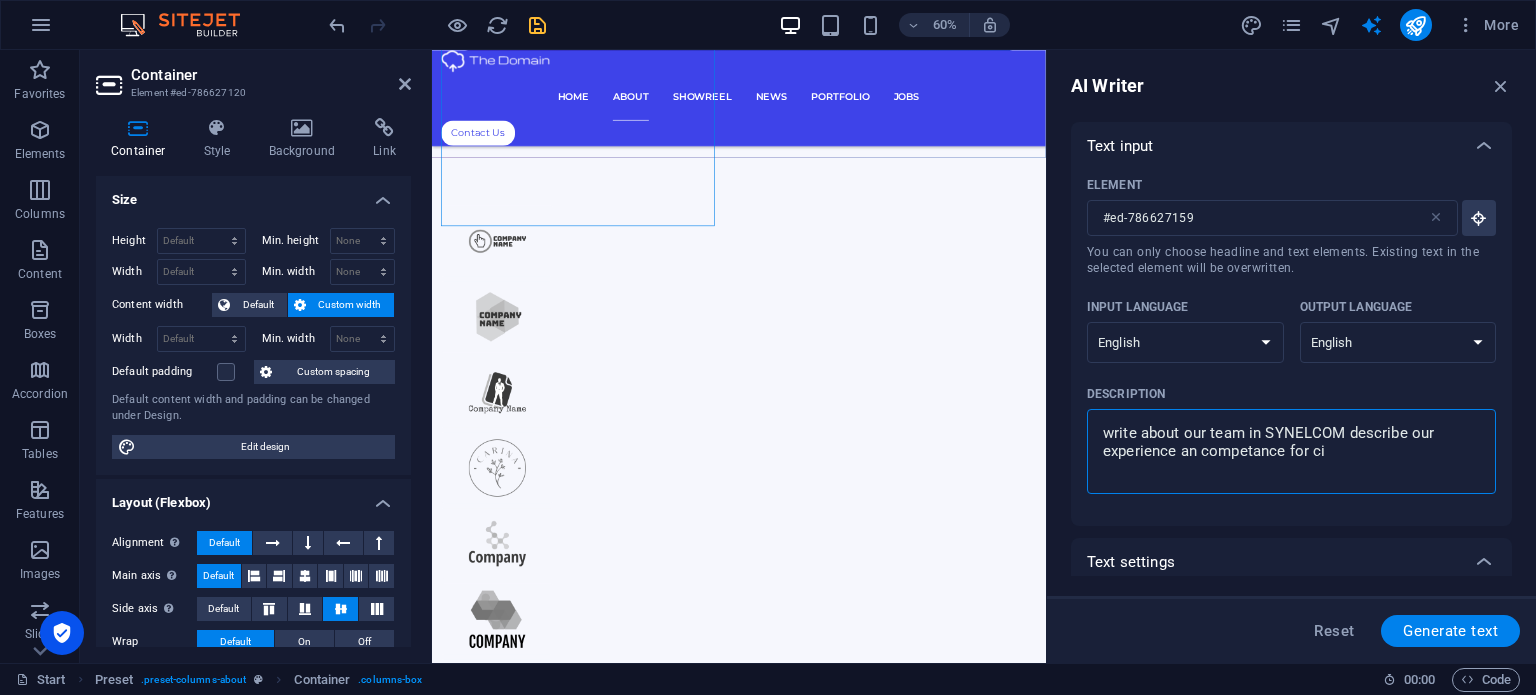 type on "write about our team in SYNELCOM describe our experience an competance for cin" 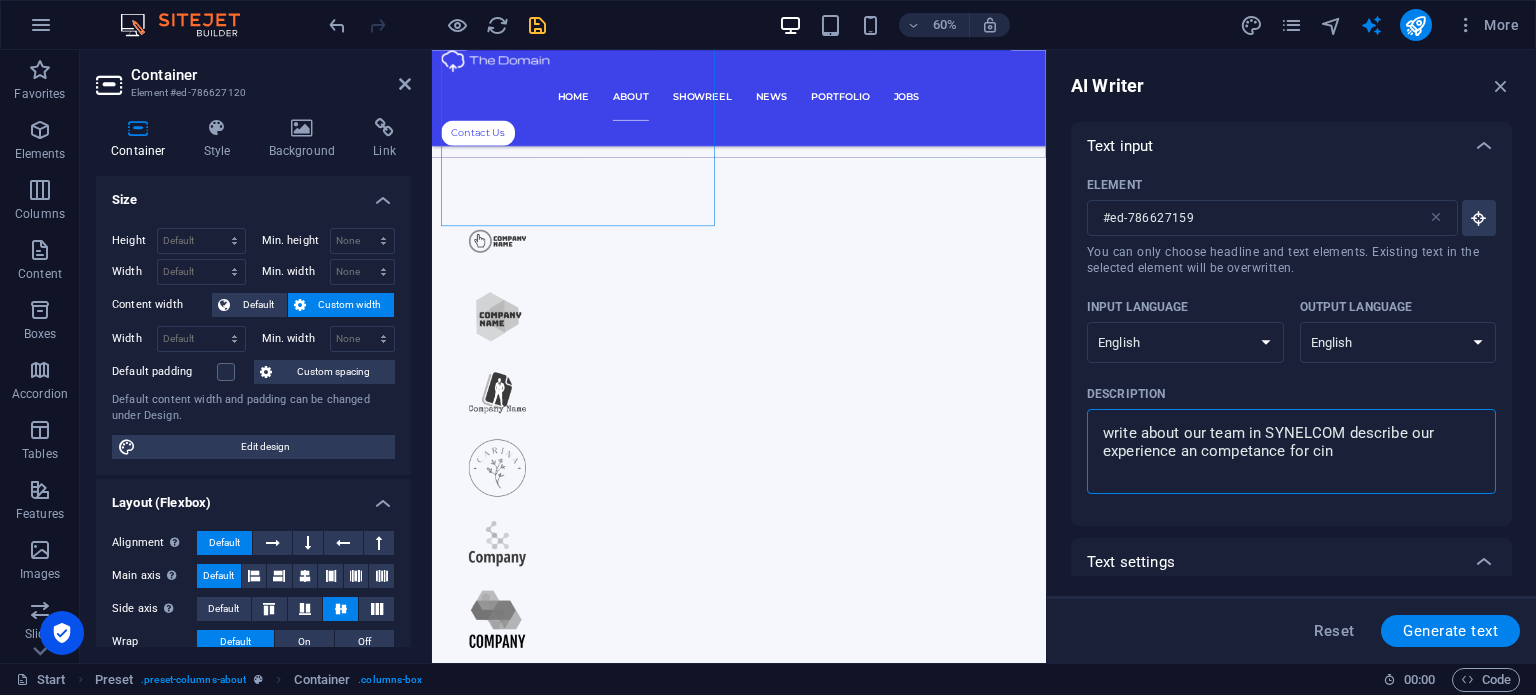 type on "write about our team in SYNELCOM describe our experience an competance for cins" 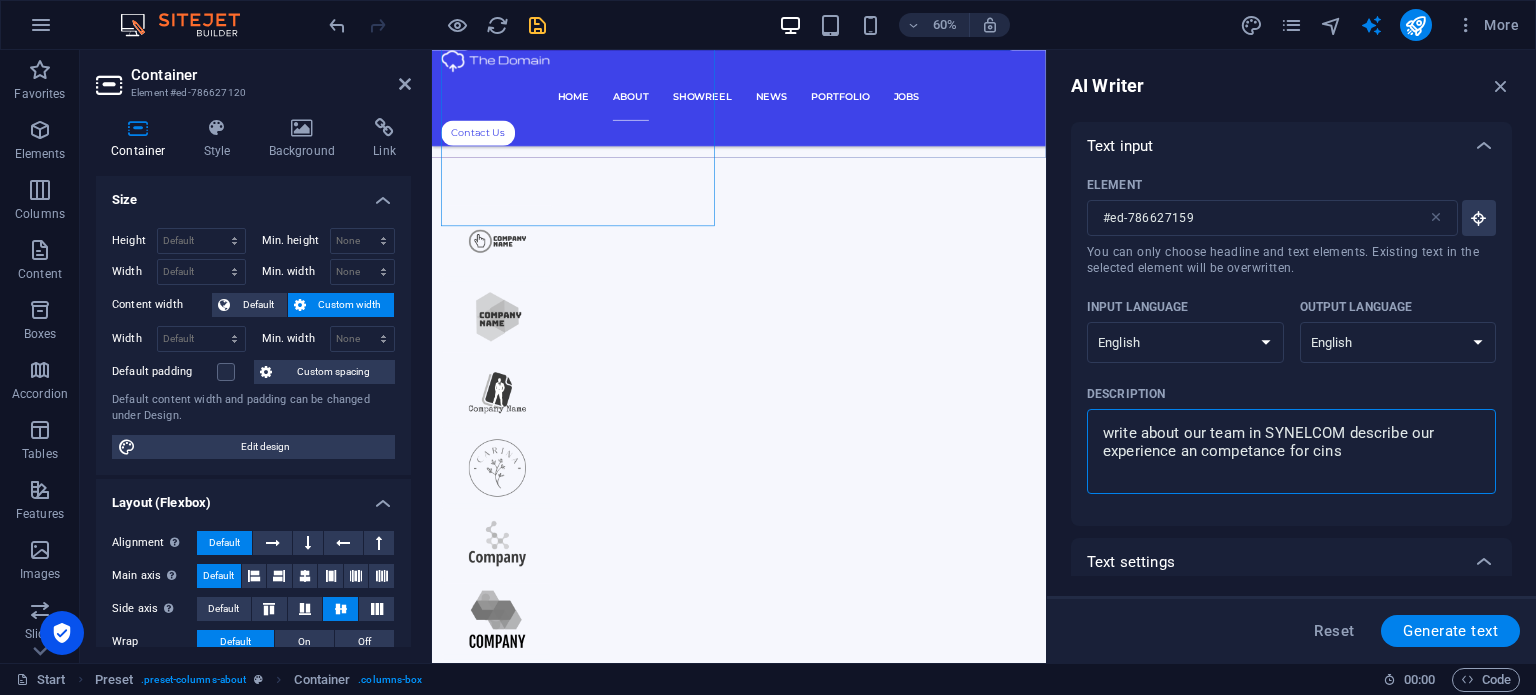 type on "write about our team in SYNELCOM describe our experience an competance for cinsy" 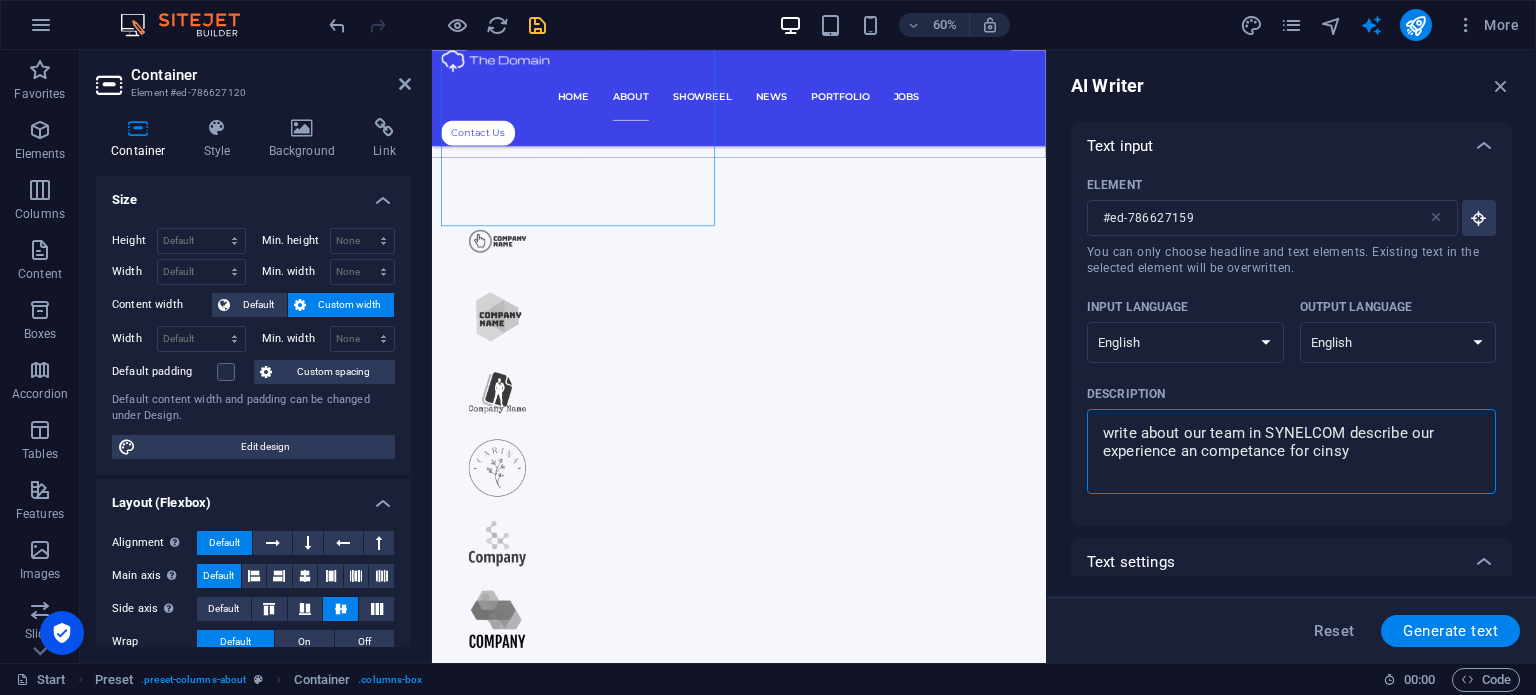 type on "write about our team in SYNELCOM describe our experience an competance for cins" 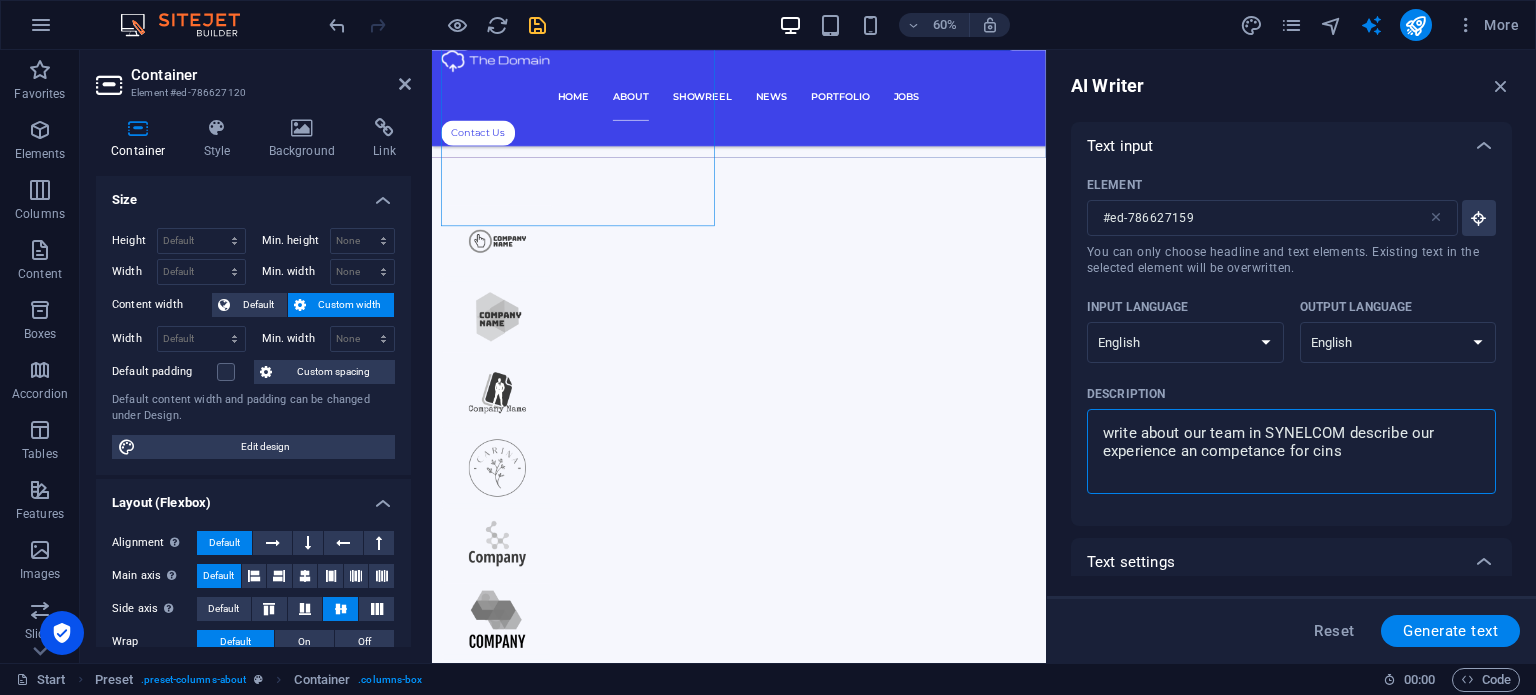 type on "write about our team in SYNELCOM describe our experience an competance for cinsu" 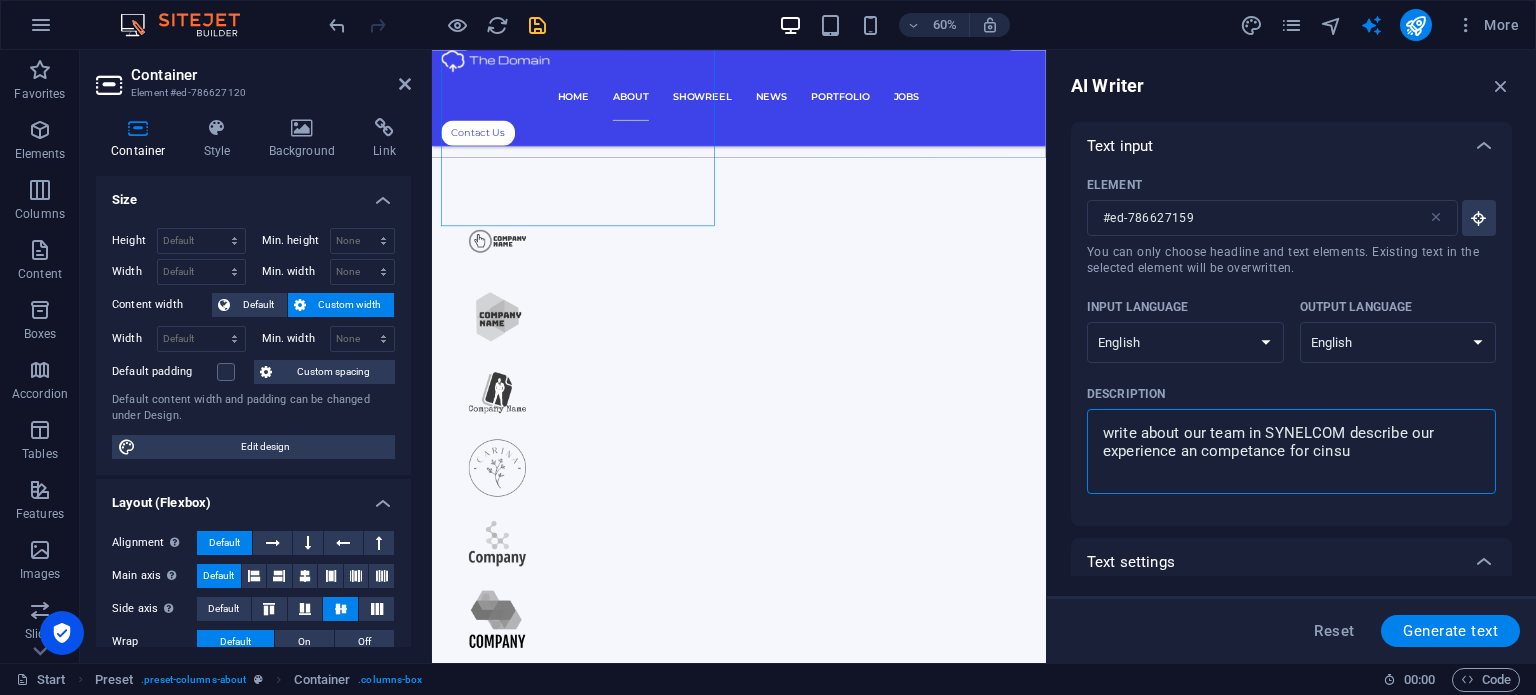type on "write about our team in SYNELCOM describe our experience an competance for cinsul" 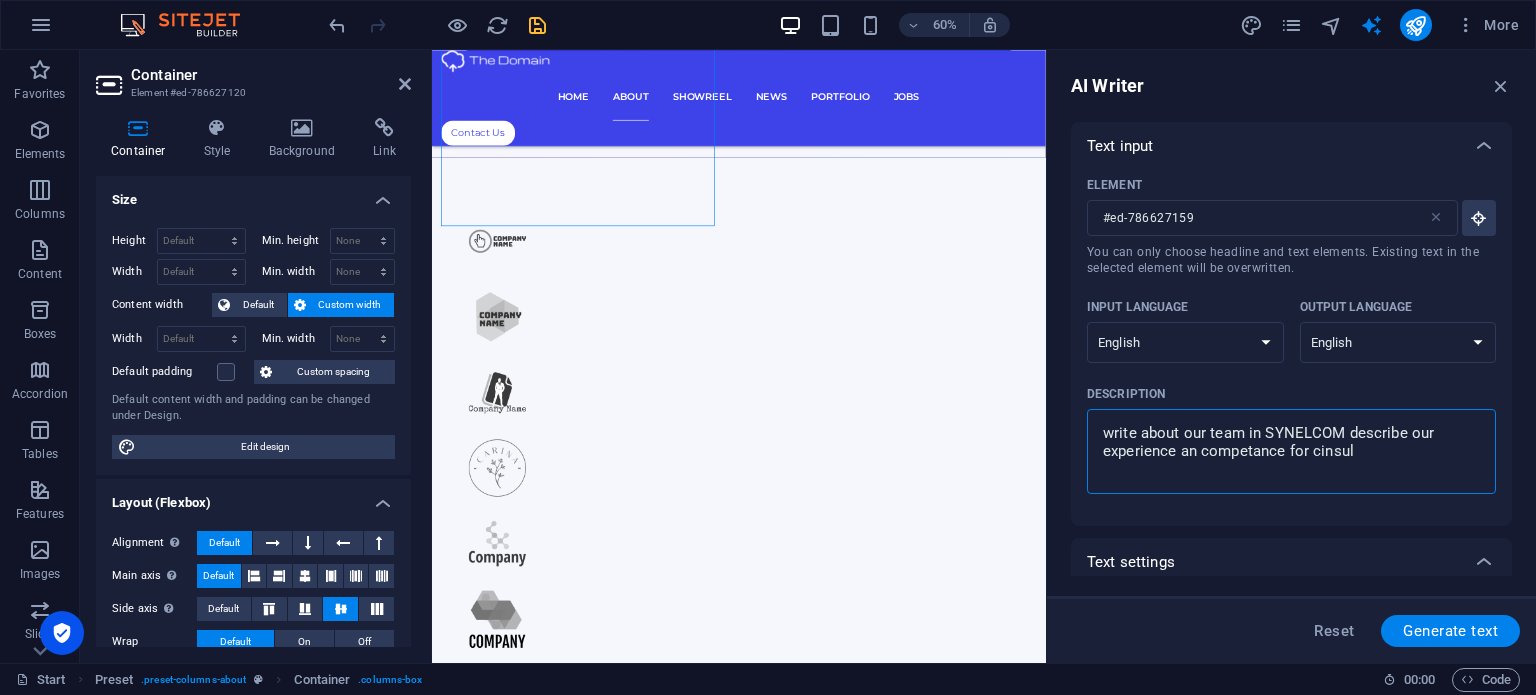 type on "write about our team in SYNELCOM describe our experience an competance for cinsult" 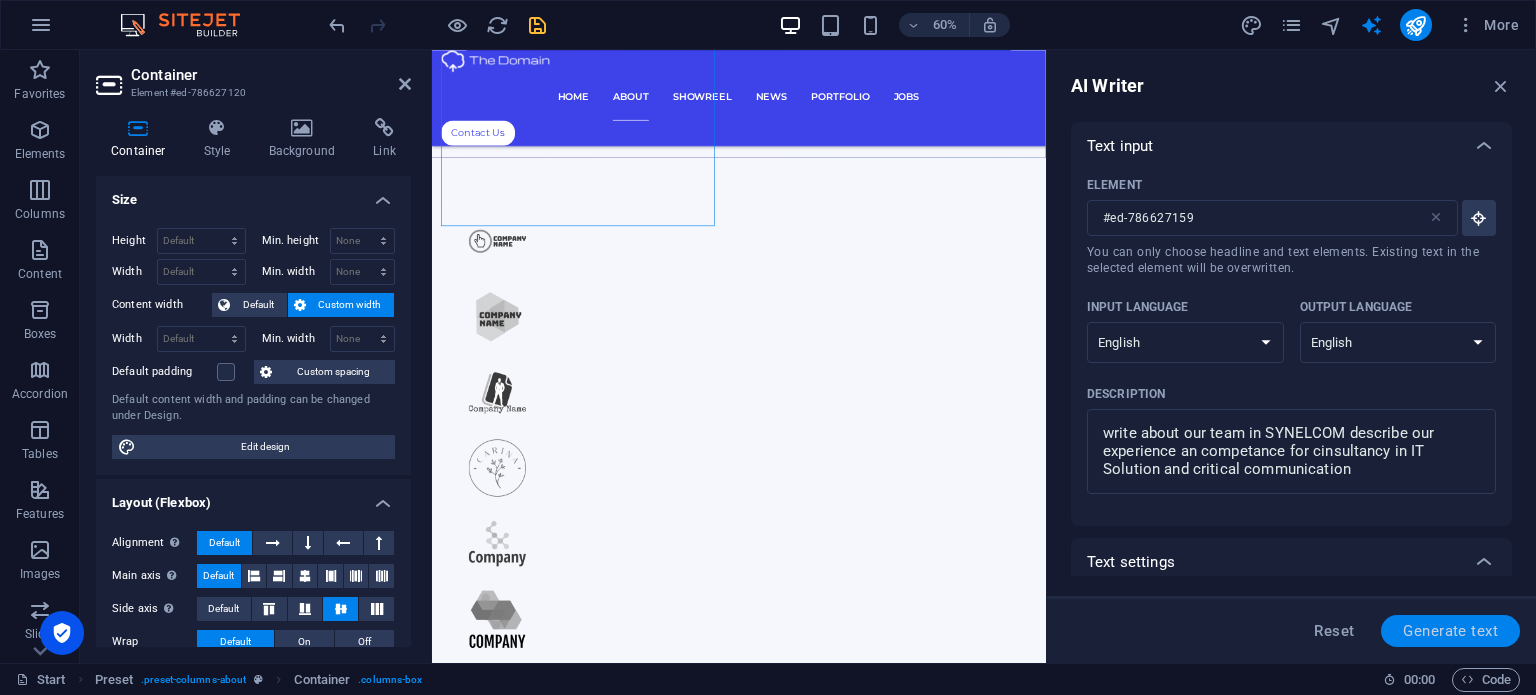 click on "Generate text" at bounding box center (1450, 631) 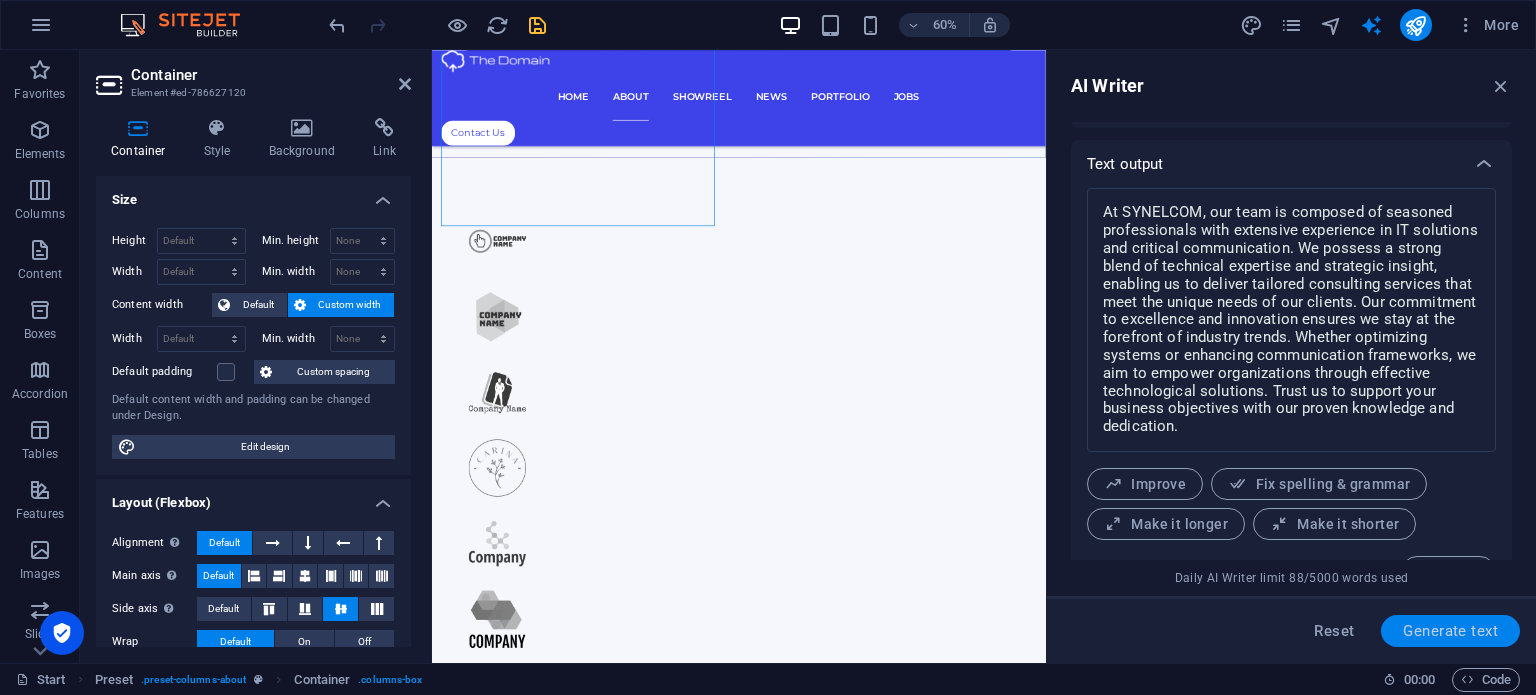scroll, scrollTop: 778, scrollLeft: 0, axis: vertical 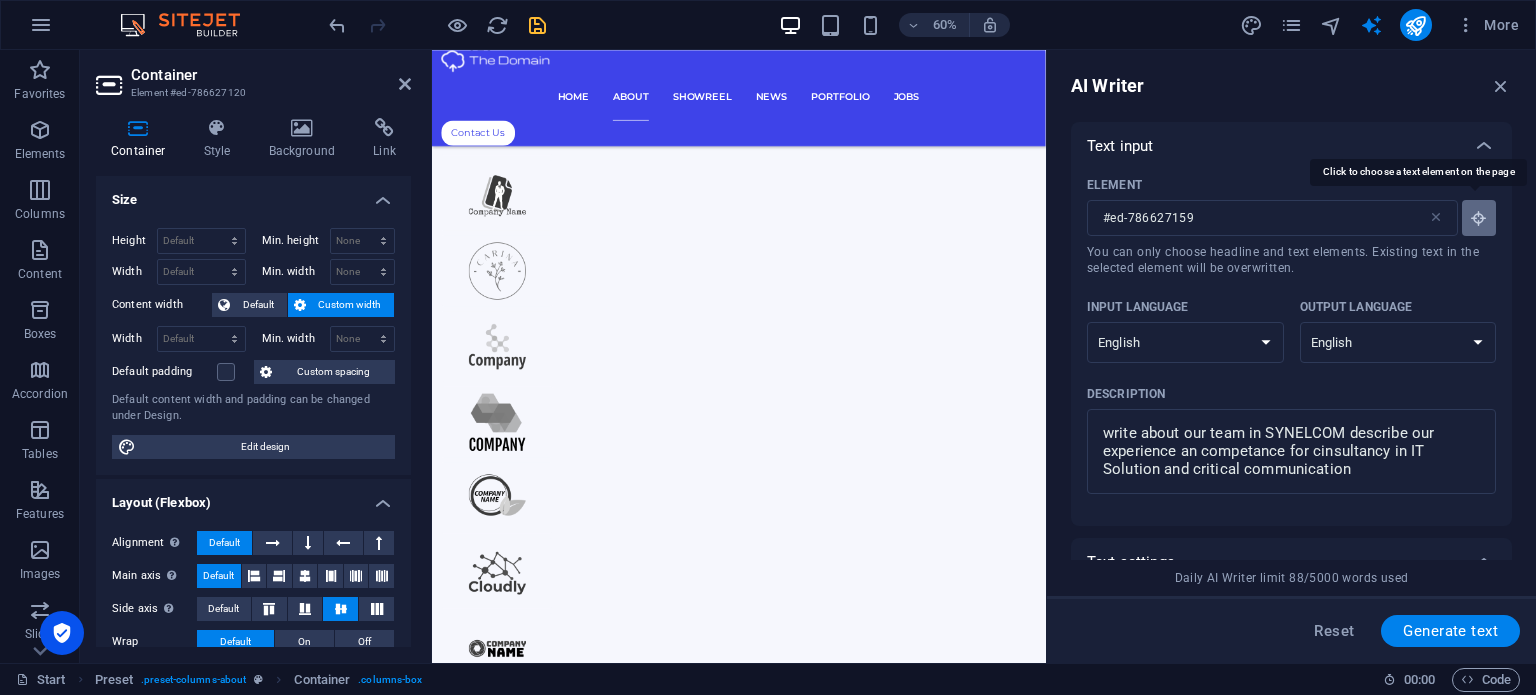 click at bounding box center (1479, 218) 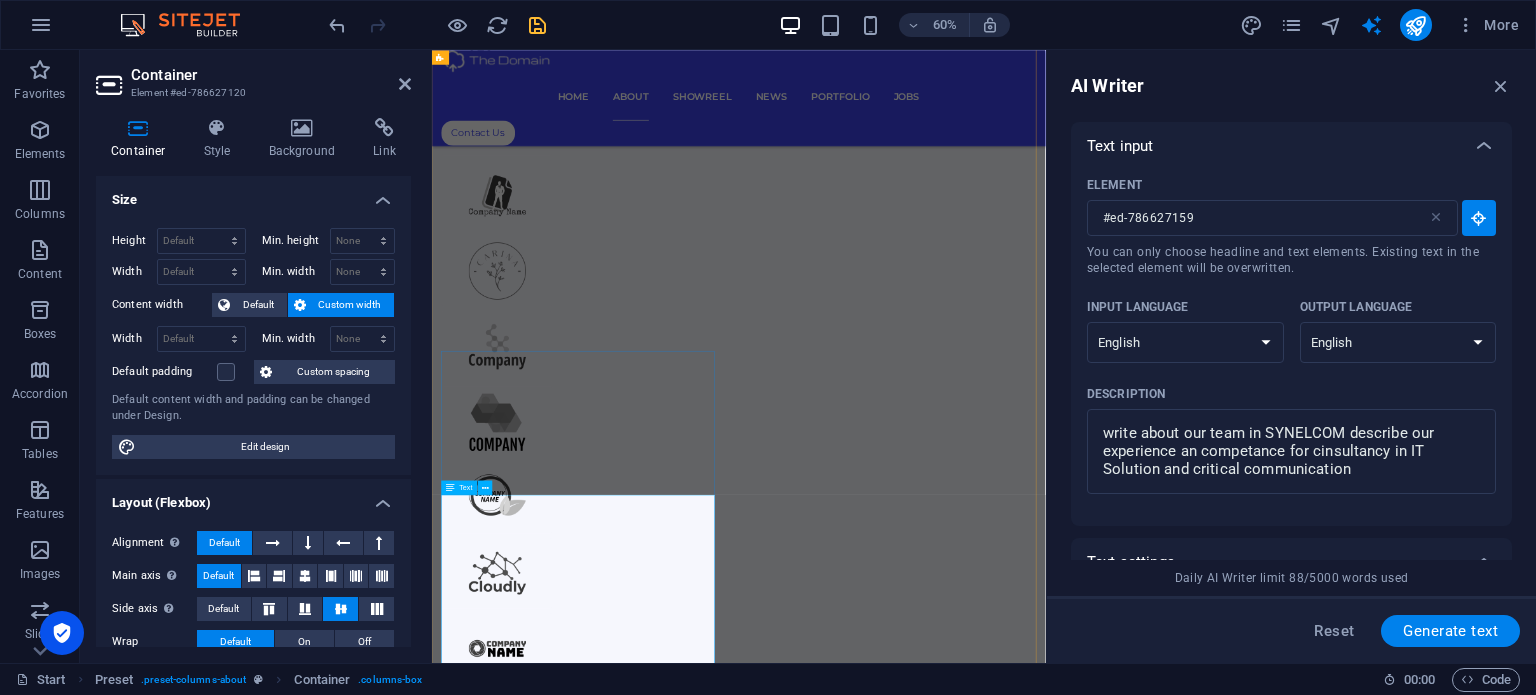 click on "Lorem ipsum dolor sit amet, consectetur adipisicing elit. Alias, repellat, temporibus, consequuntur, at ipsam sint iusto delectus laborum saepe sed error aspernatur voluptatibus mollitia labore a? Nemo, reprehenderit, fugiat tenetur atque voluptas quae ex blanditiis deleniti soluta repellat placeat totam fugit qui magnam distinctio doloremque nihil iste architecto expedita voluptates! Est, illo, illum, ut asperiores obcaecati nihil quibusdam voluptatum repellendus ullam error quo placeat doloremque cumque expedita distinctio praesentium tempora ipsum quos quisquam mollitia accusamus iure voluptas aut ratione officia quae id rerum? Deleniti, voluptatibus, impedit fugit at dicta ea voluptas voluptatem laboriosam blanditiis distinctio quidem dolorum assumenda maiores illo!" at bounding box center (943, 3521) 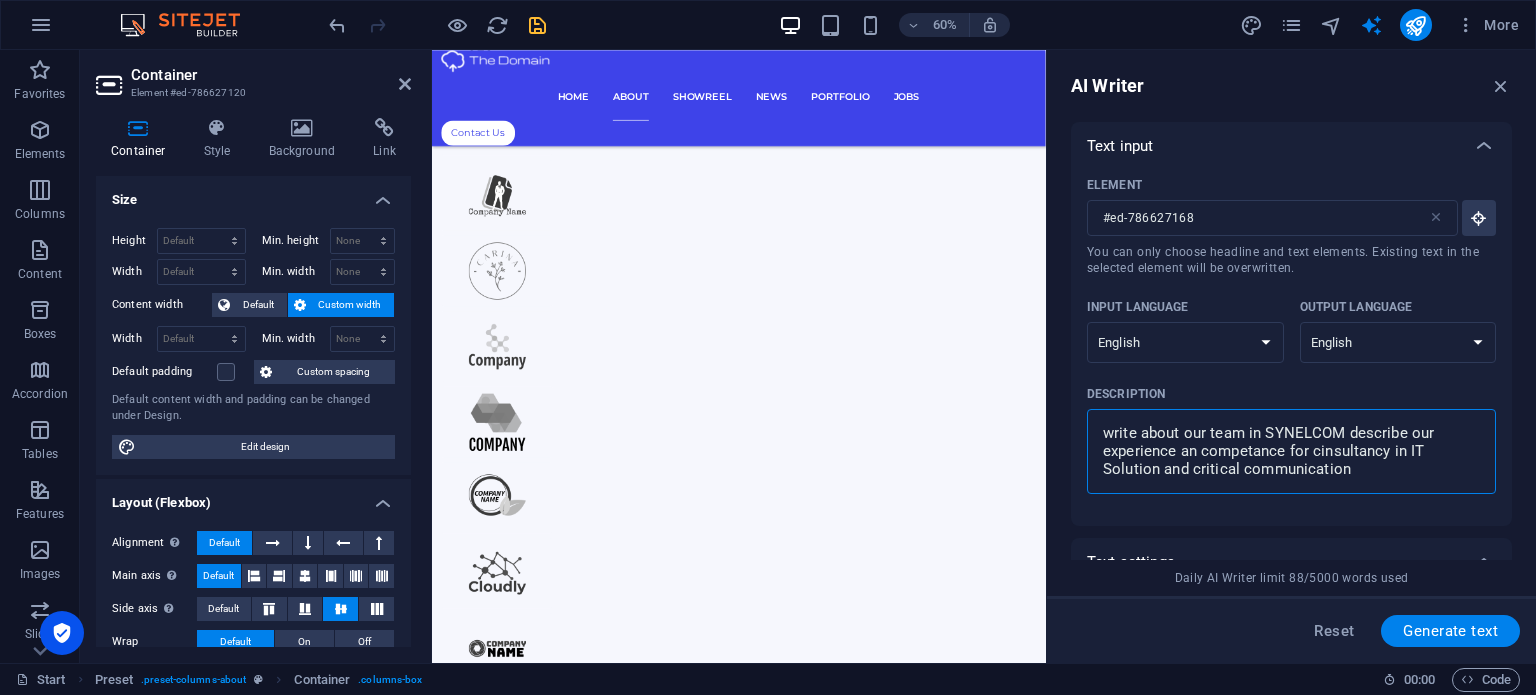 drag, startPoint x: 1378, startPoint y: 482, endPoint x: 1364, endPoint y: 466, distance: 21.260292 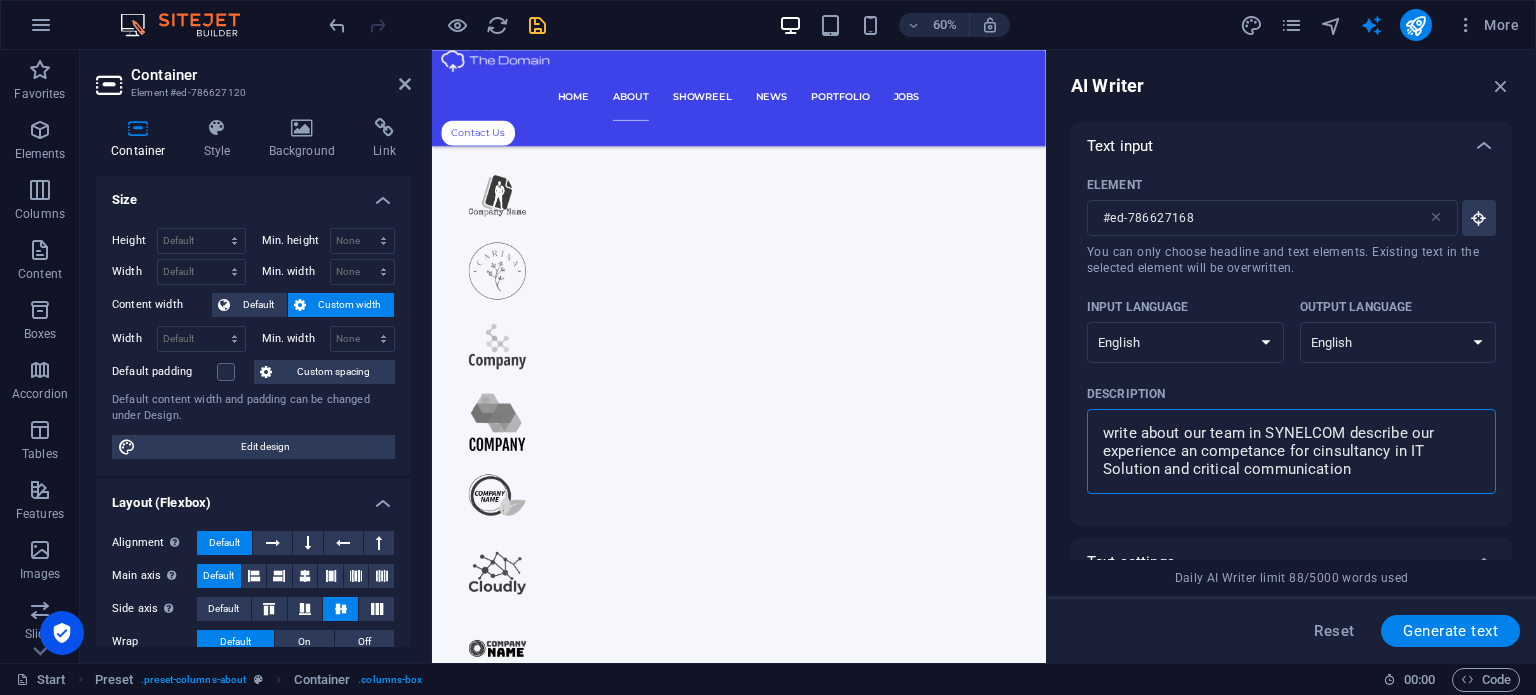 click on "write about our team in SYNELCOM describe our experience an competance for cinsultancy in IT Solution and critical communication" at bounding box center (1291, 451) 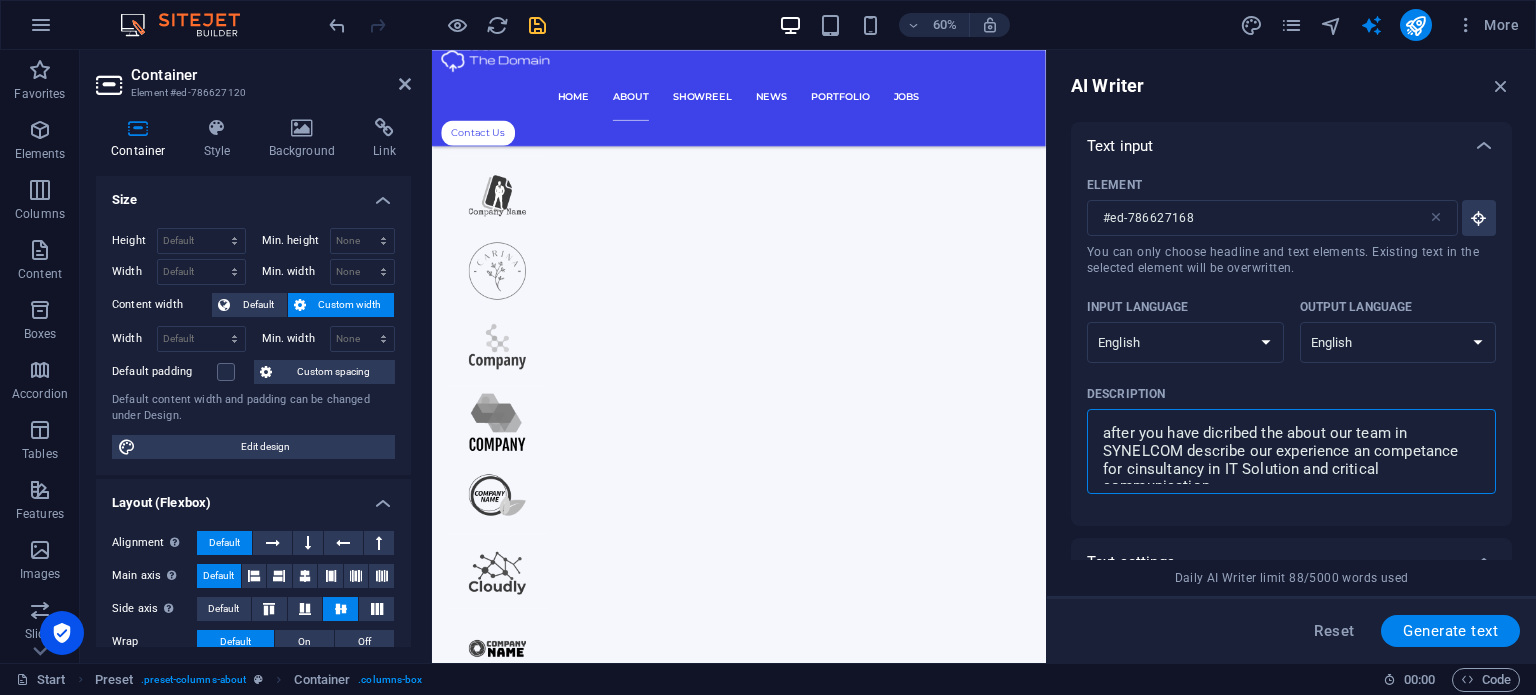 scroll, scrollTop: 17, scrollLeft: 0, axis: vertical 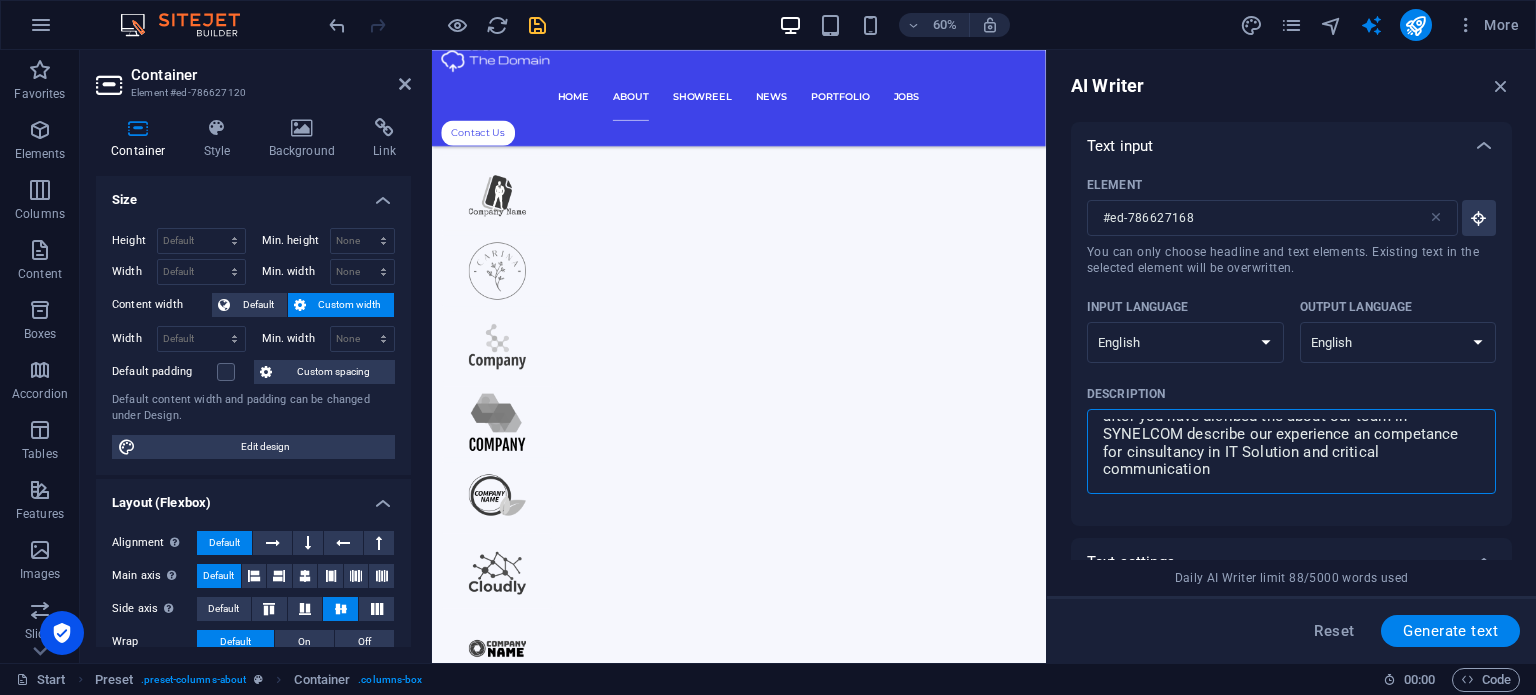 click on "after you have dicribed the about our team in SYNELCOM describe our experience an competance for cinsultancy in IT Solution and critical communication" at bounding box center [1291, 451] 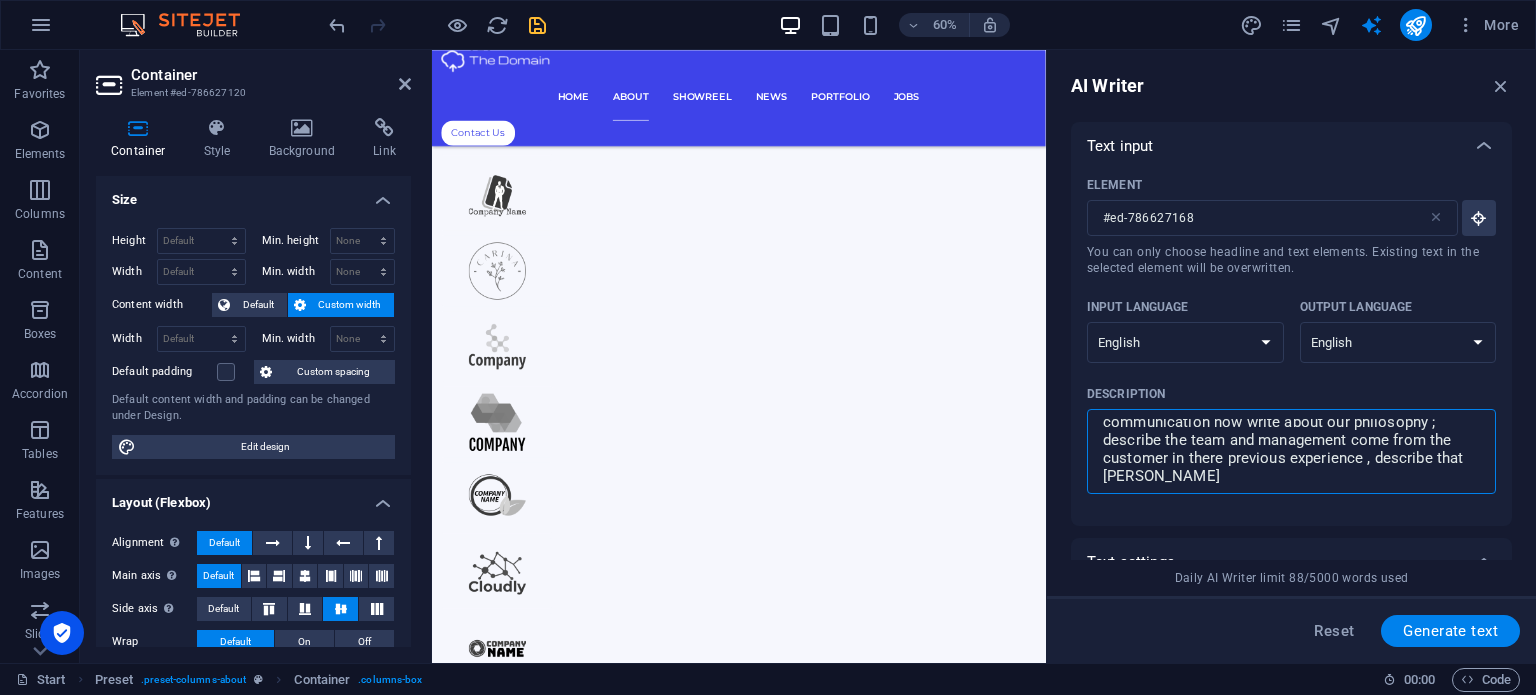 scroll, scrollTop: 83, scrollLeft: 0, axis: vertical 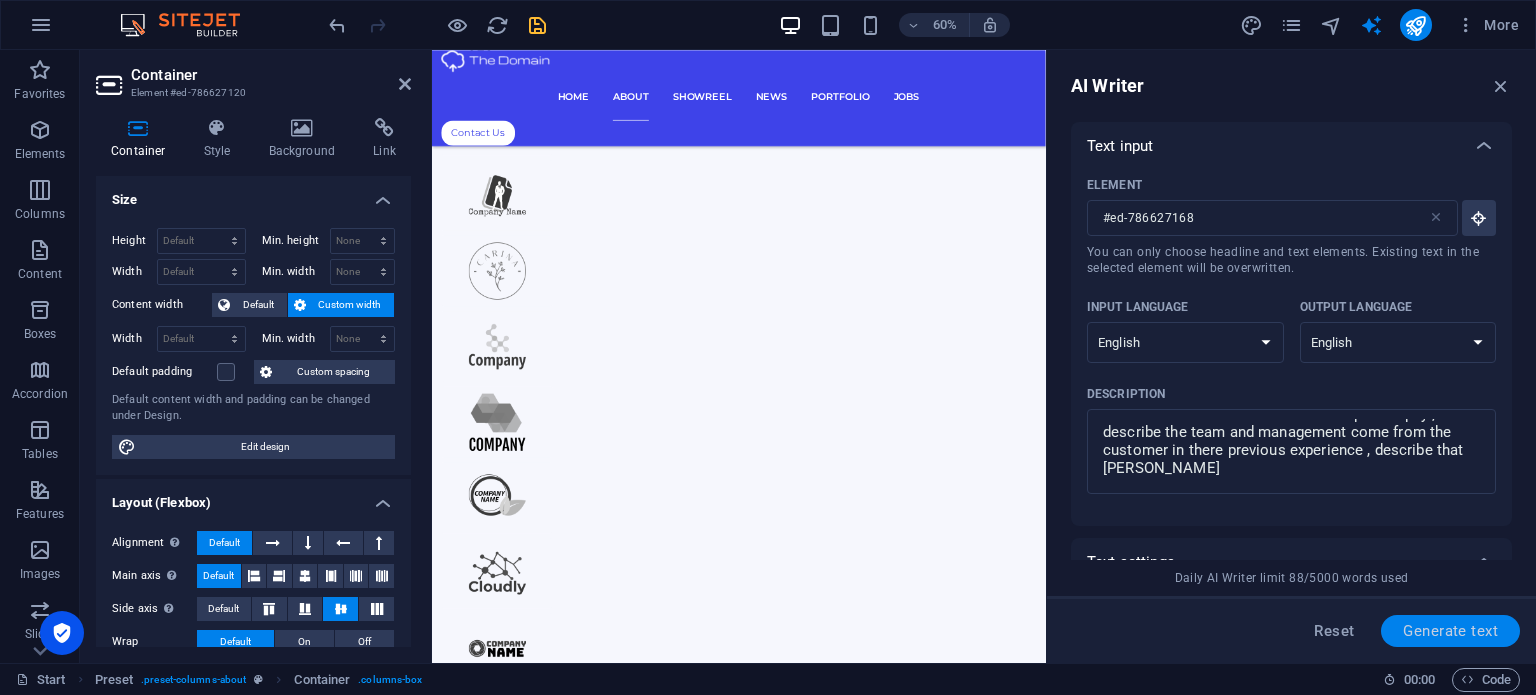click on "Generate text" at bounding box center (1450, 631) 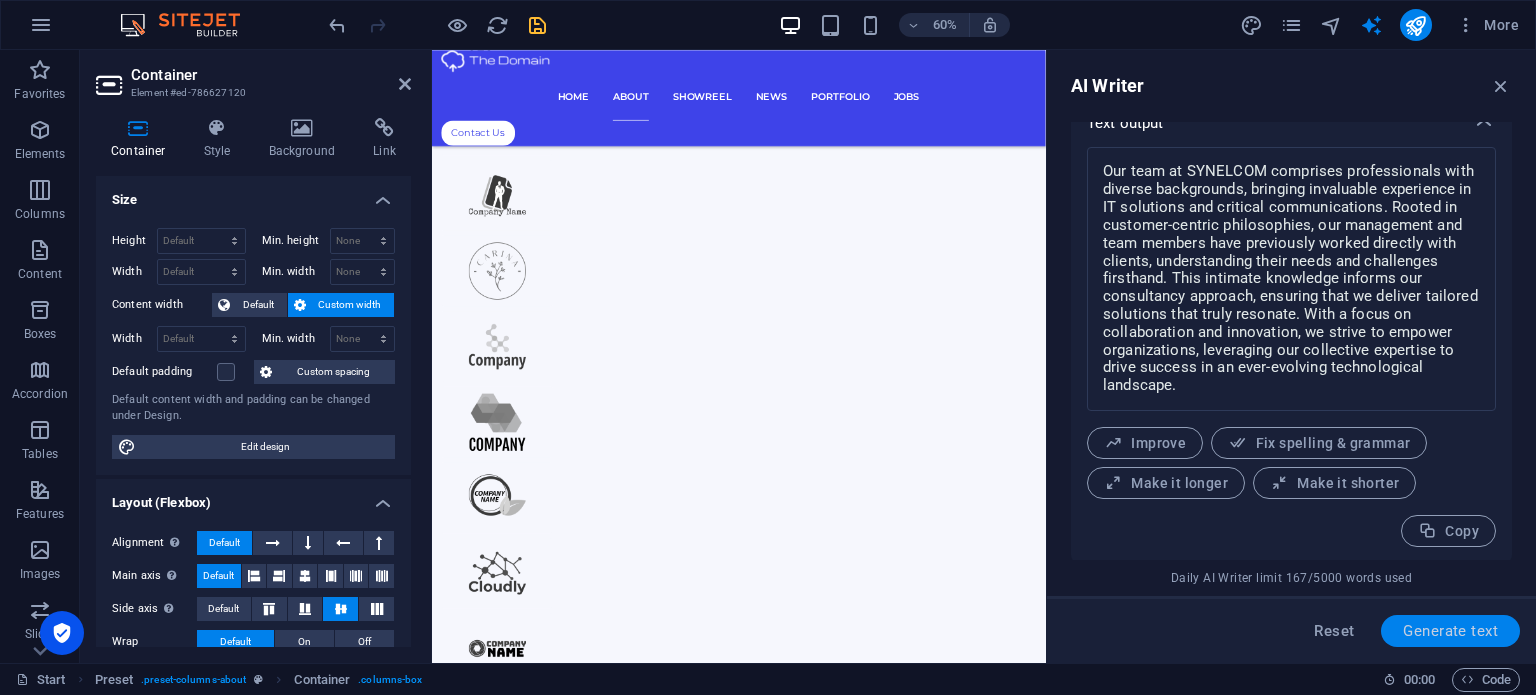 scroll, scrollTop: 778, scrollLeft: 0, axis: vertical 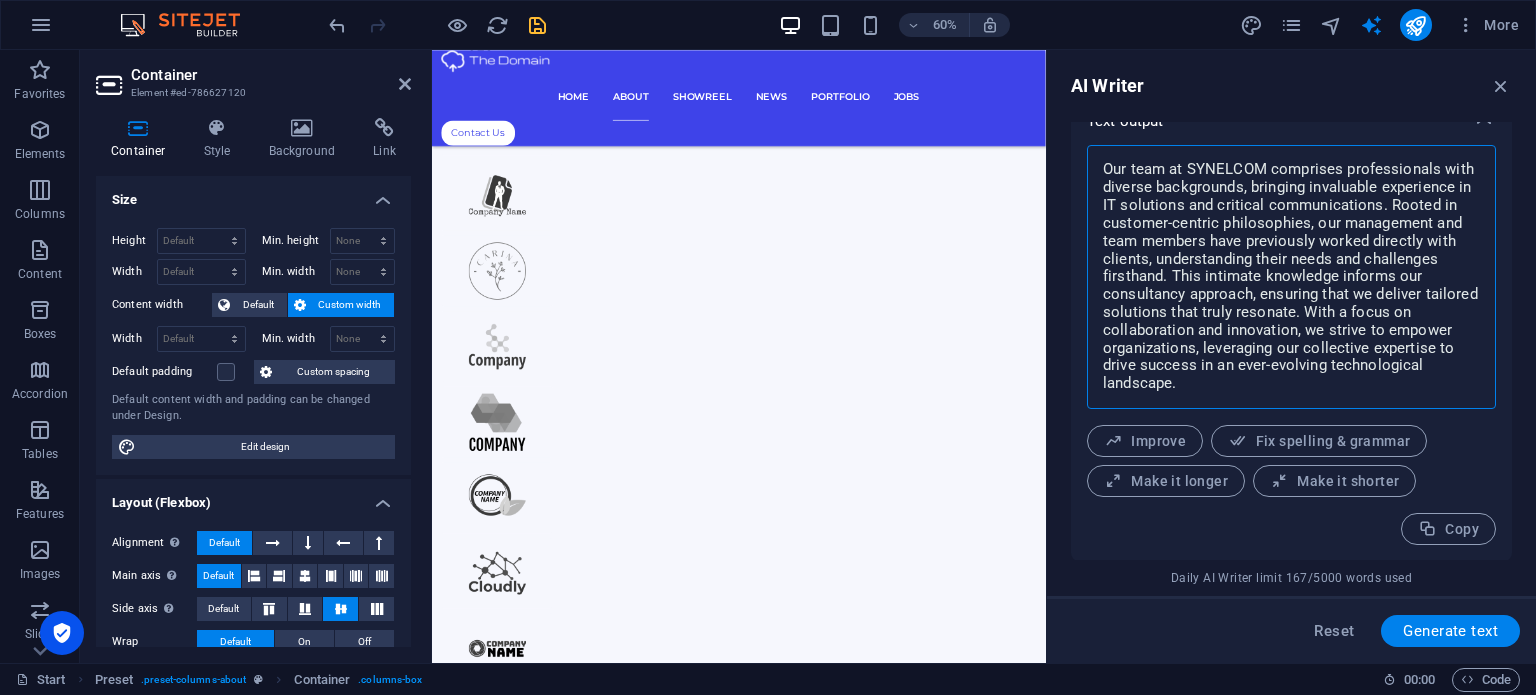 click on "Our team at SYNELCOM comprises professionals with diverse backgrounds, bringing invaluable experience in IT solutions and critical communications. Rooted in customer-centric philosophies, our management and team members have previously worked directly with clients, understanding their needs and challenges firsthand. This intimate knowledge informs our consultancy approach, ensuring that we deliver tailored solutions that truly resonate. With a focus on collaboration and innovation, we strive to empower organizations, leveraging our collective expertise to drive success in an ever-evolving technological landscape." at bounding box center (1291, 277) 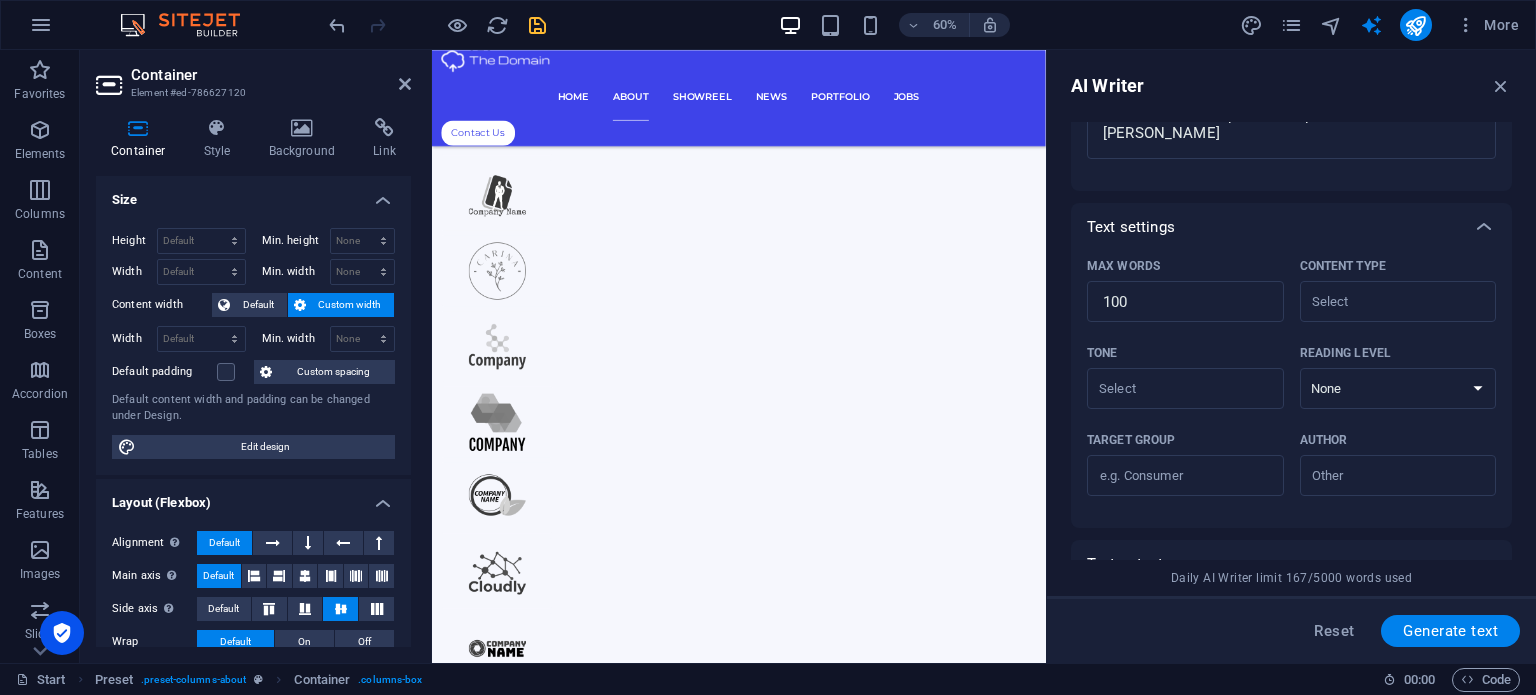 scroll, scrollTop: 159, scrollLeft: 0, axis: vertical 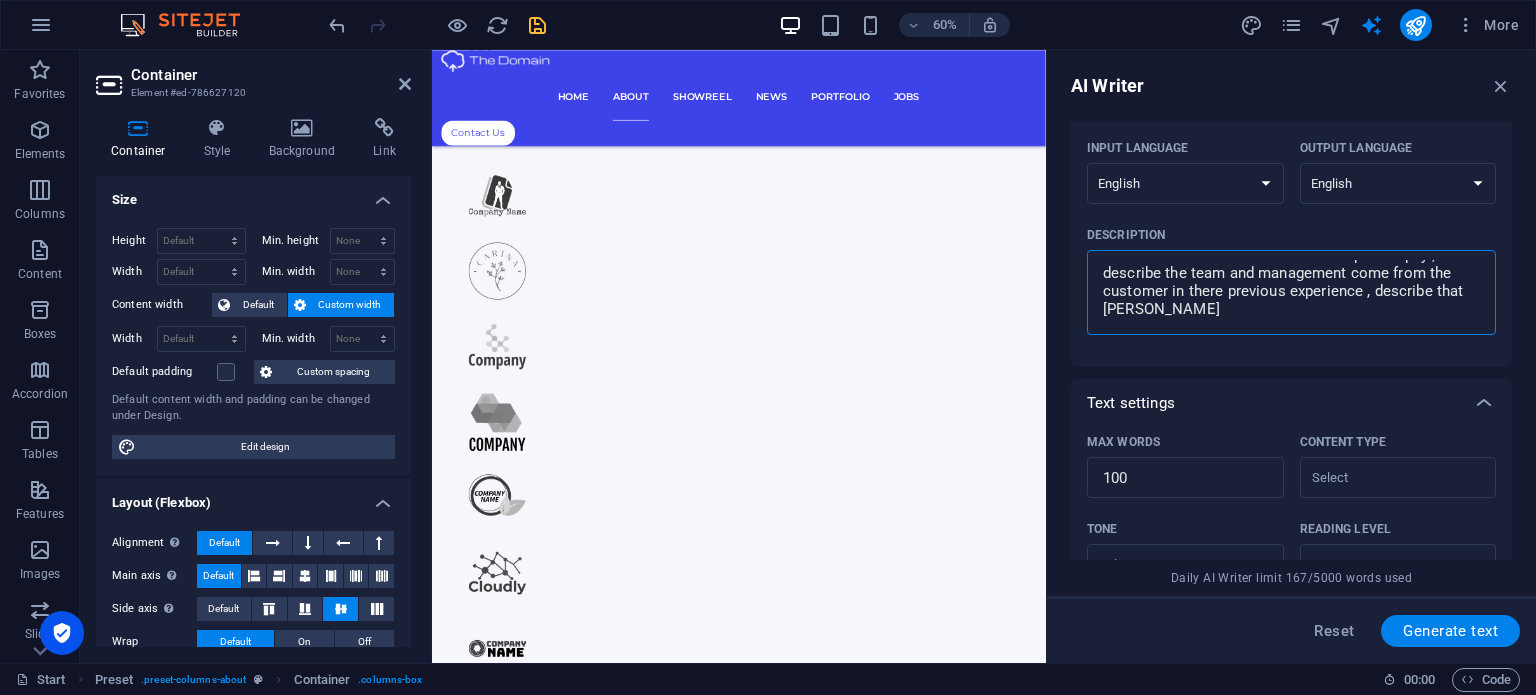click on "after you have dicribed the about our team in SYNELCOM describe our experience an competance for cinsultancy in IT Solution and critical communication now write about our philosophy ; describe the team and management come from the customer in there previous experience , describe that [PERSON_NAME]" at bounding box center [1291, 292] 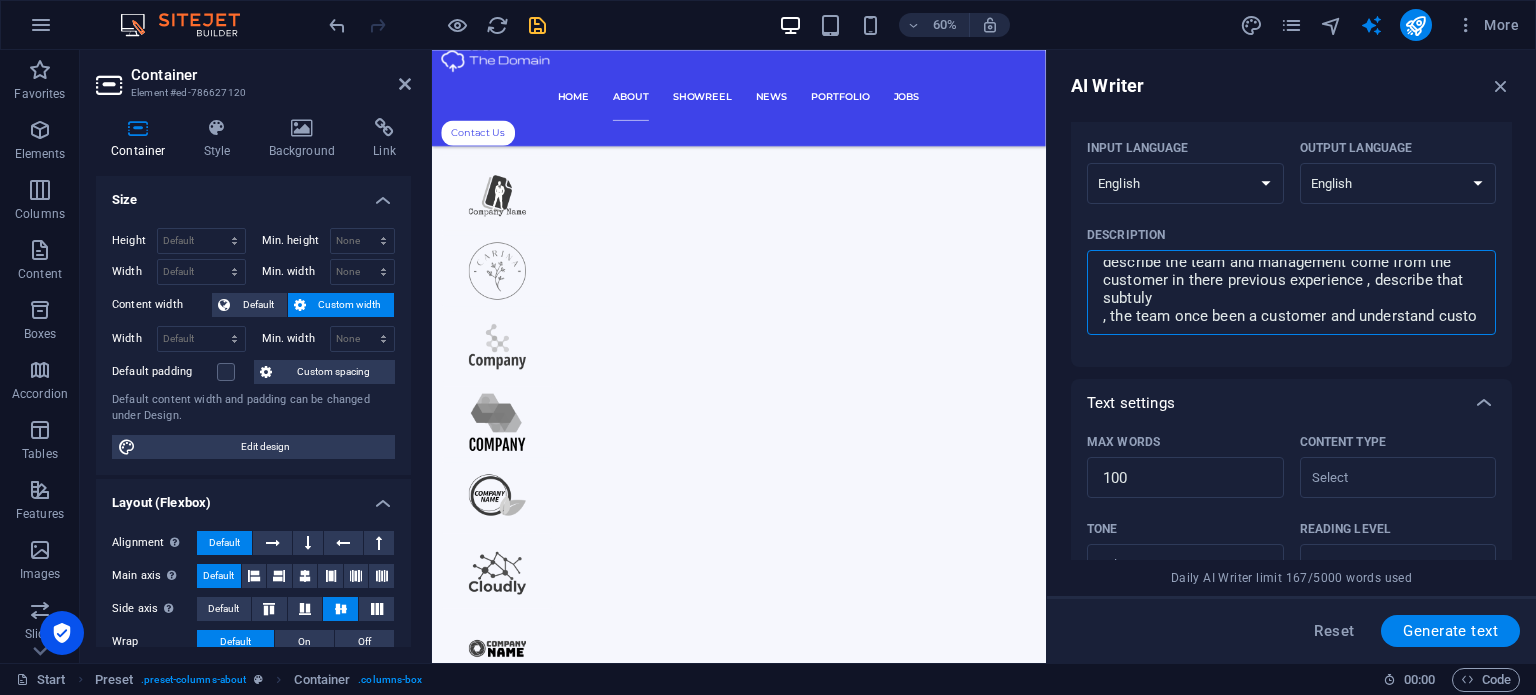 scroll, scrollTop: 100, scrollLeft: 0, axis: vertical 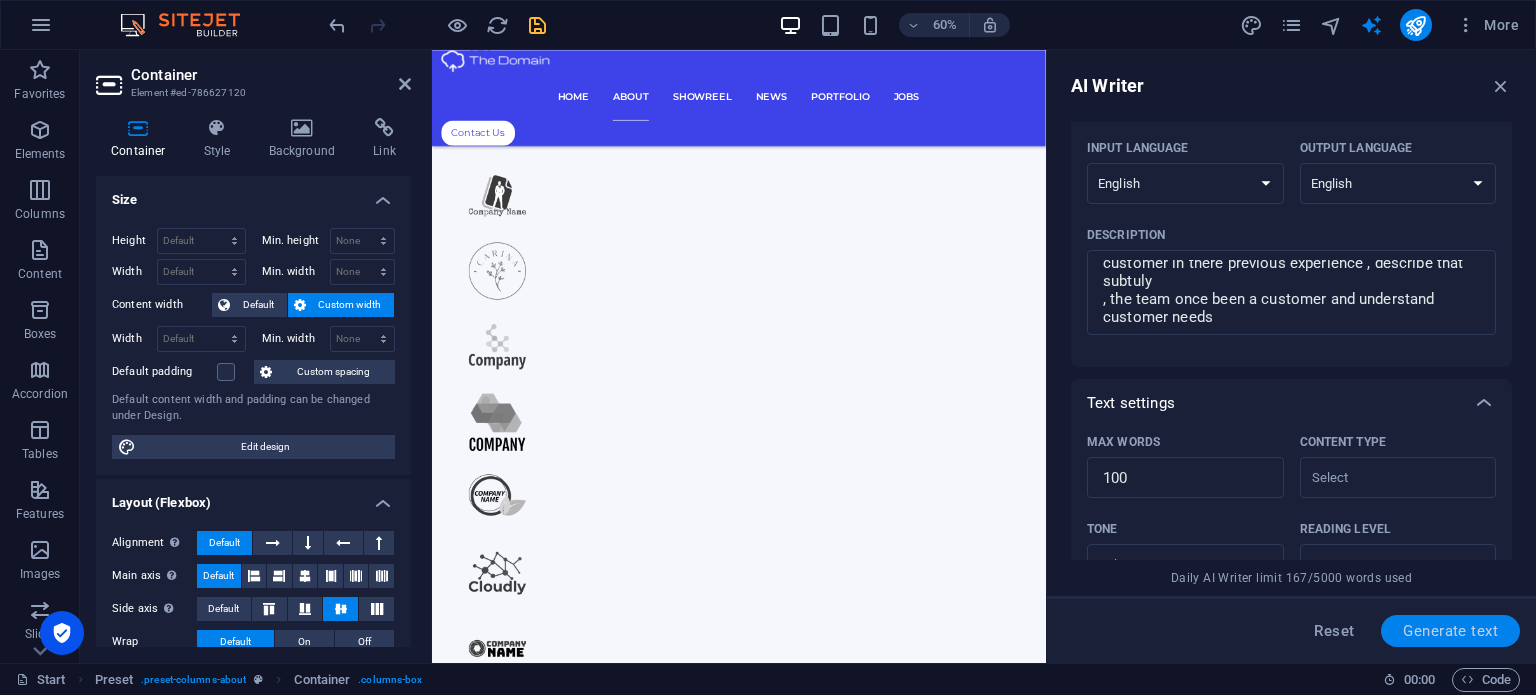 click on "Generate text" at bounding box center (1450, 631) 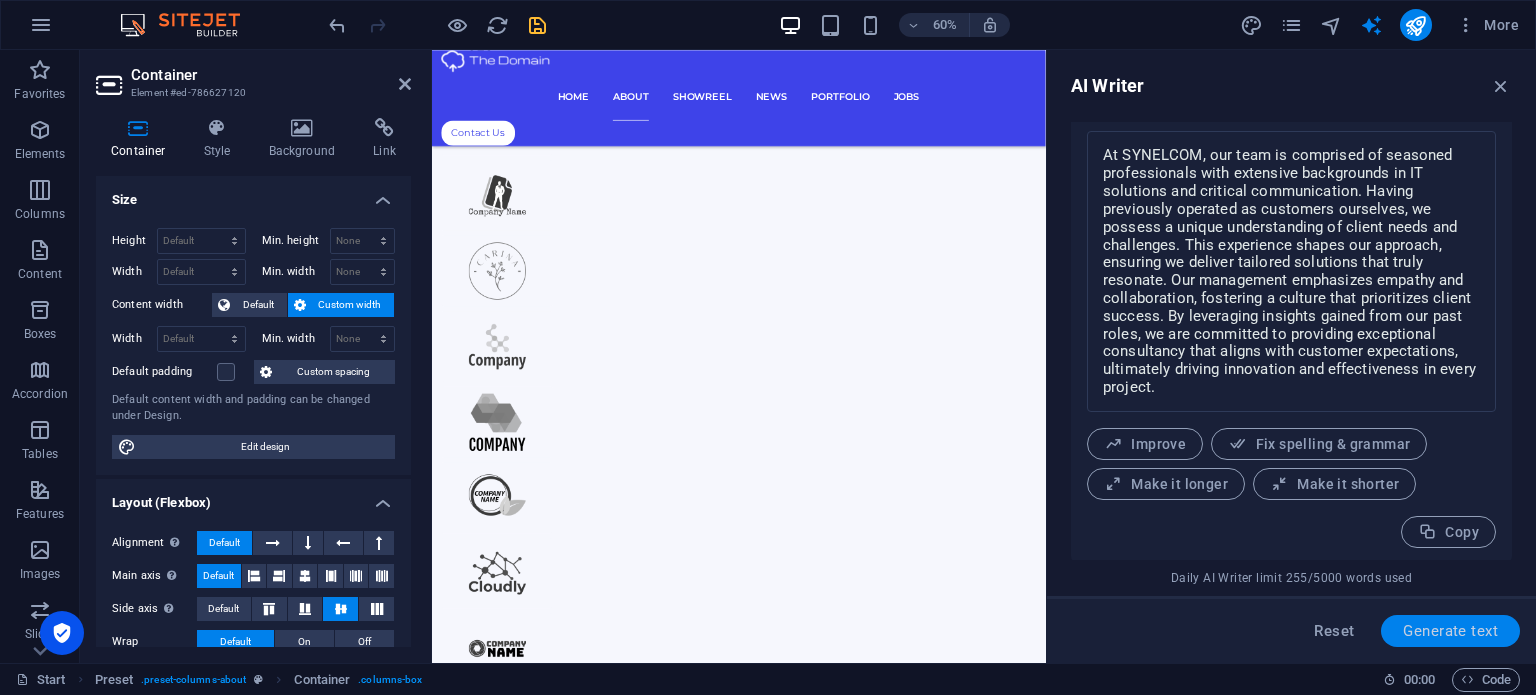 scroll, scrollTop: 795, scrollLeft: 0, axis: vertical 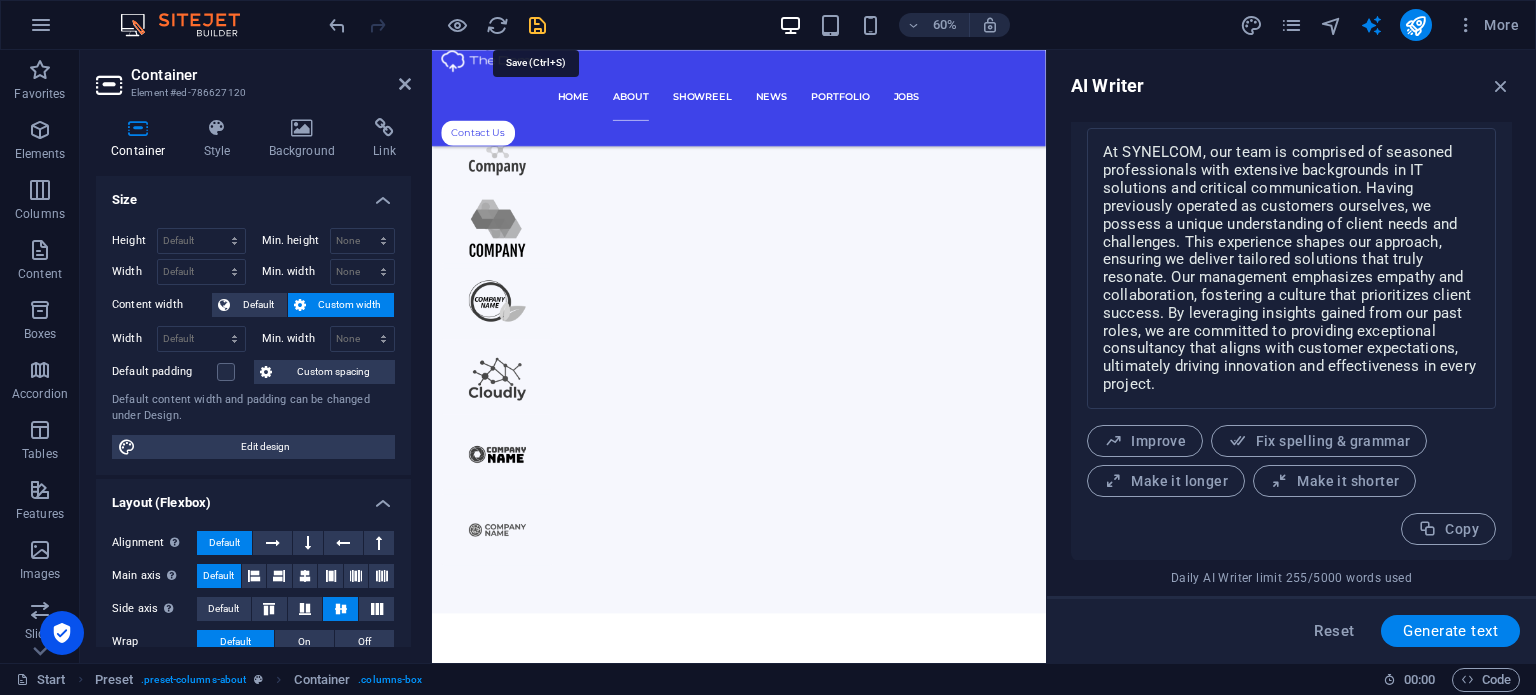 click at bounding box center (537, 25) 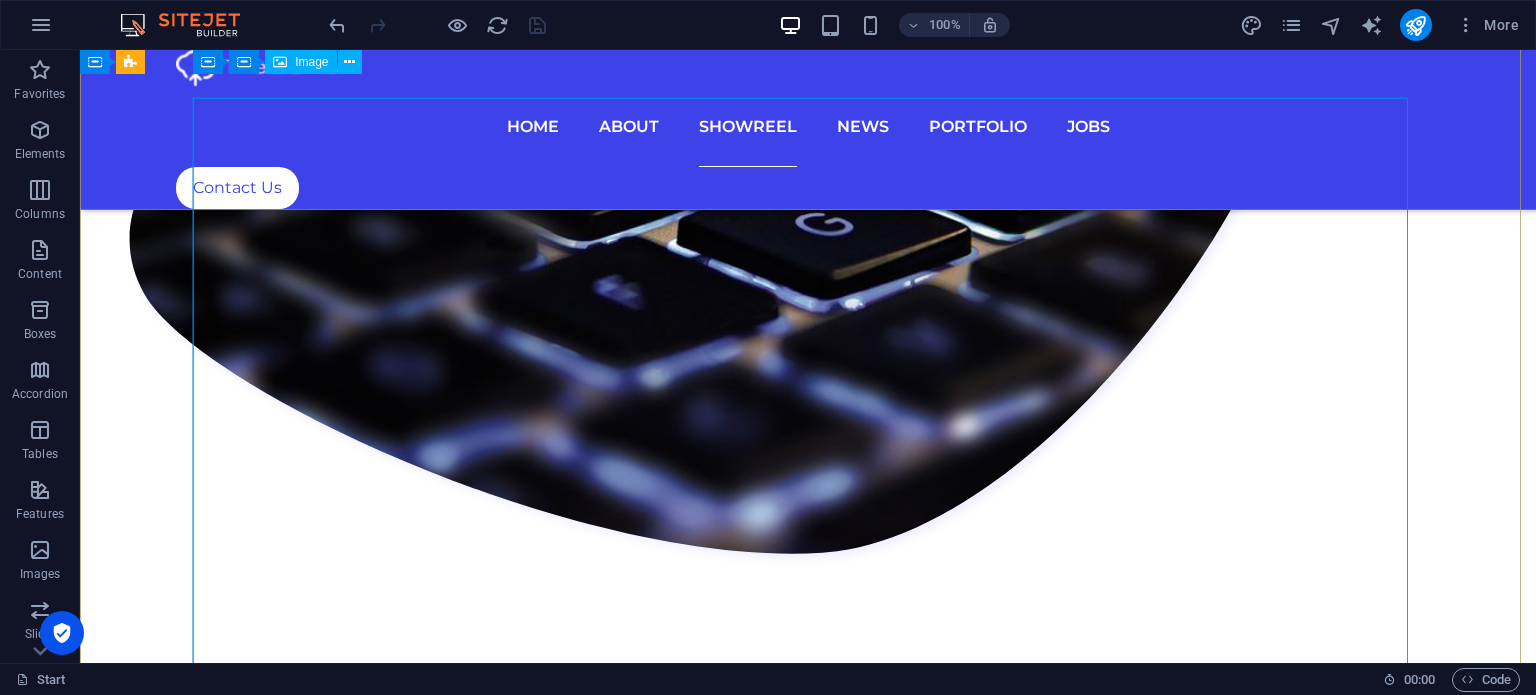 scroll, scrollTop: 6112, scrollLeft: 0, axis: vertical 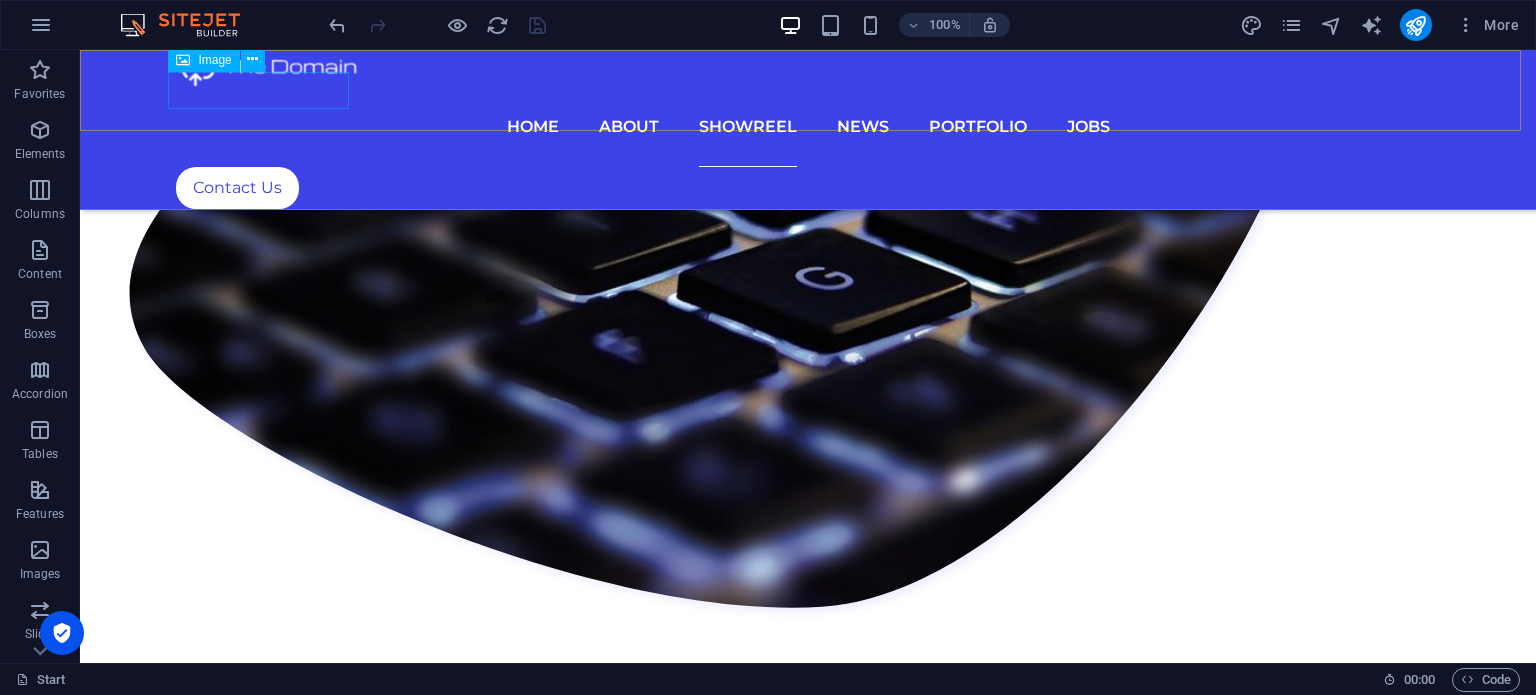 click at bounding box center (808, 68) 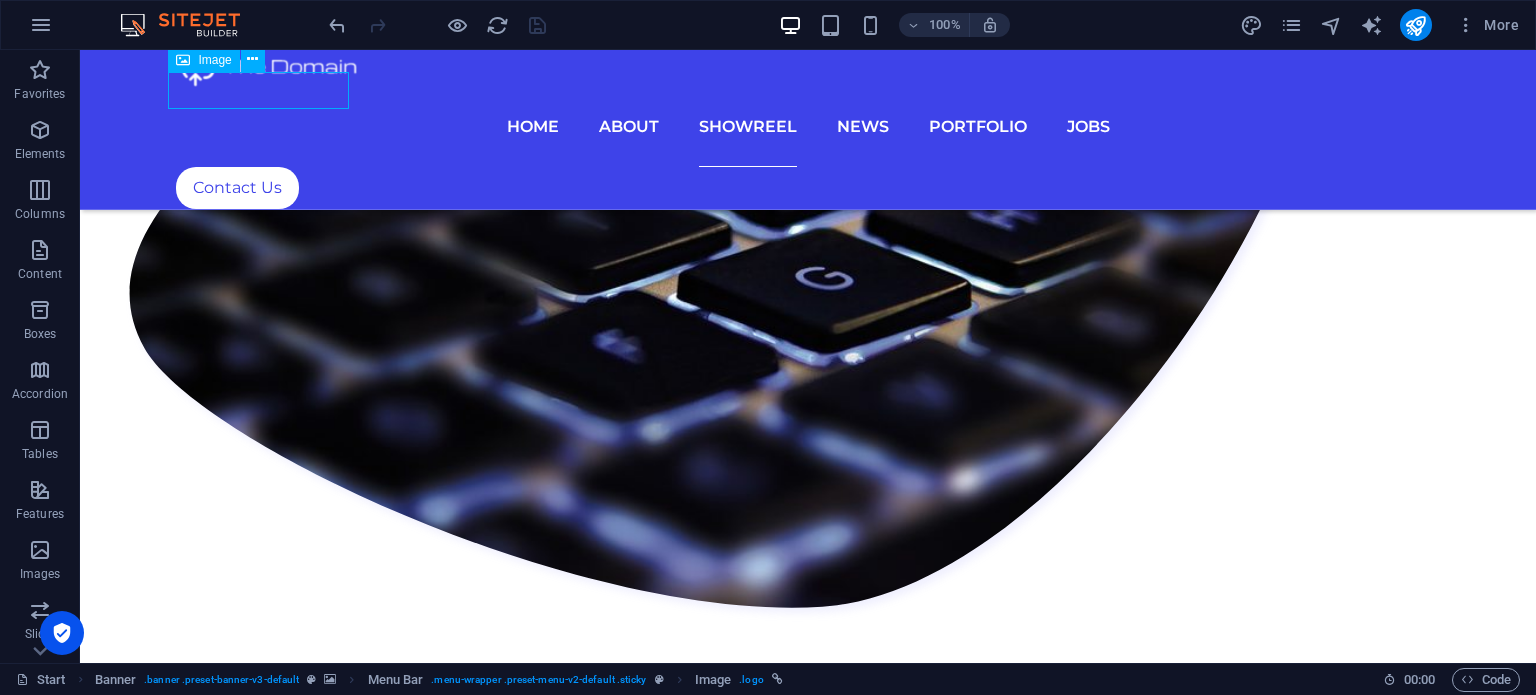 click at bounding box center [808, 68] 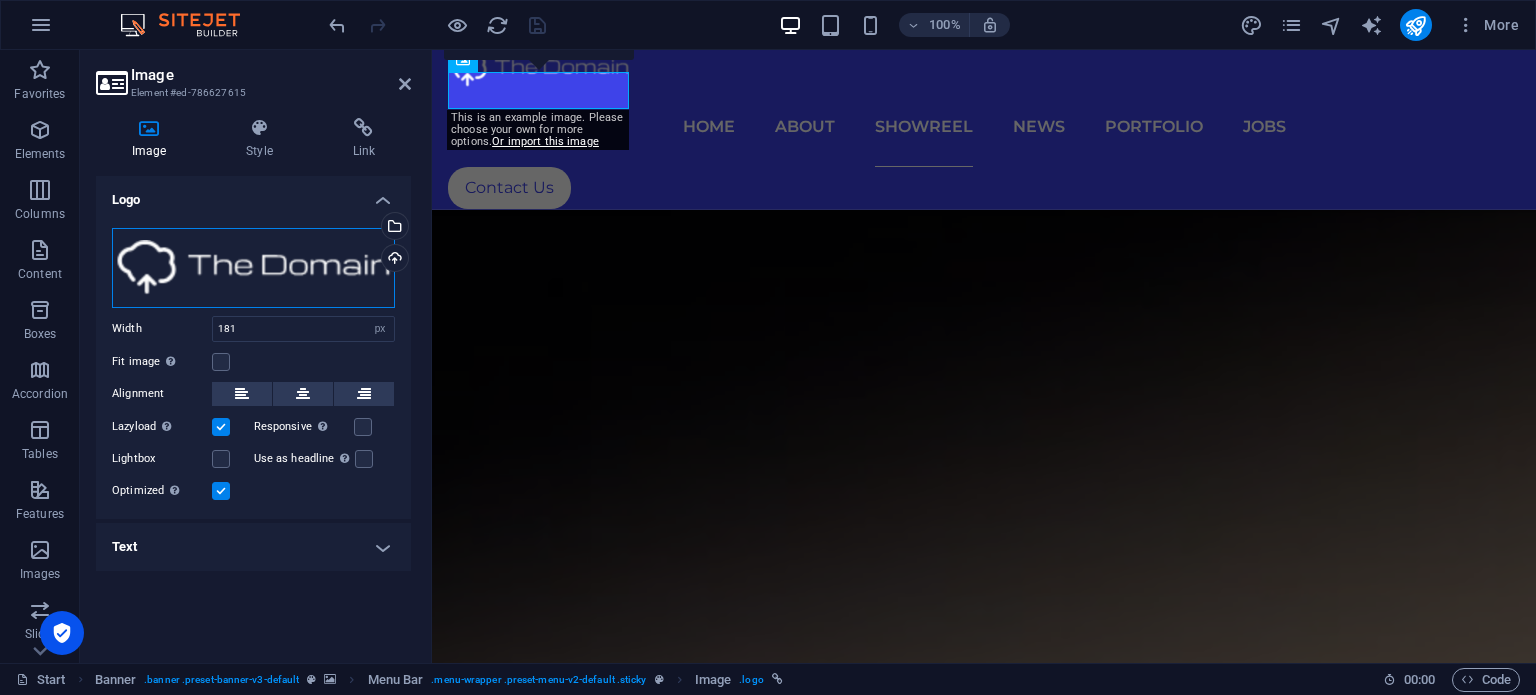 click on "Drag files here, click to choose files or select files from Files or our free stock photos & videos" at bounding box center [253, 268] 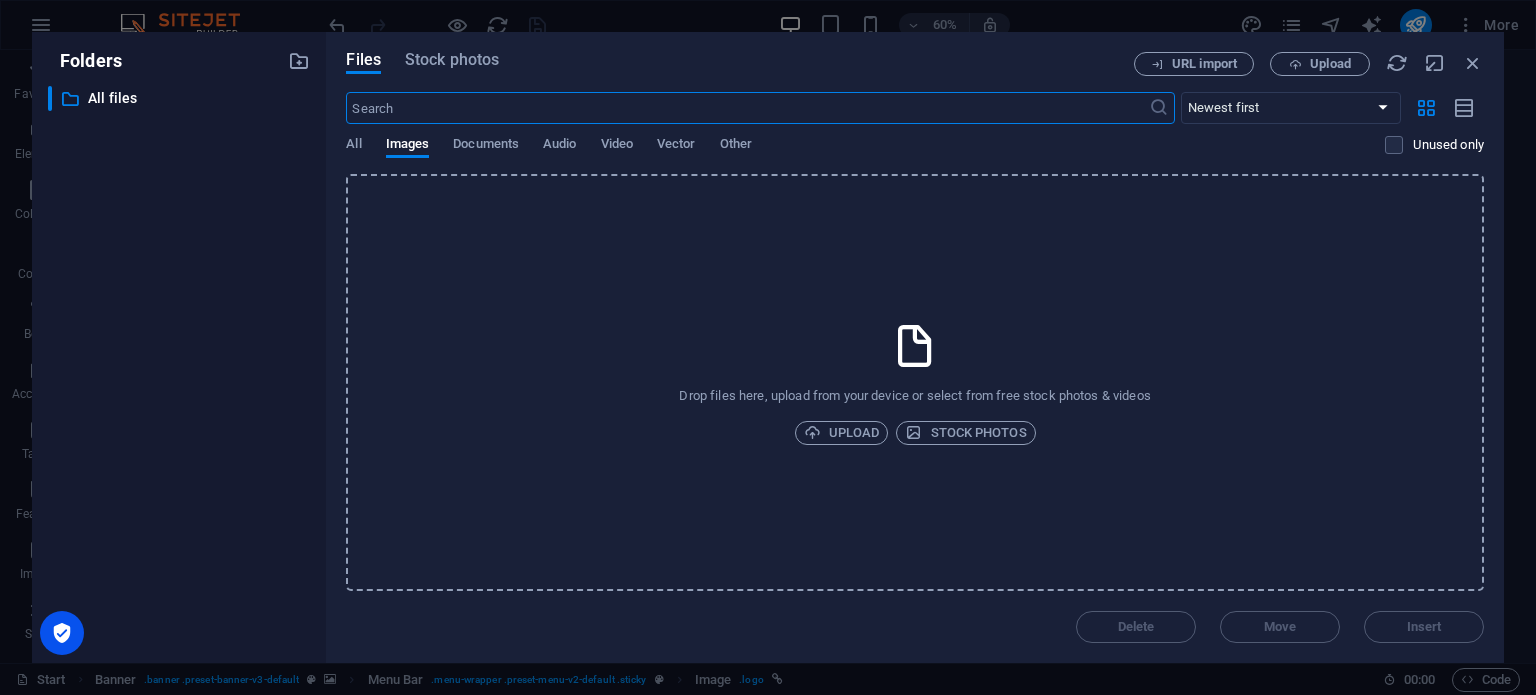 scroll, scrollTop: 6286, scrollLeft: 0, axis: vertical 